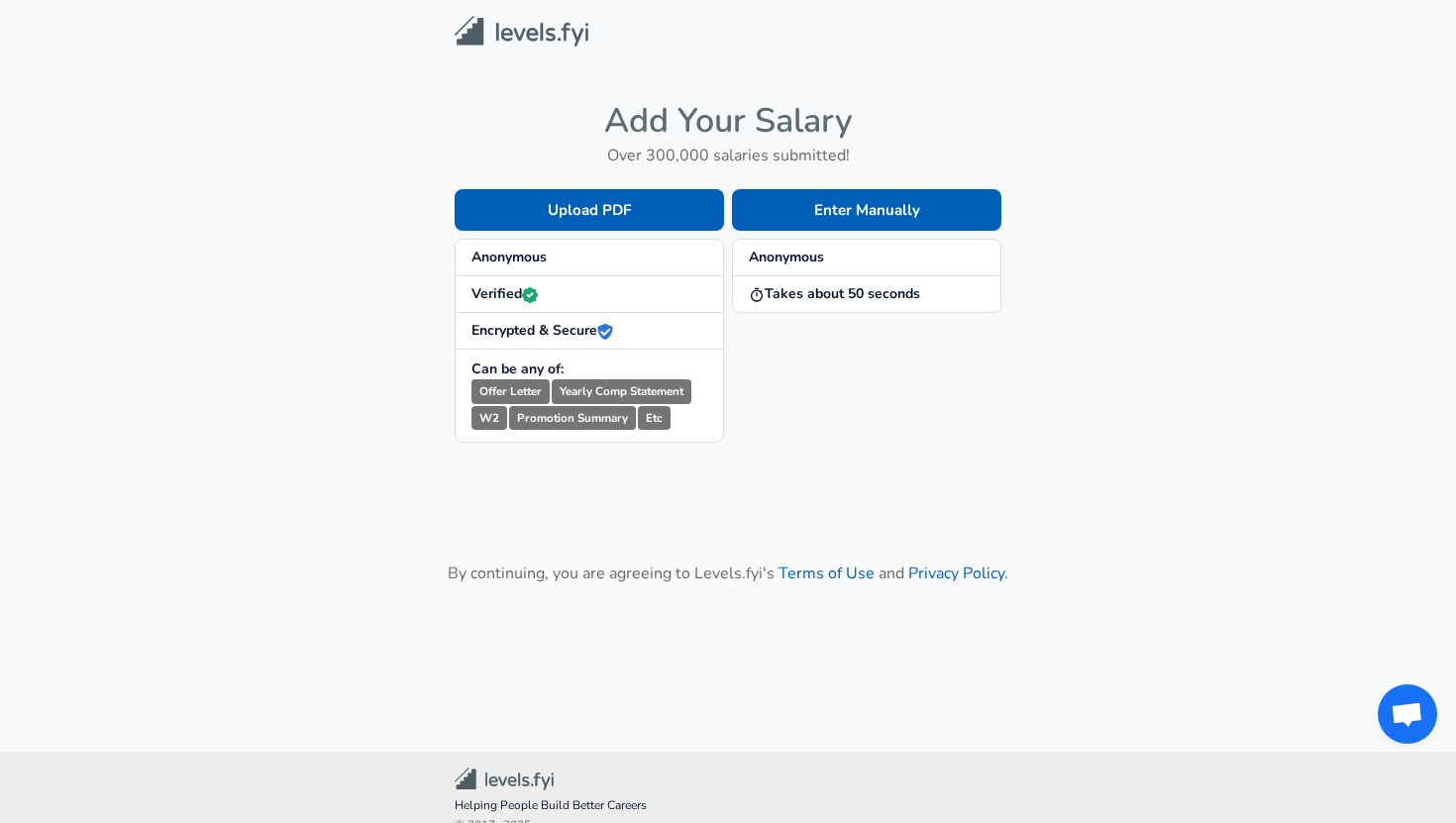 scroll, scrollTop: 0, scrollLeft: 0, axis: both 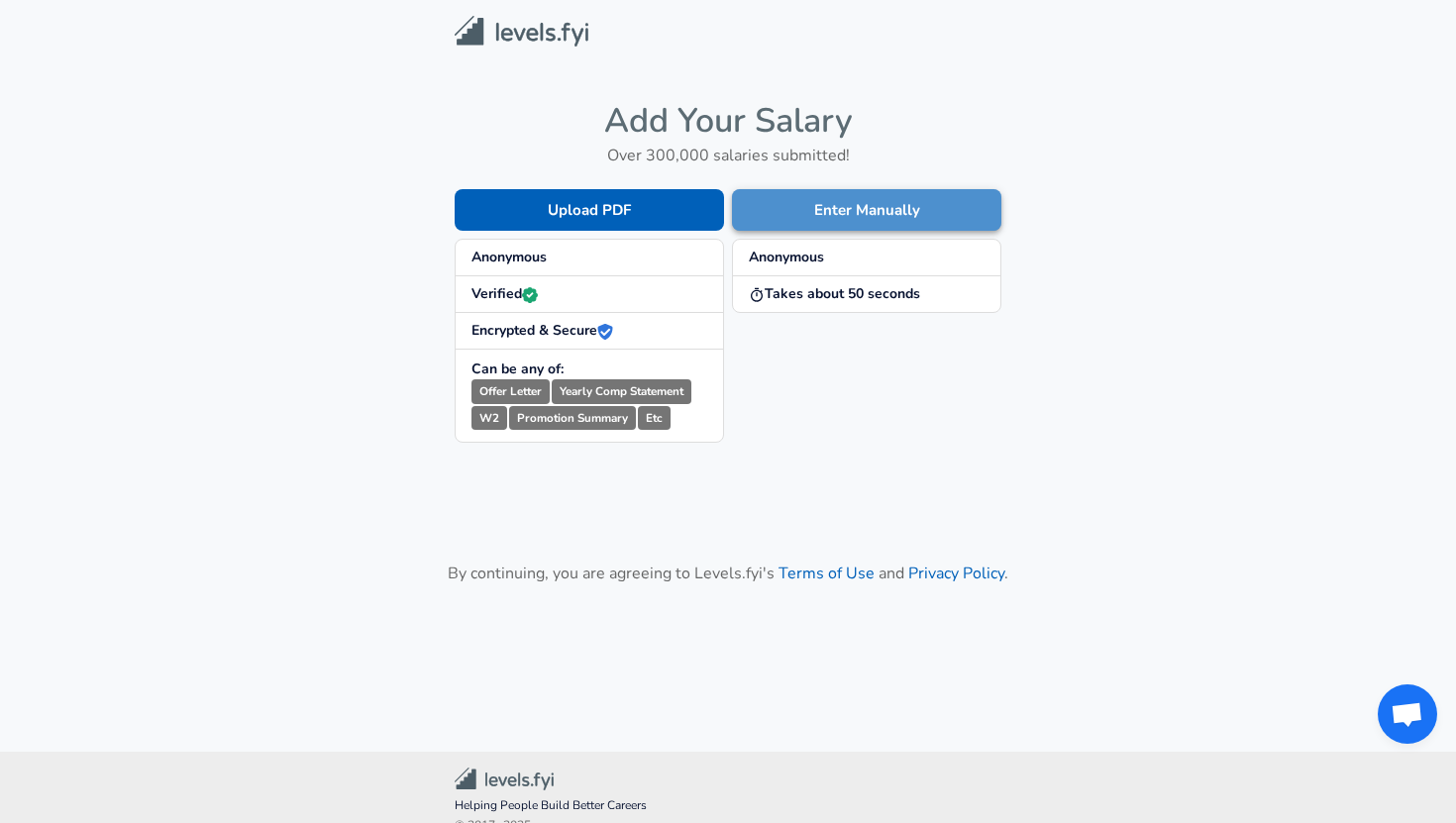 click on "Enter Manually" at bounding box center (867, 210) 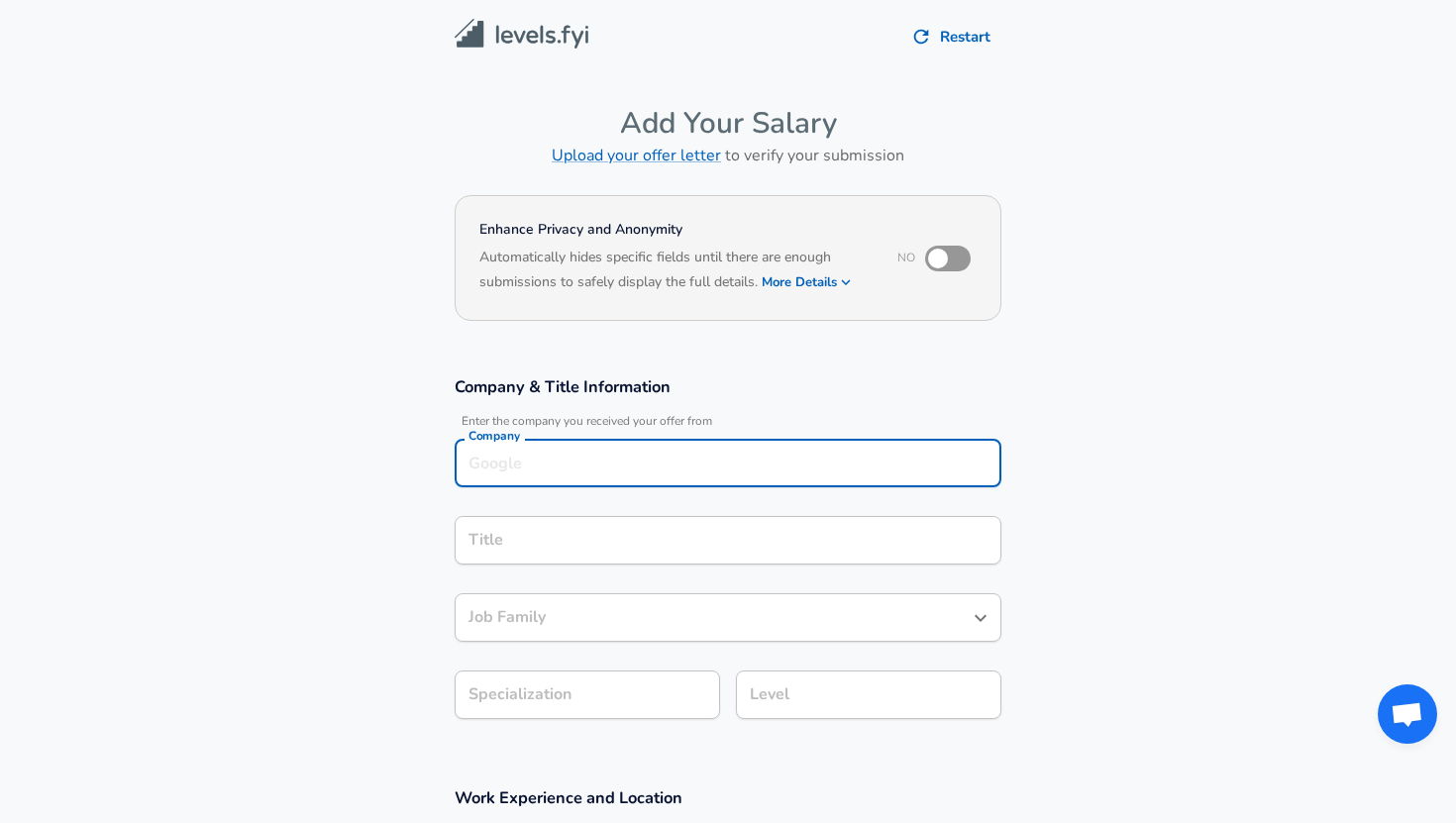 scroll, scrollTop: 20, scrollLeft: 0, axis: vertical 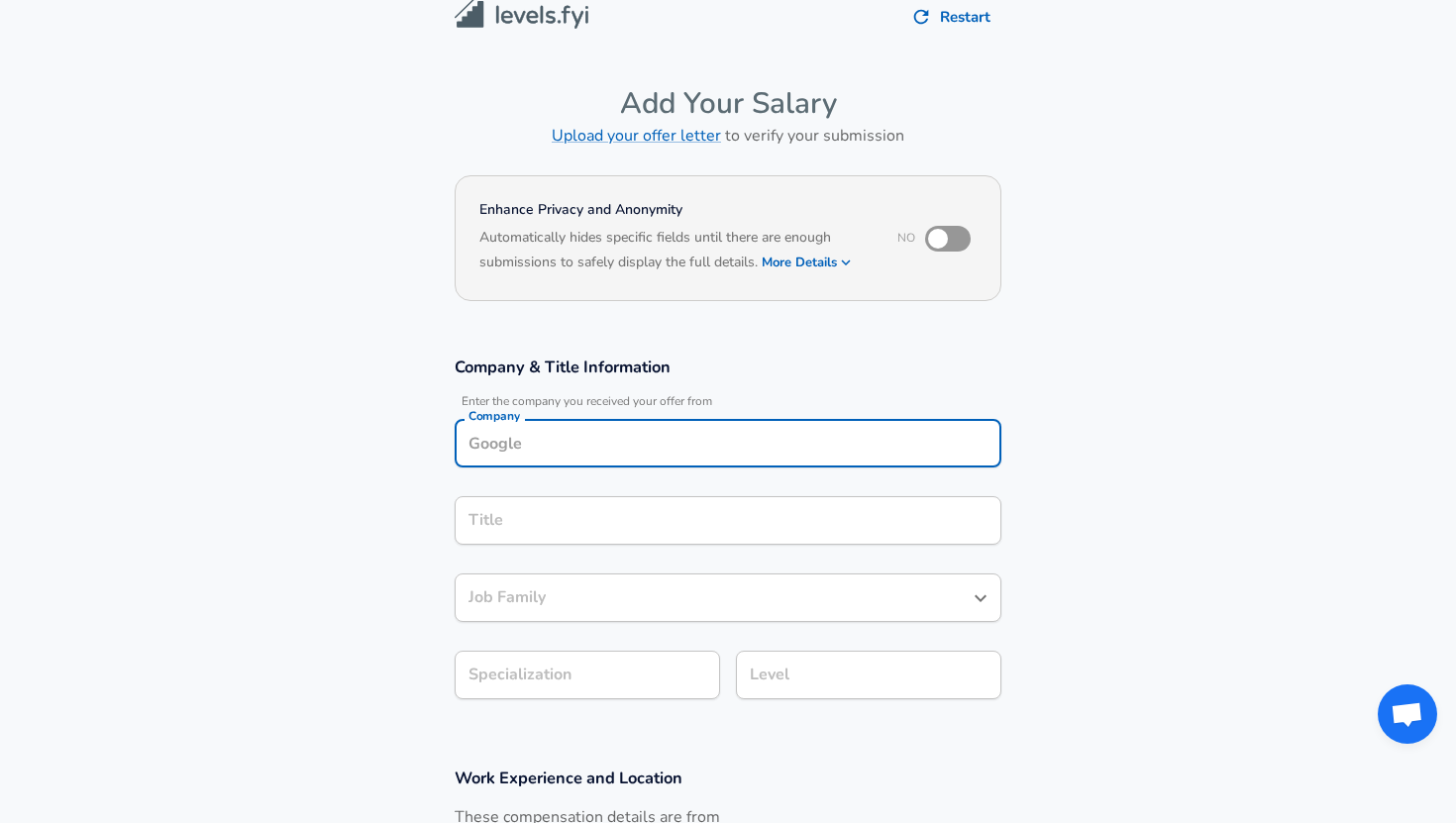 click on "Company" at bounding box center [728, 443] 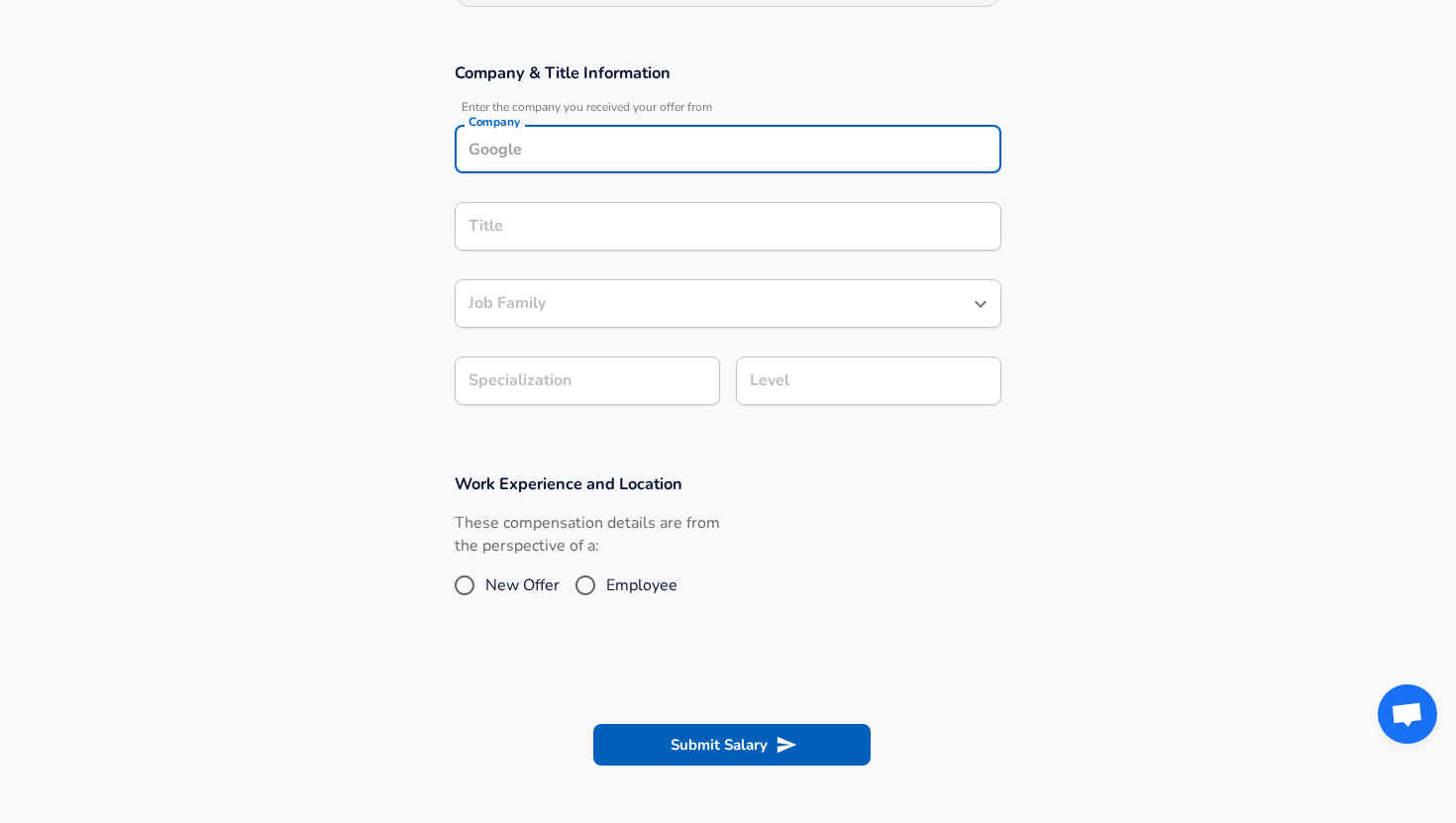 scroll, scrollTop: 245, scrollLeft: 0, axis: vertical 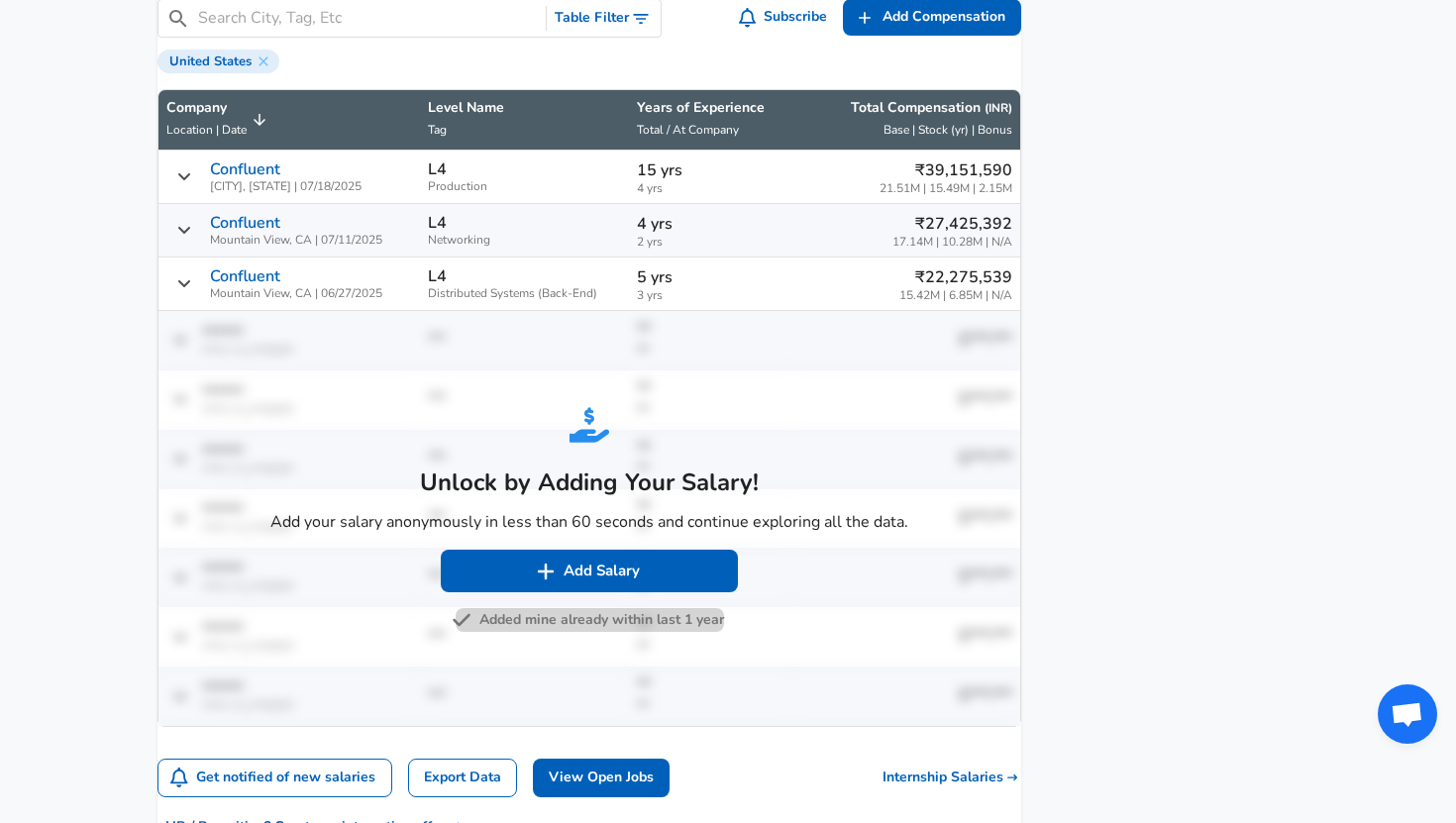 click on "Added mine already within last 1 year" at bounding box center [589, 620] 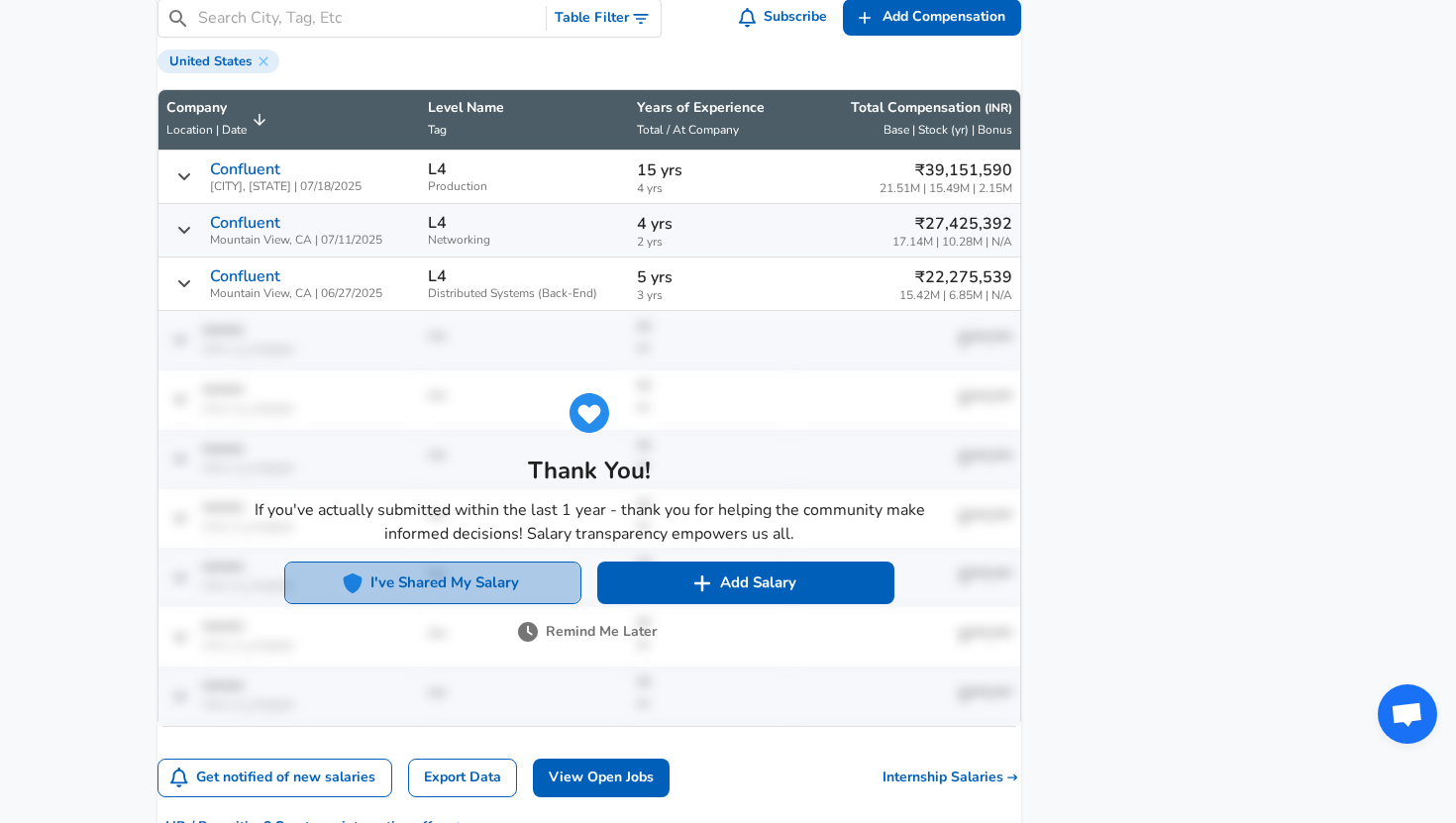 click on "I've Shared My Salary" at bounding box center (433, 582) 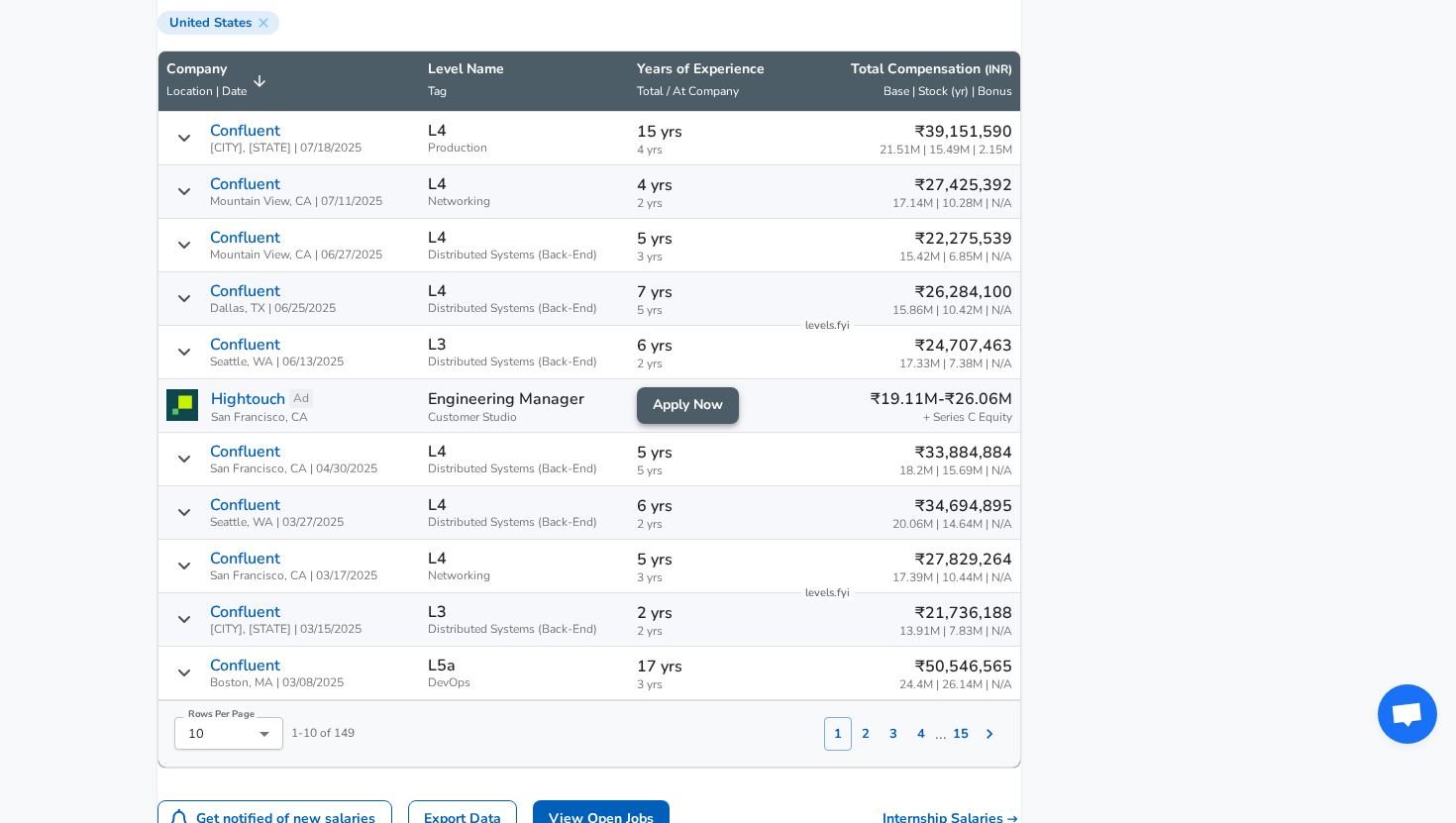 scroll, scrollTop: 1445, scrollLeft: 0, axis: vertical 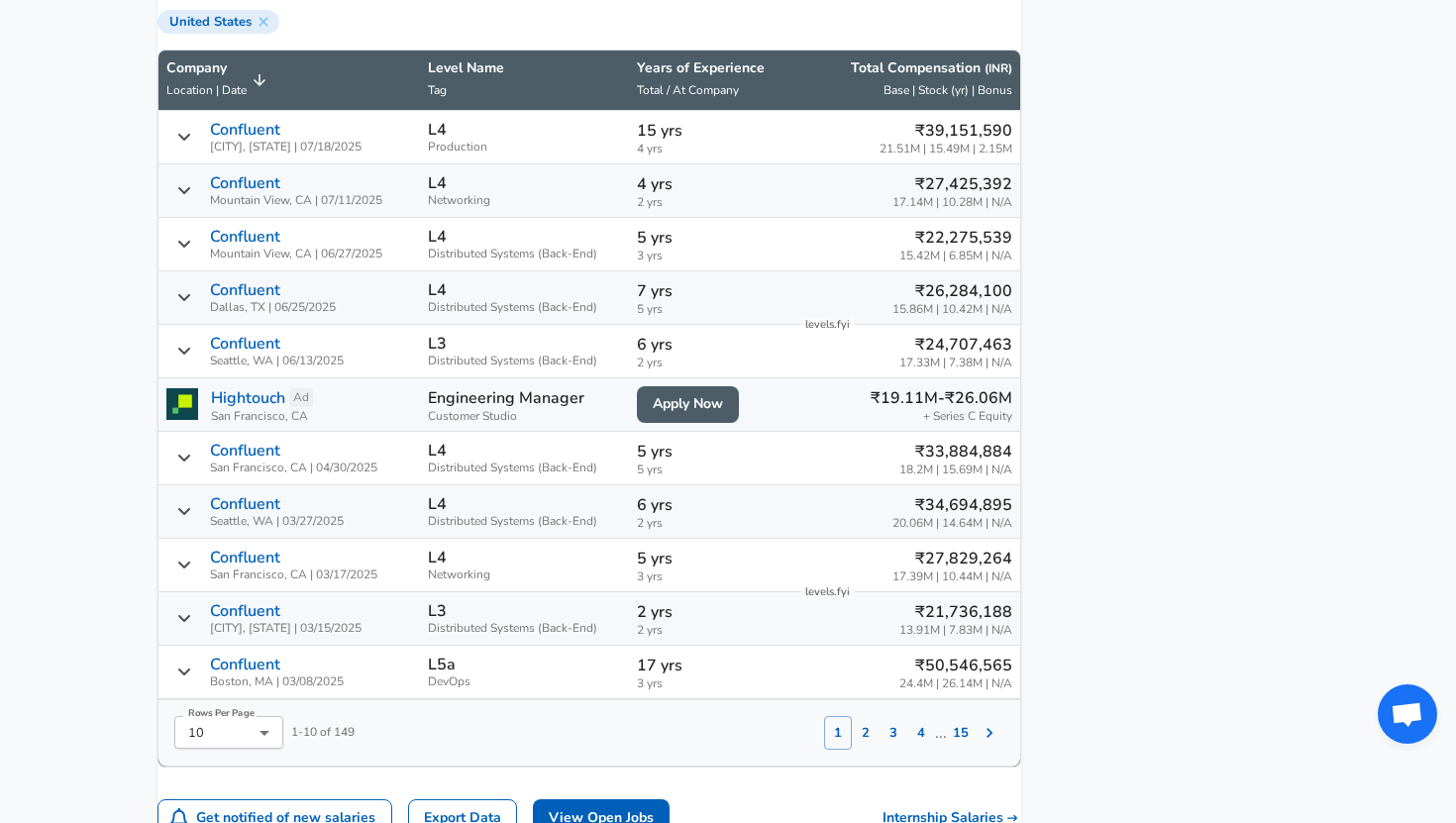 click on "L4" at bounding box center (437, 183) 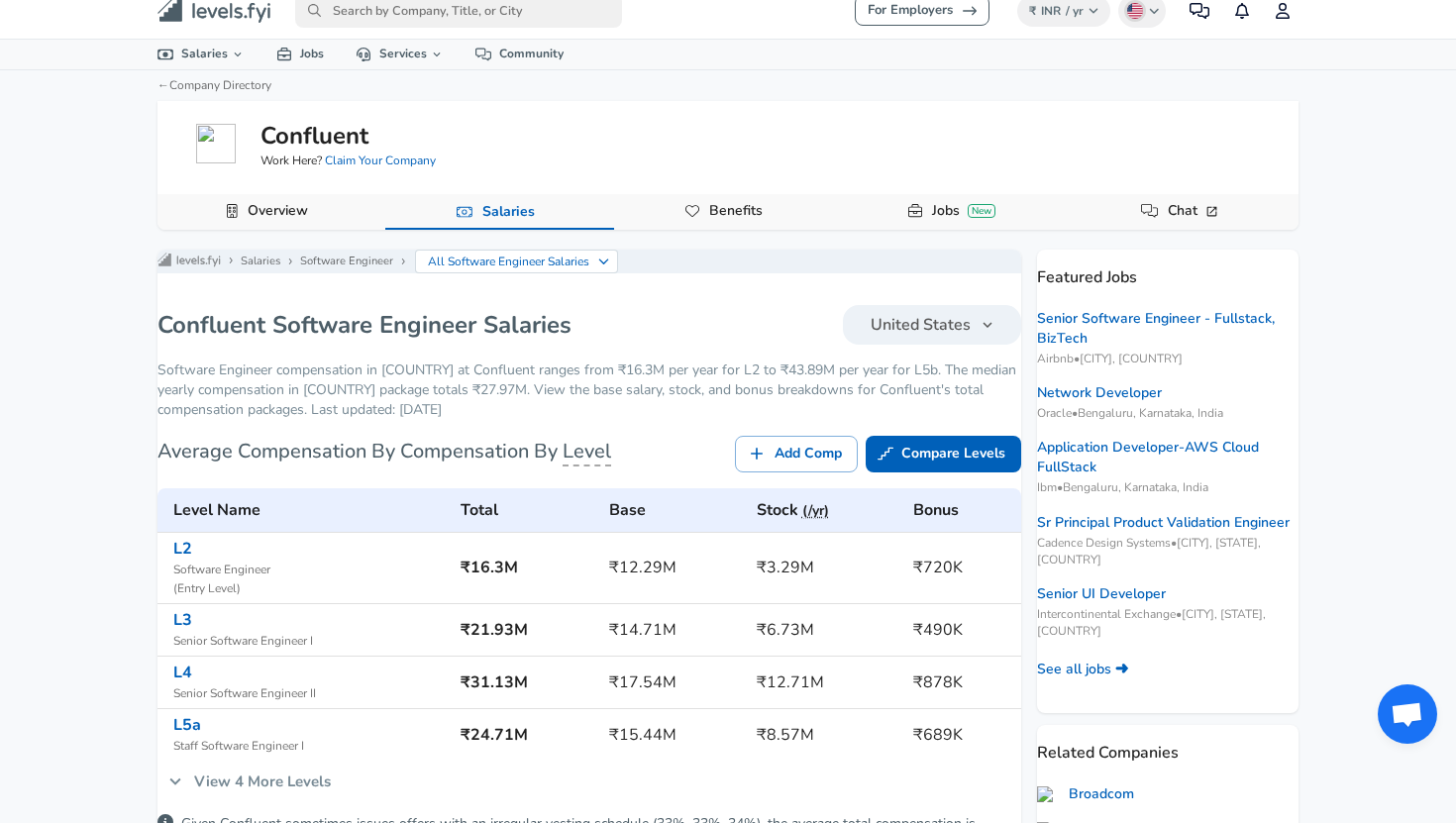 scroll, scrollTop: 0, scrollLeft: 0, axis: both 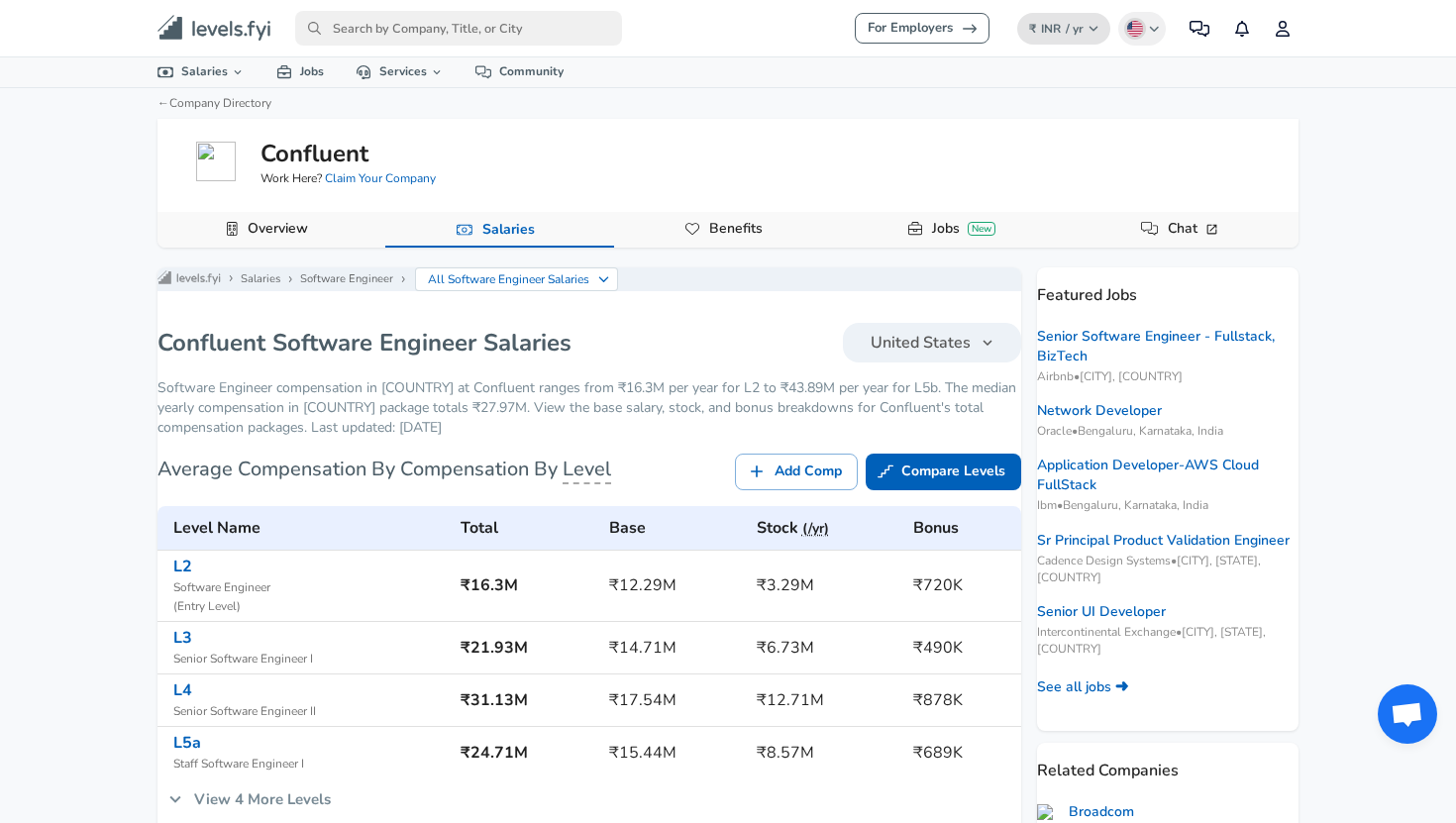 click on "INR" at bounding box center (1051, 29) 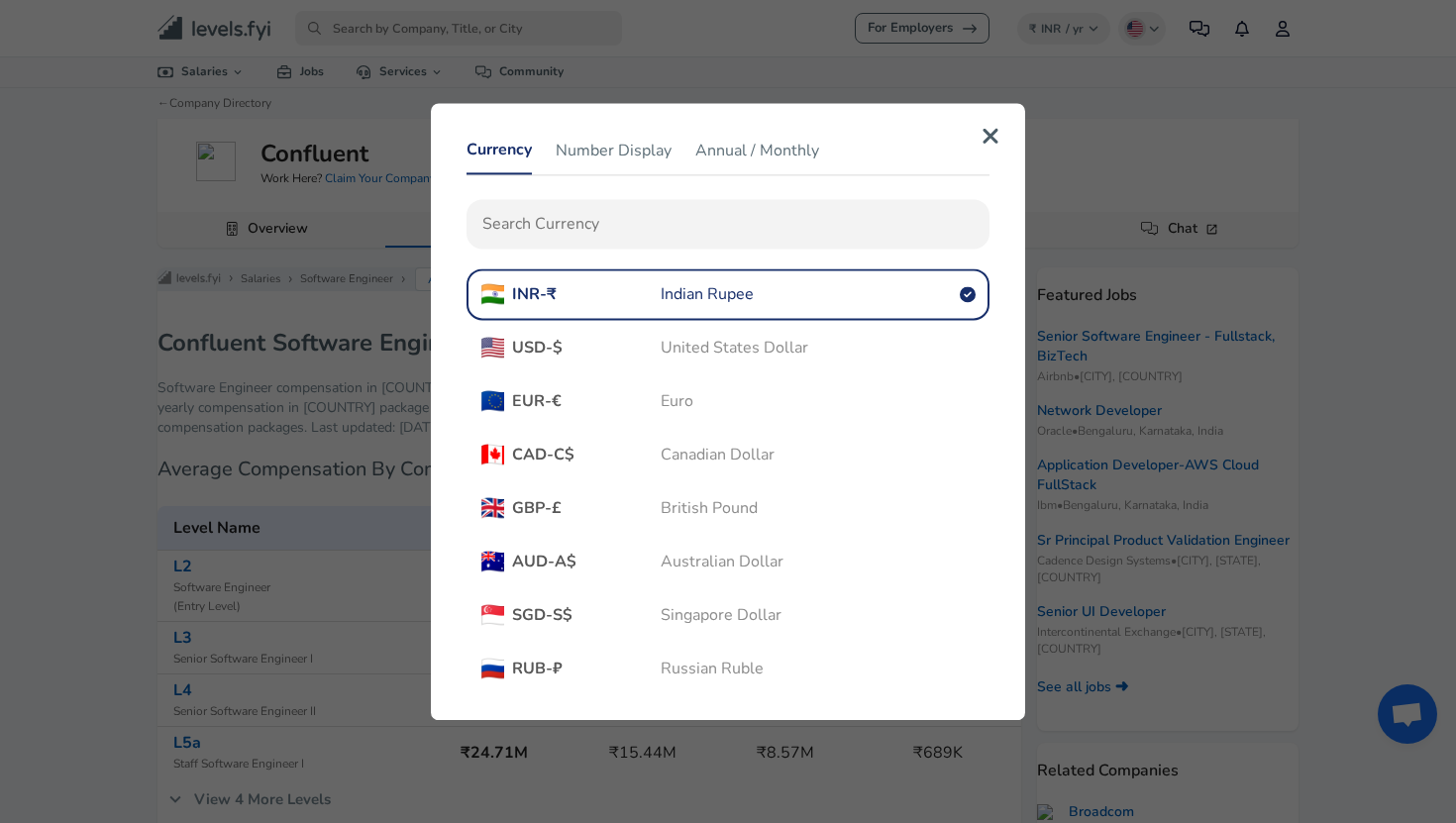 click on "United States Dollar" at bounding box center (734, 348) 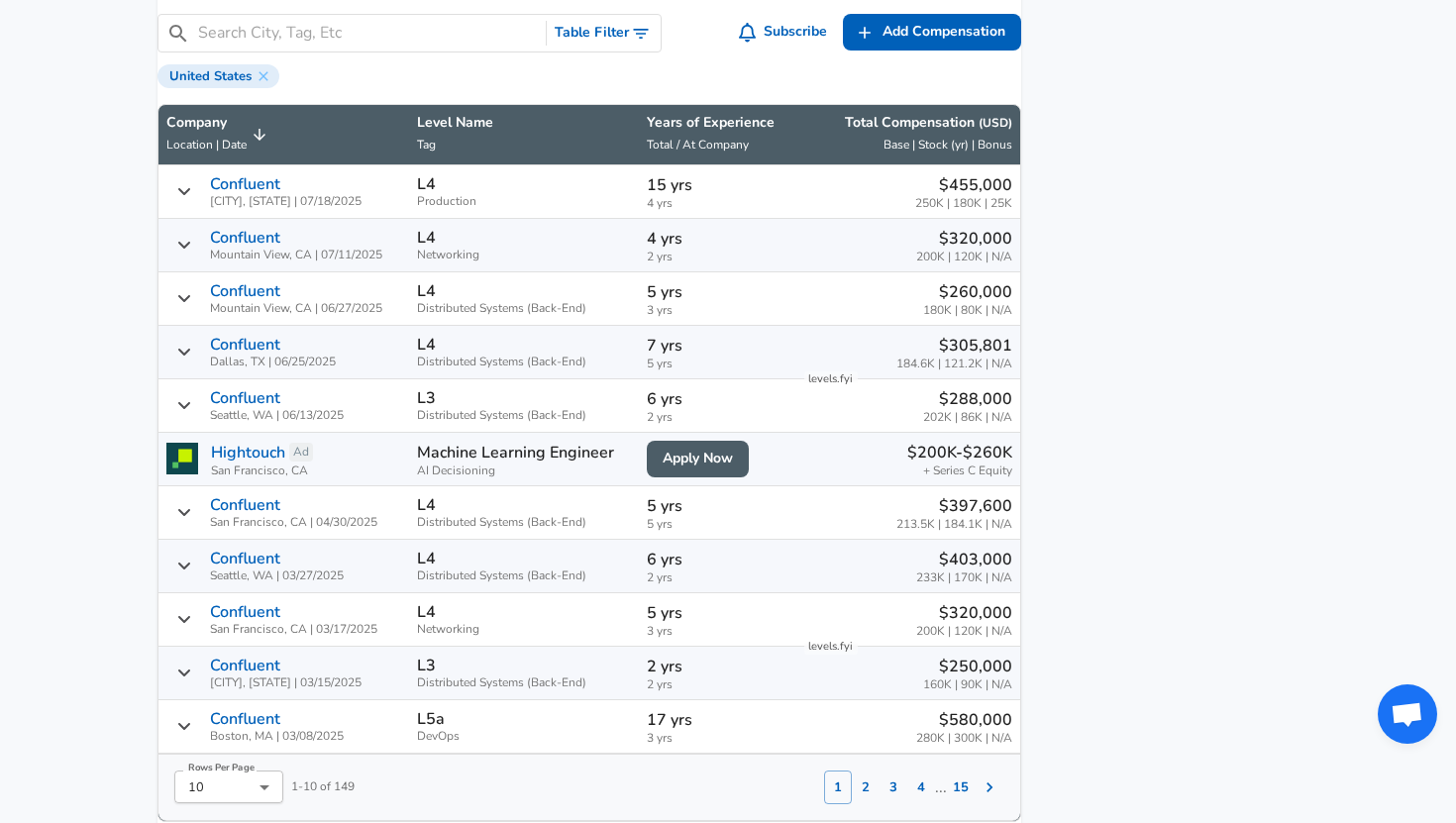 scroll, scrollTop: 1389, scrollLeft: 0, axis: vertical 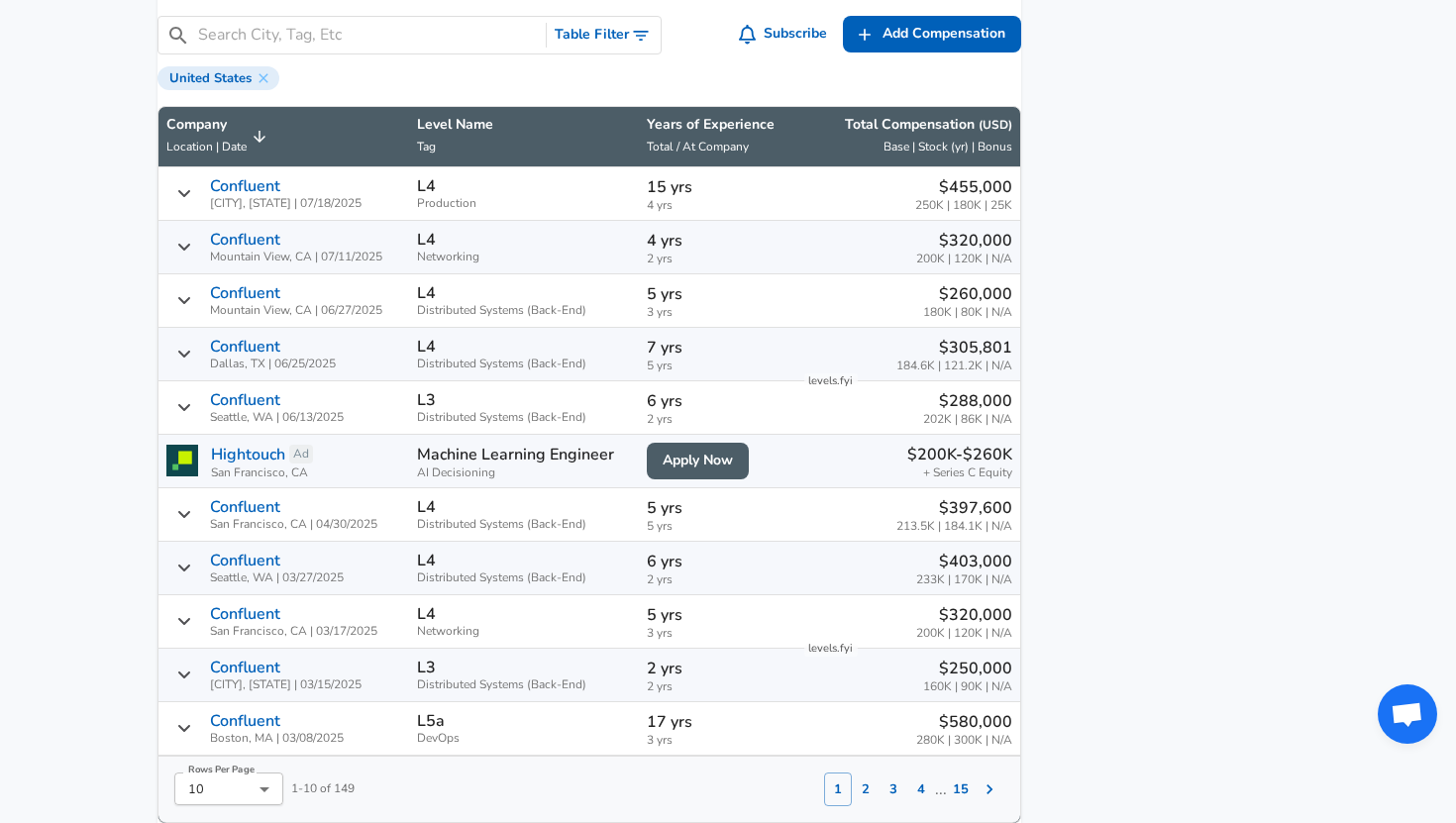 click on "2    yrs" at bounding box center [716, 258] 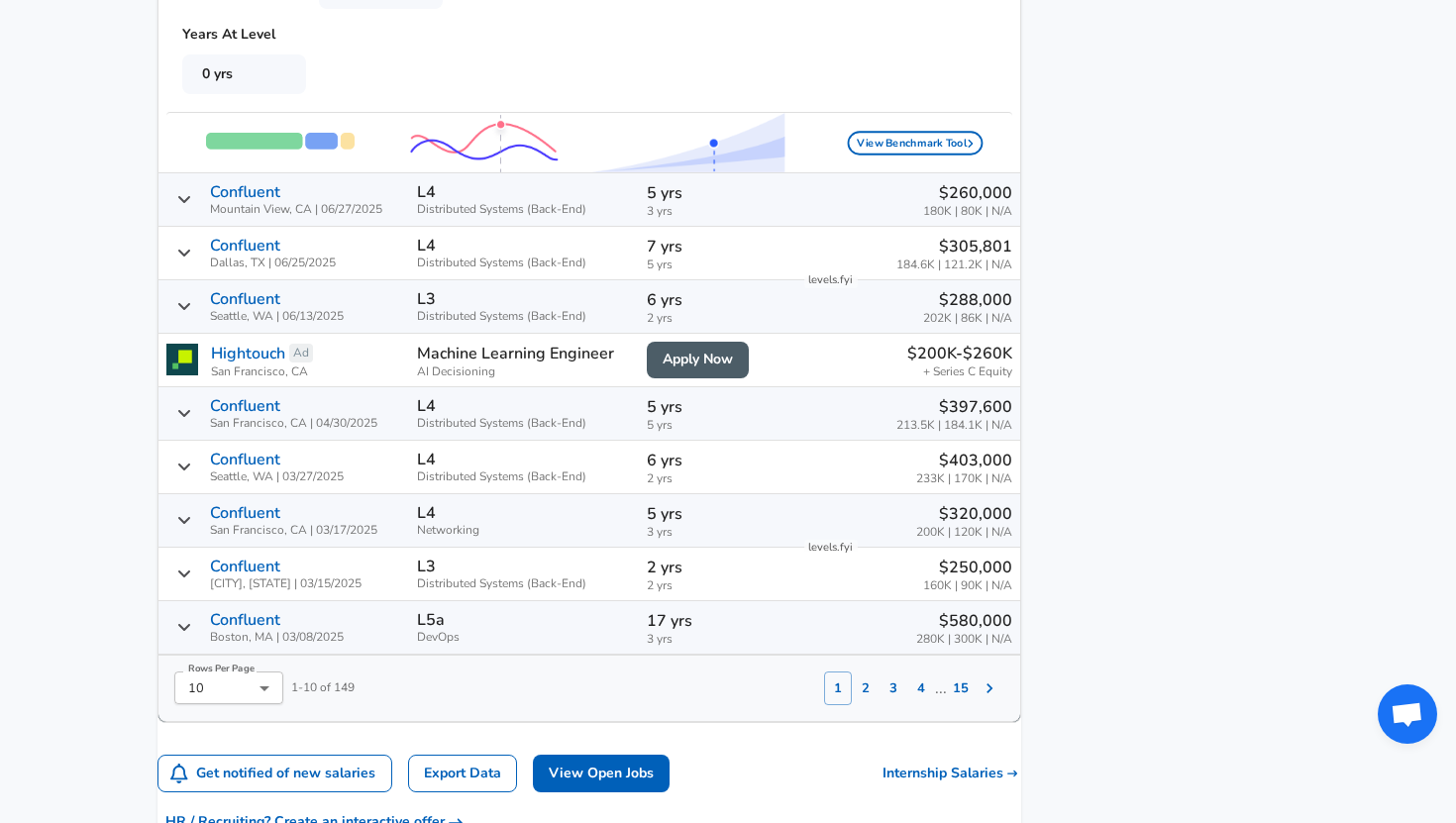 scroll, scrollTop: 2211, scrollLeft: 0, axis: vertical 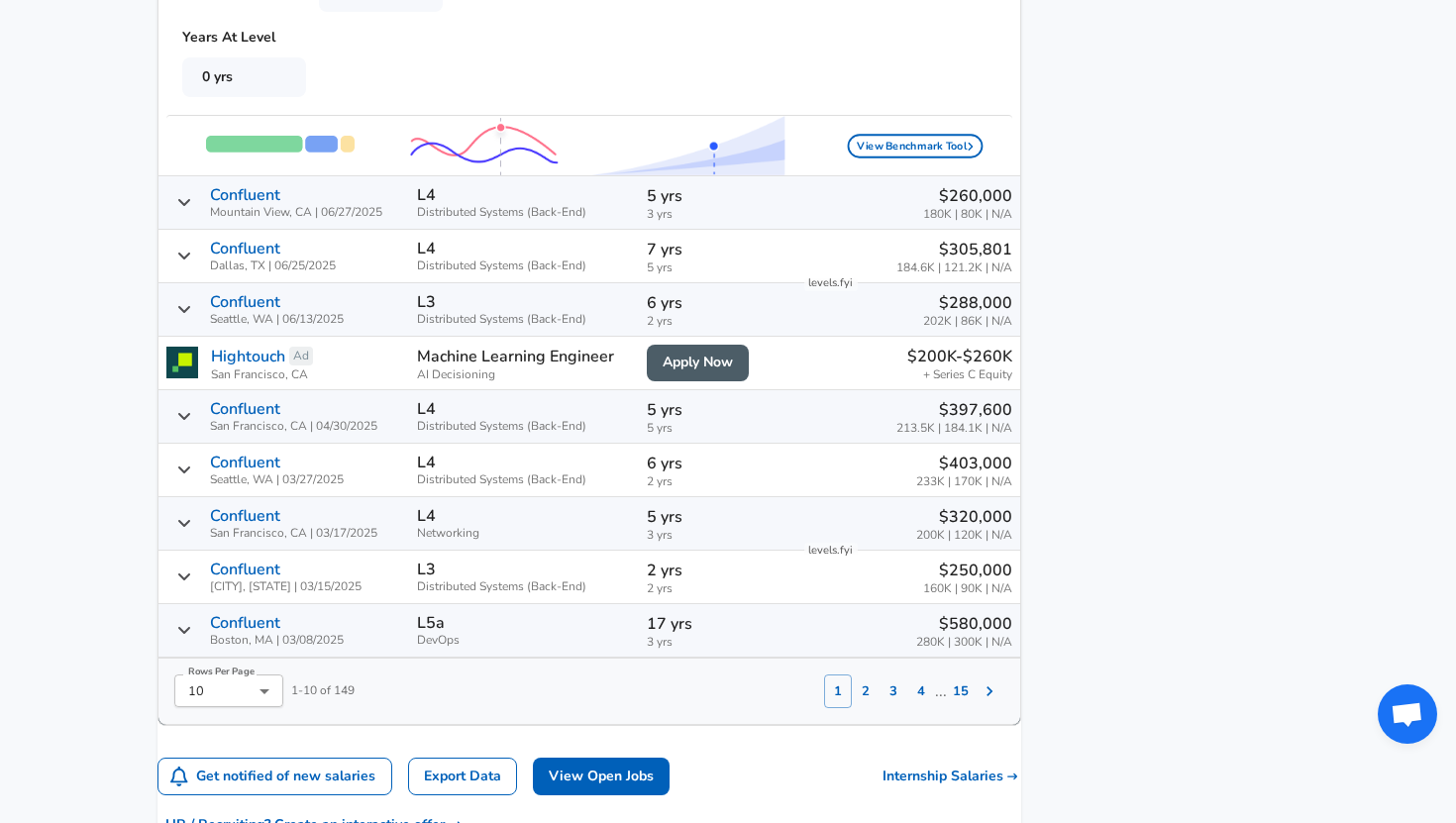 click on "L3 Distributed Systems (Back-End)" at bounding box center (524, 577) 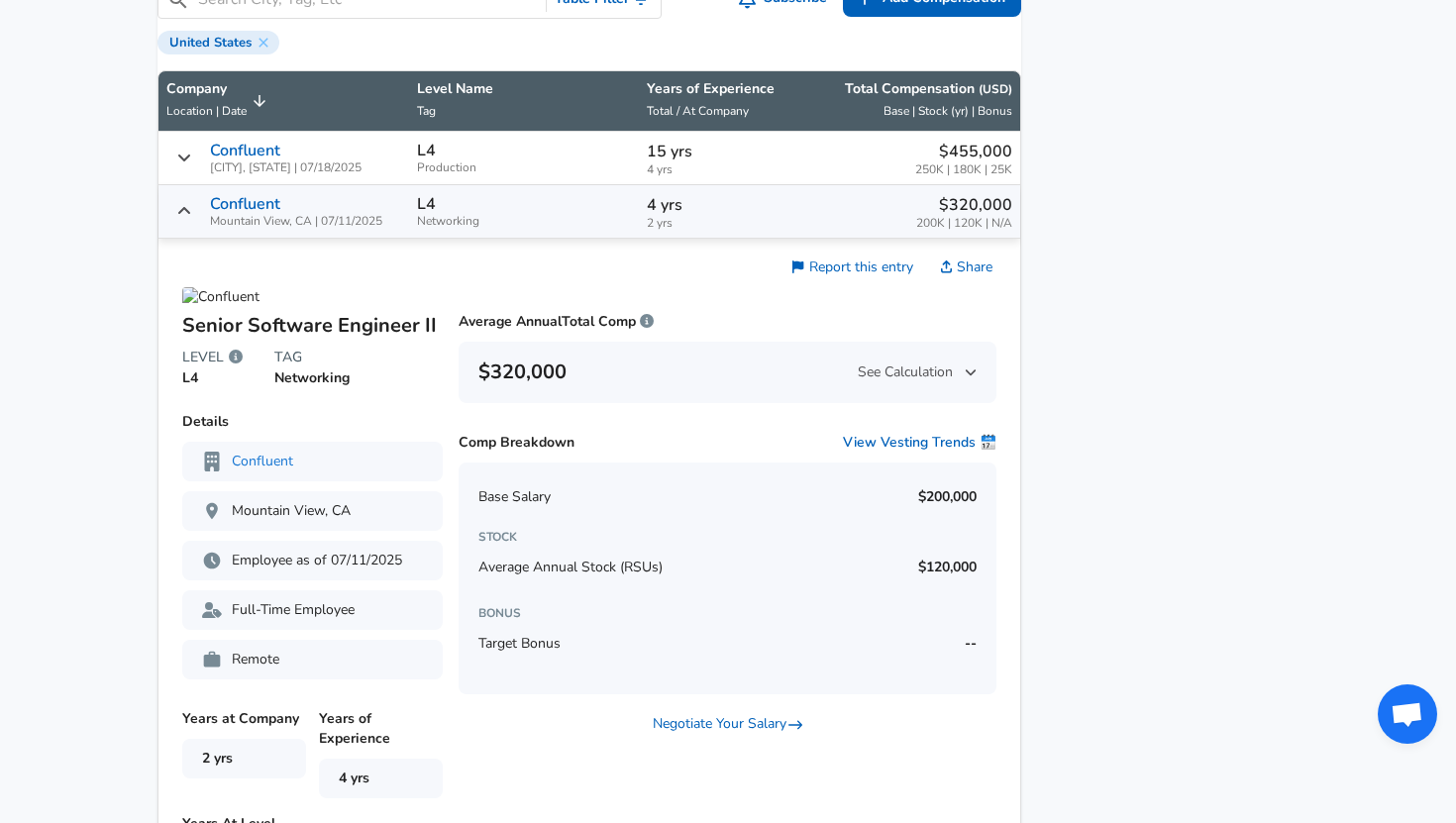 scroll, scrollTop: 1423, scrollLeft: 0, axis: vertical 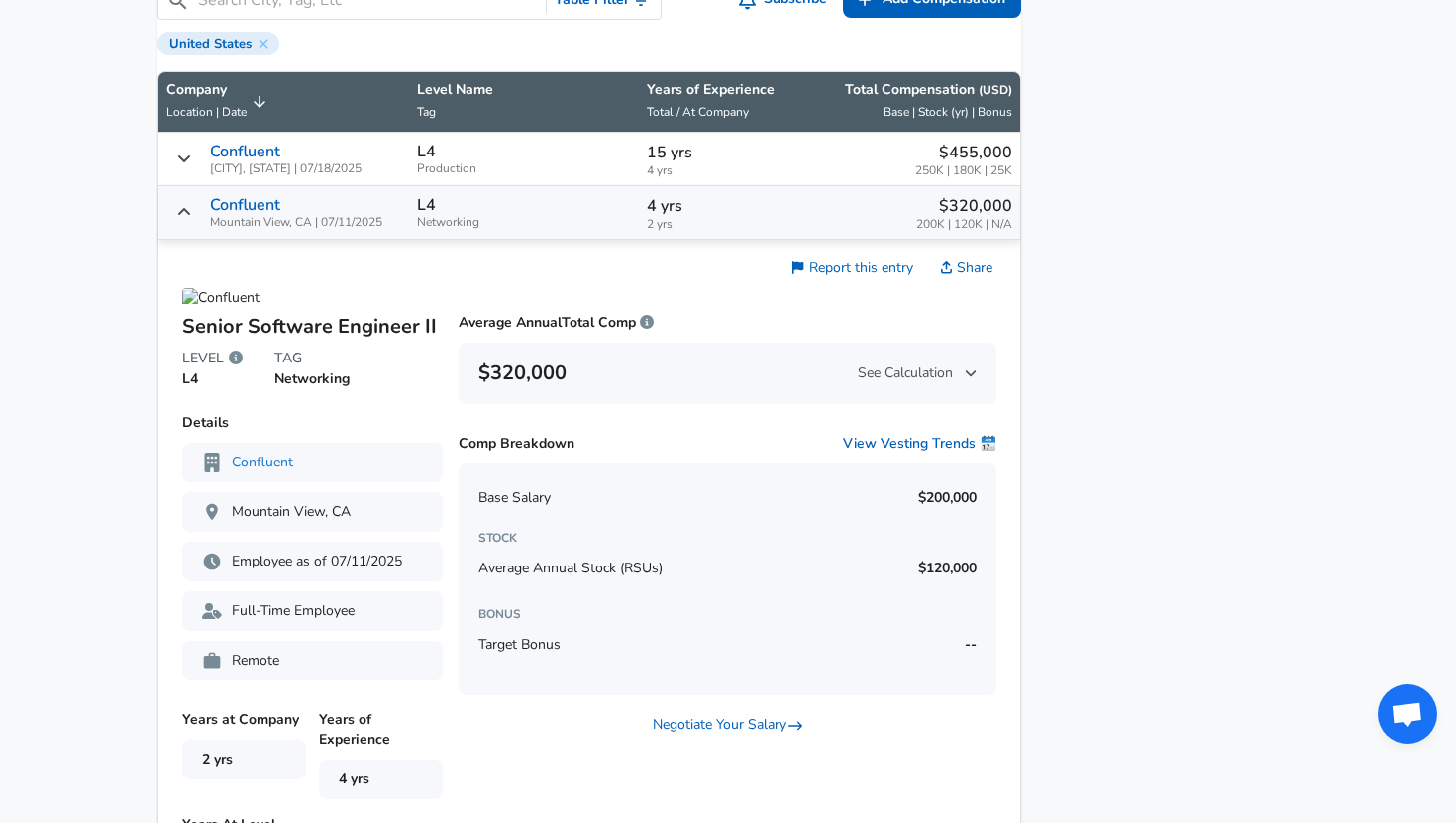 click on "Confluent [CITY], [STATE]   |   [DATE]" at bounding box center [283, 212] 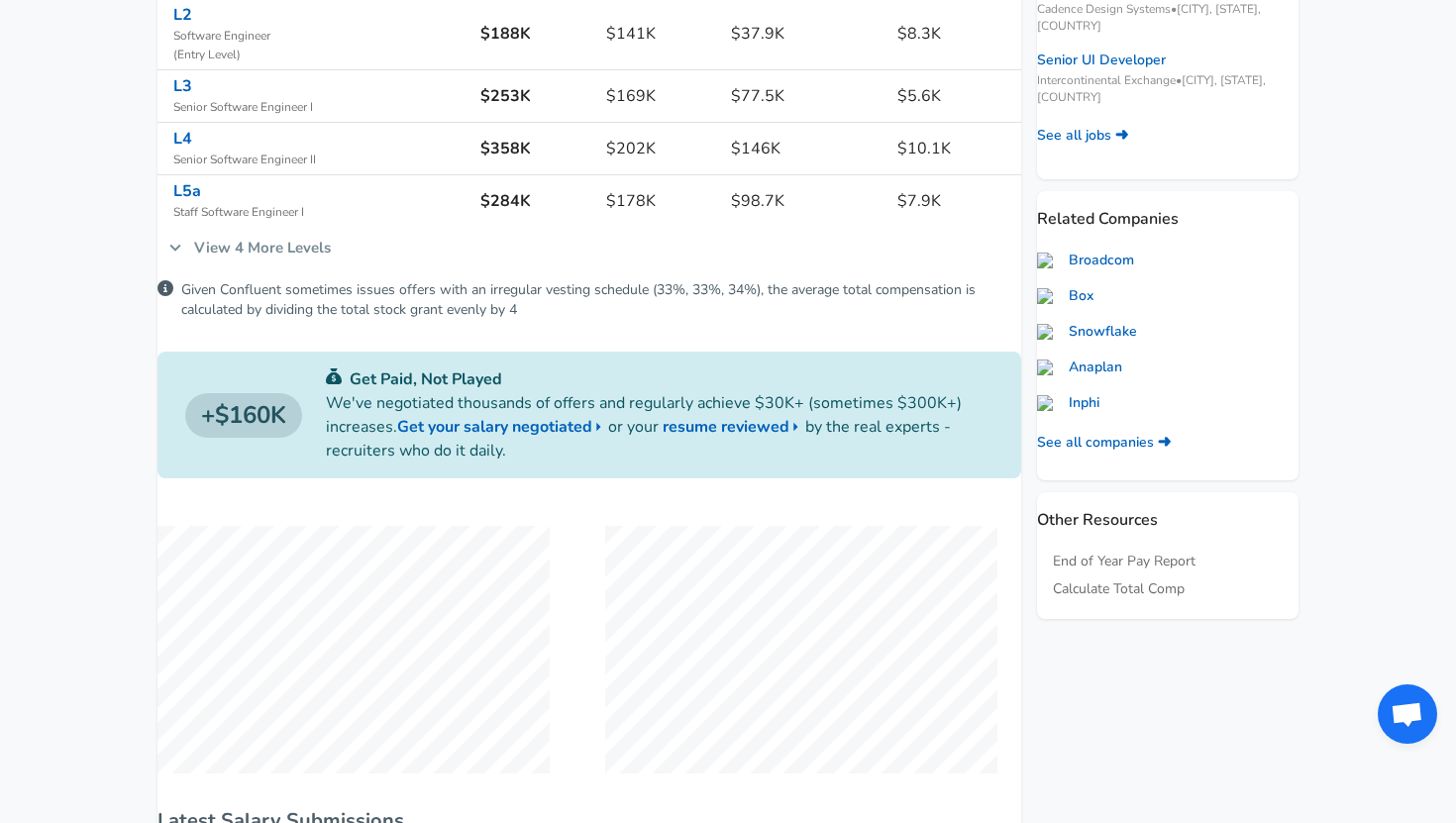 scroll, scrollTop: 0, scrollLeft: 0, axis: both 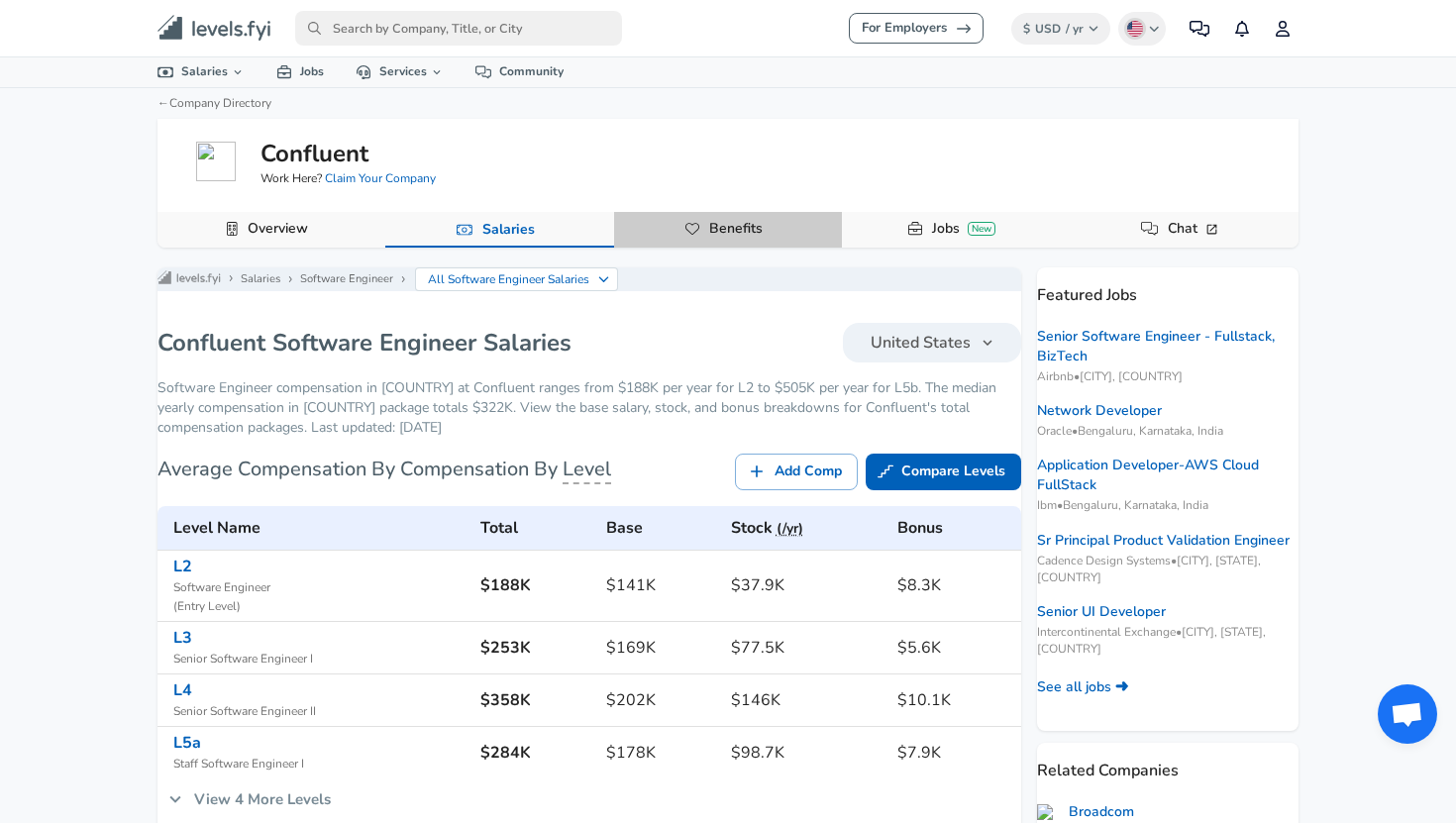 click on "Benefits" at bounding box center [728, 230] 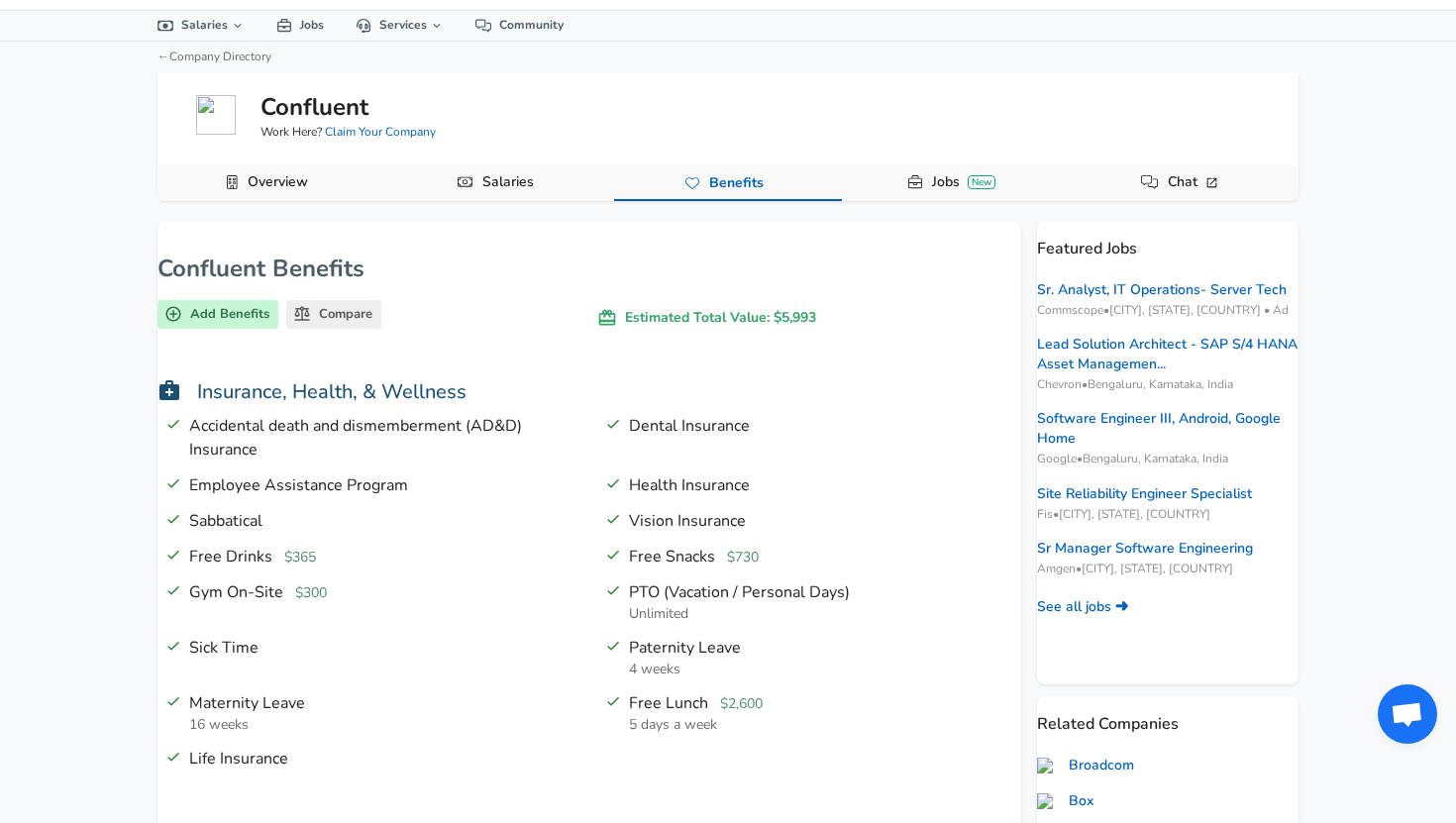 scroll, scrollTop: 0, scrollLeft: 0, axis: both 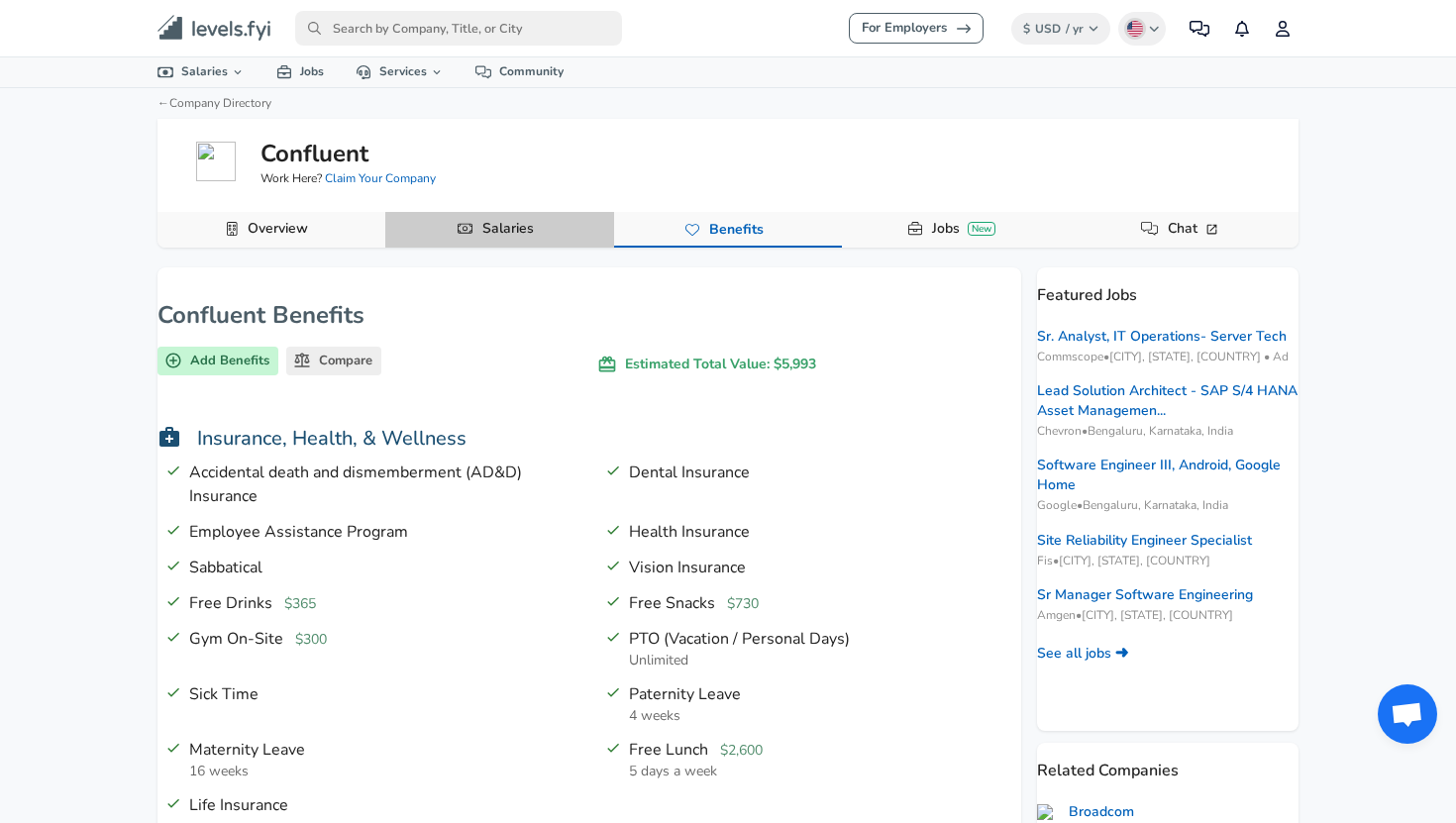 click on "Salaries" at bounding box center [271, 230] 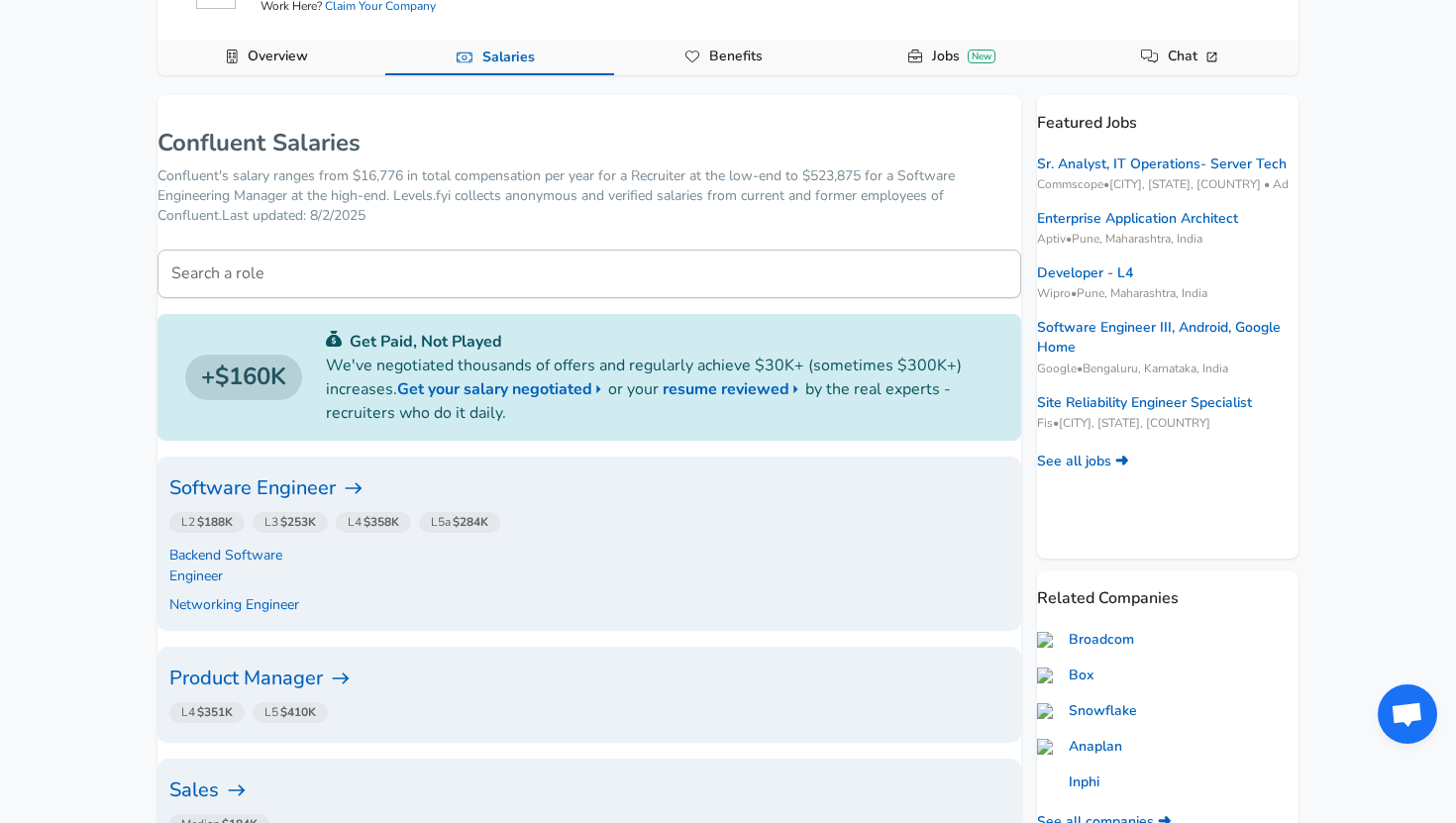scroll, scrollTop: 446, scrollLeft: 0, axis: vertical 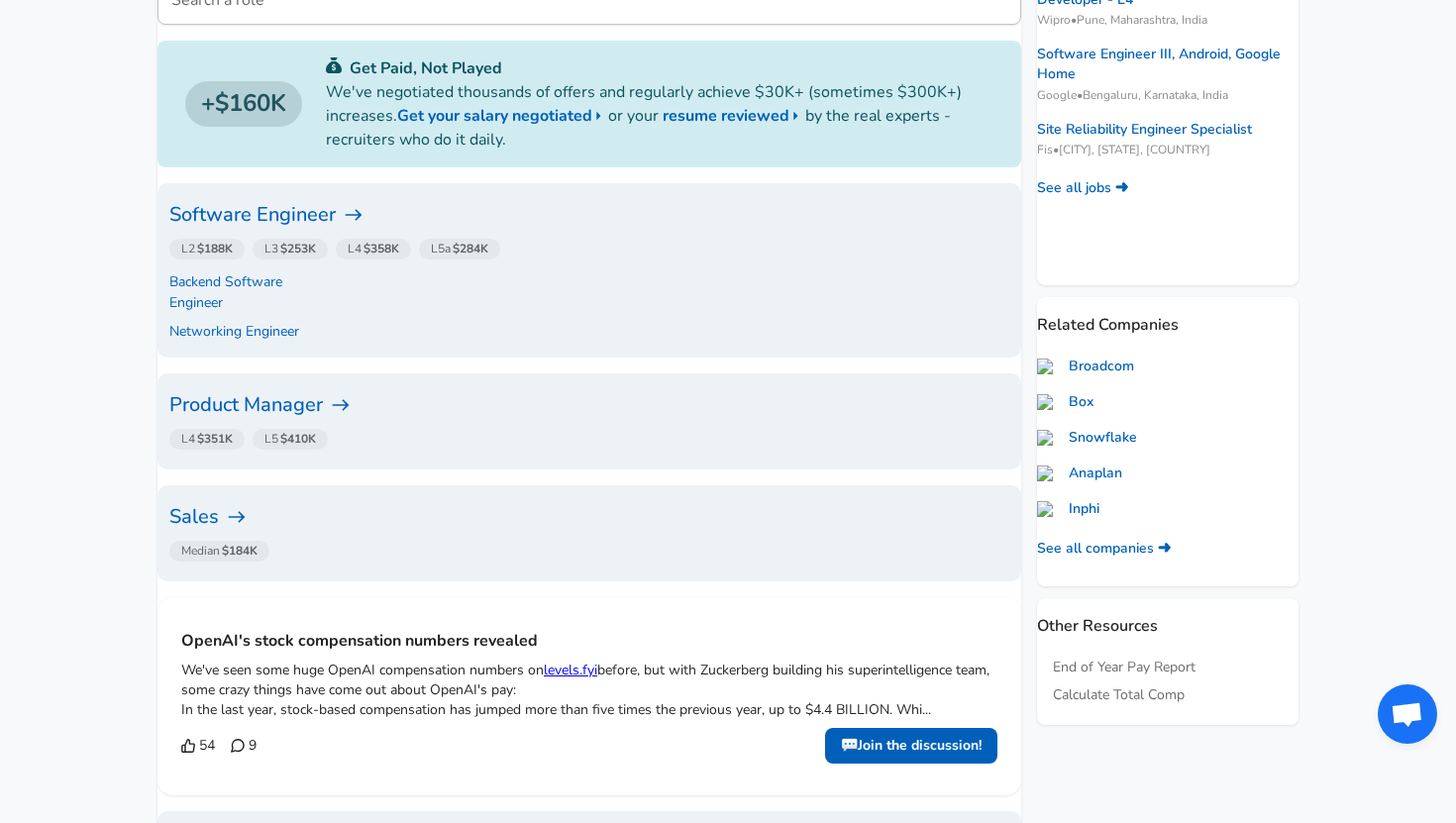 click on "Software Engineer" at bounding box center (589, 215) 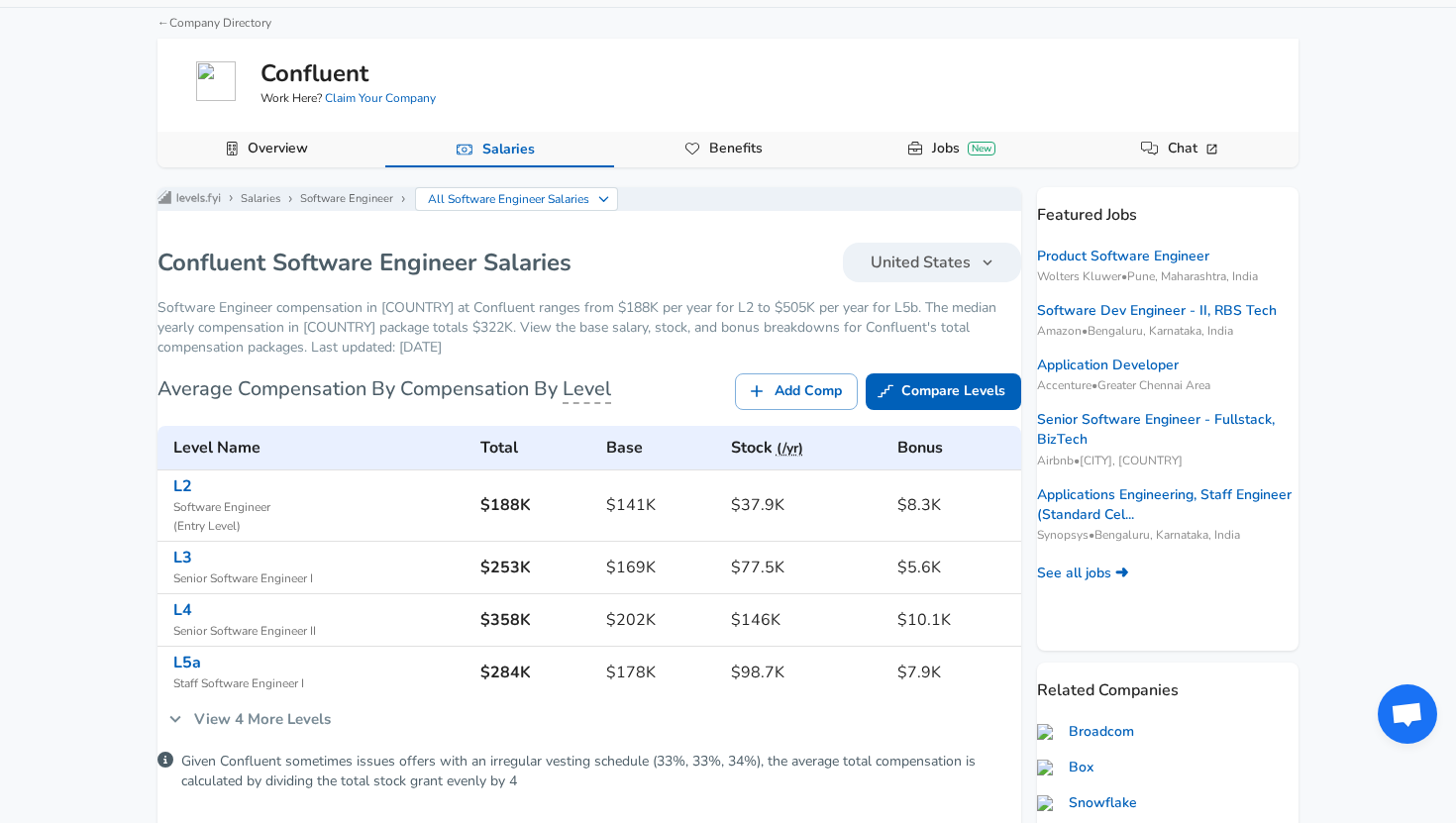 scroll, scrollTop: 90, scrollLeft: 0, axis: vertical 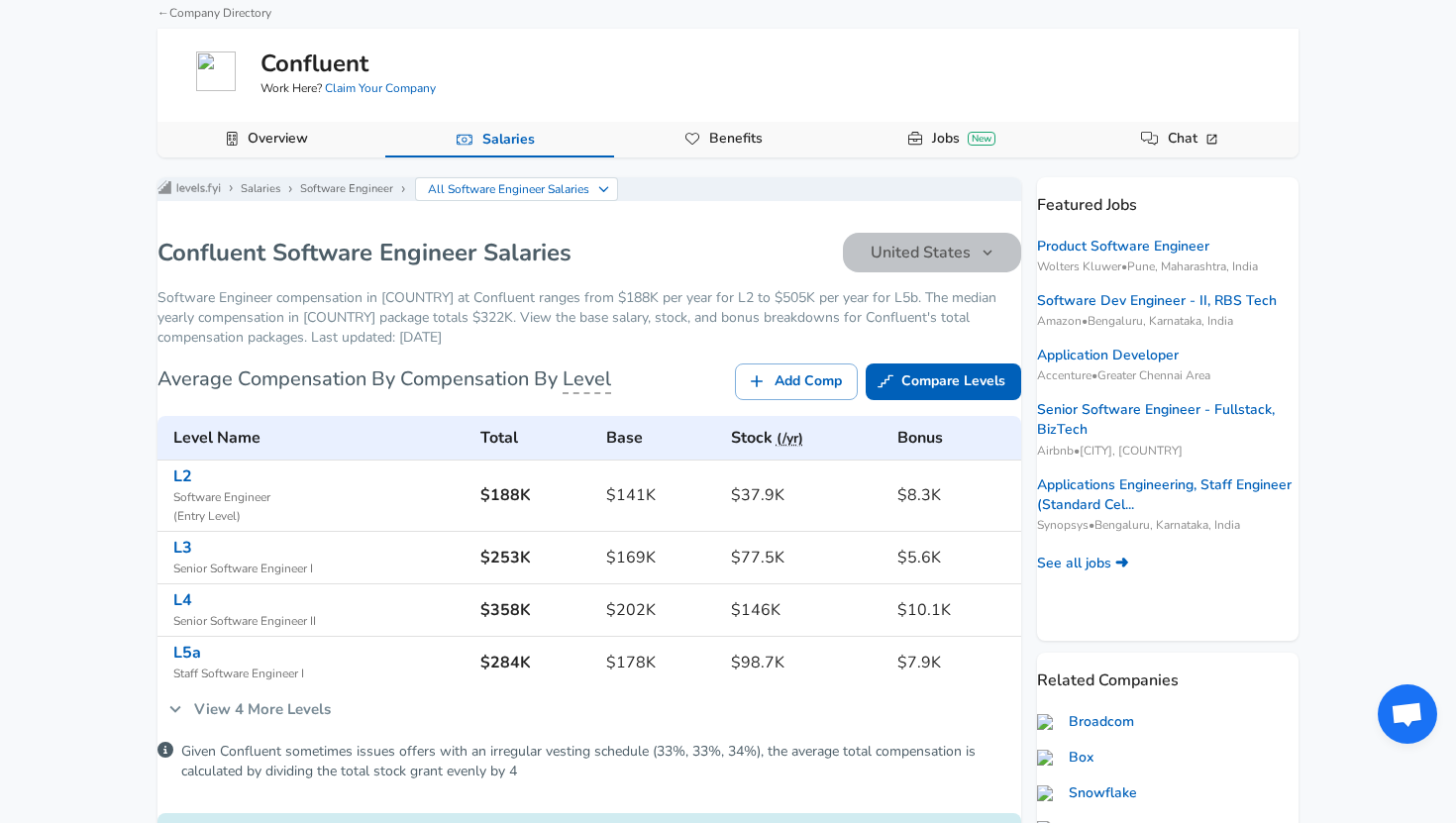 click on "United States" at bounding box center [920, 253] 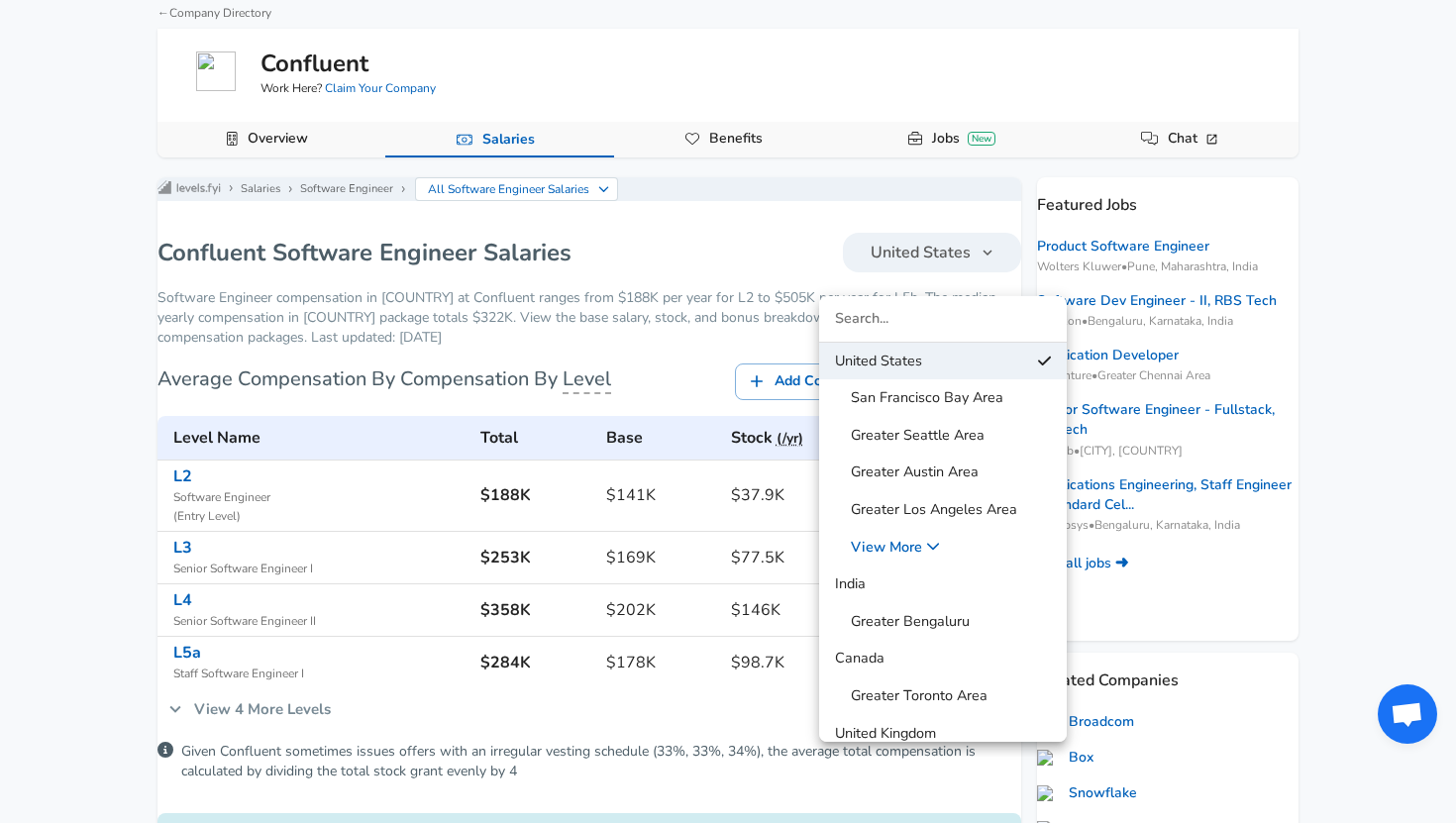 click on "India" at bounding box center (943, 584) 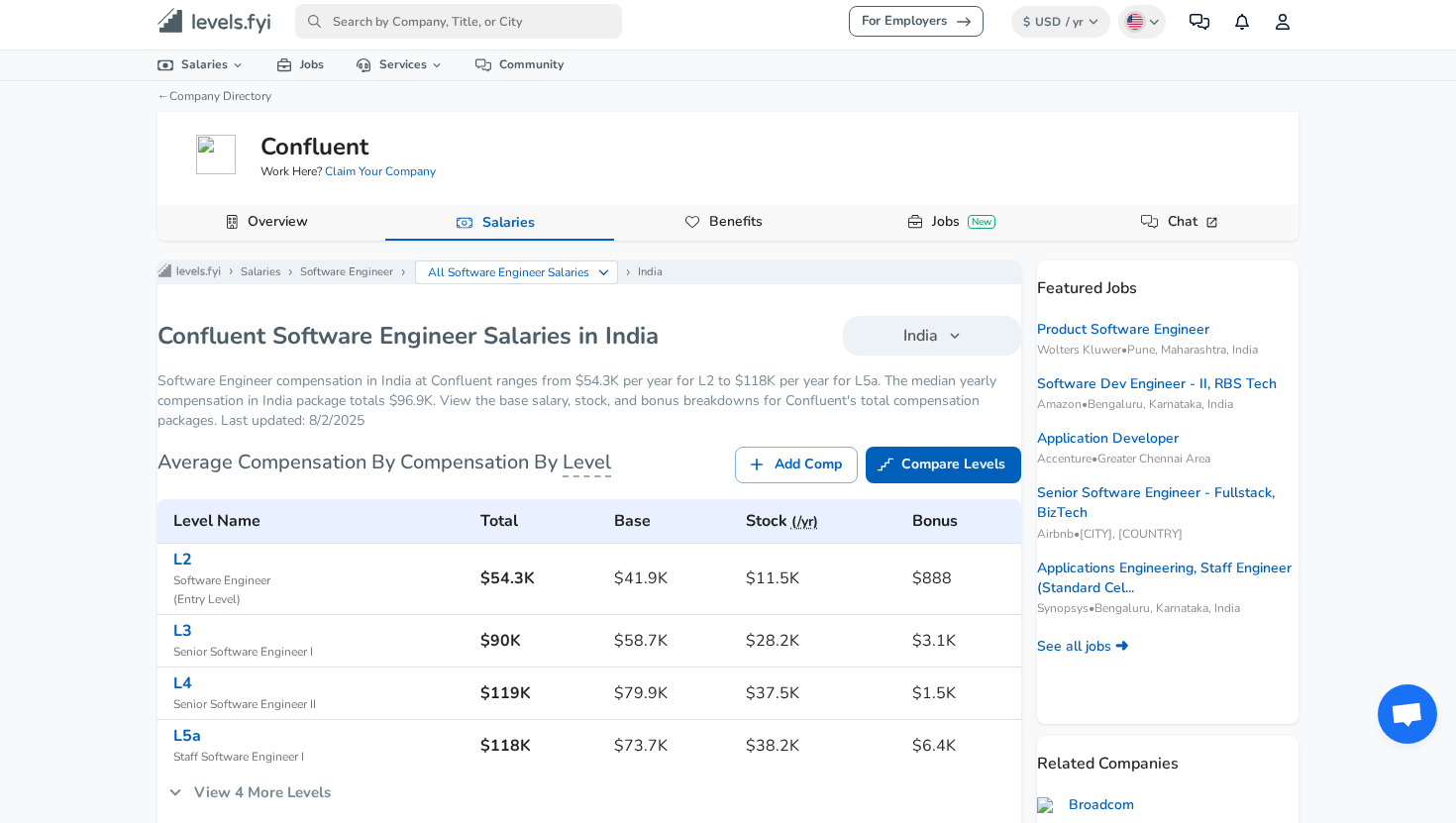scroll, scrollTop: 0, scrollLeft: 0, axis: both 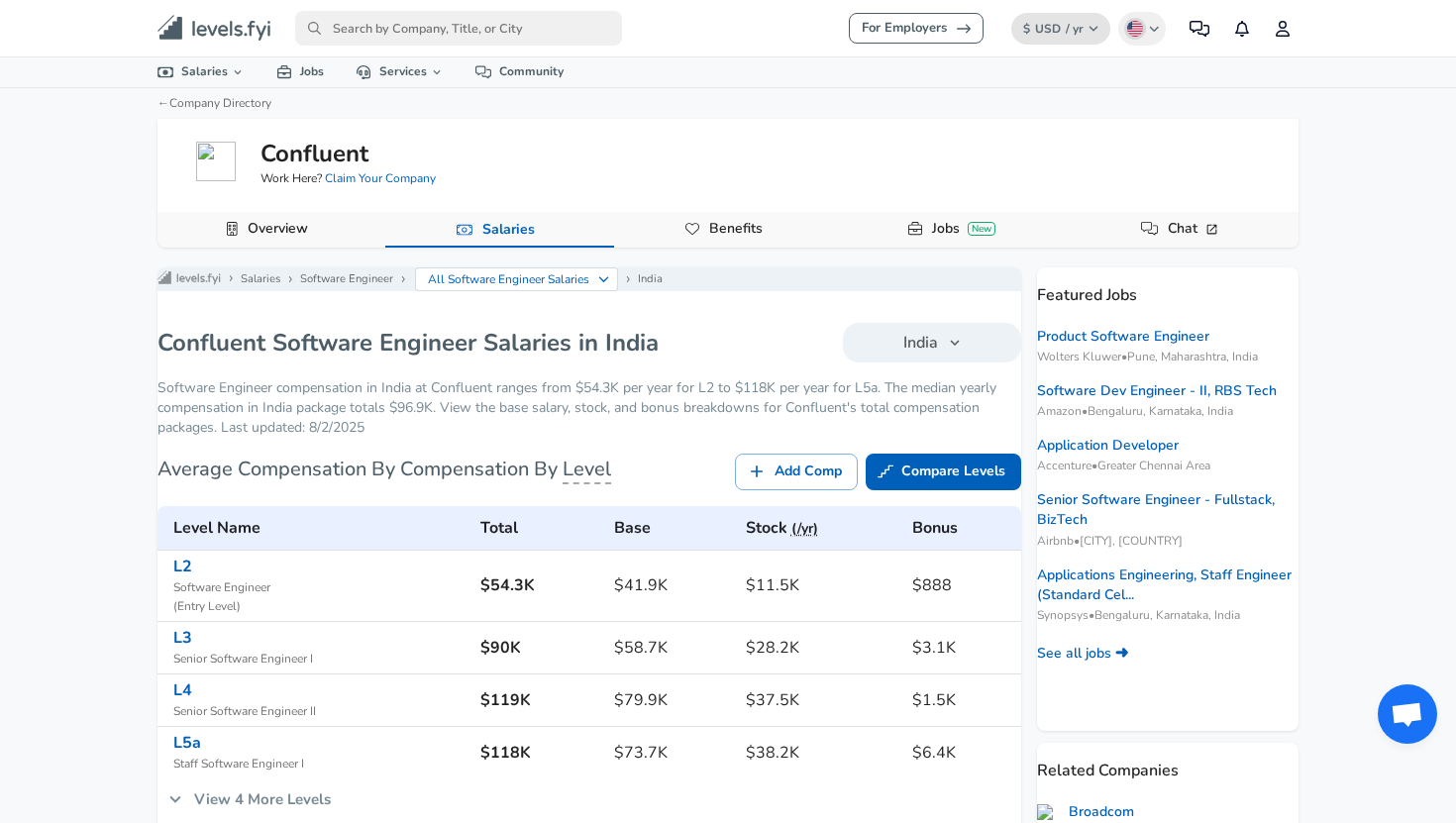 click 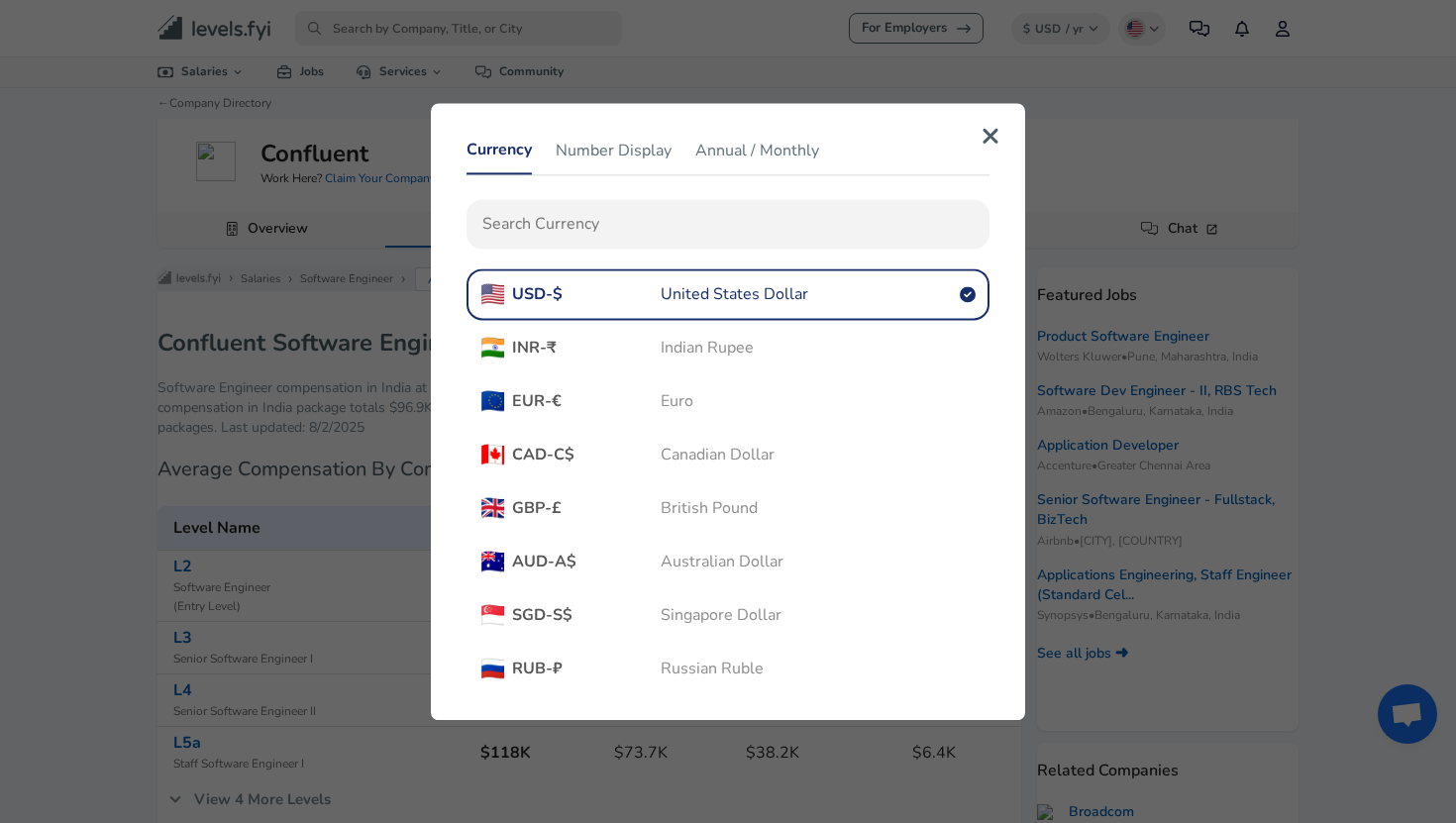 click on "🇮🇳 INR  -  ₹ Indian Rupee" at bounding box center [728, 348] 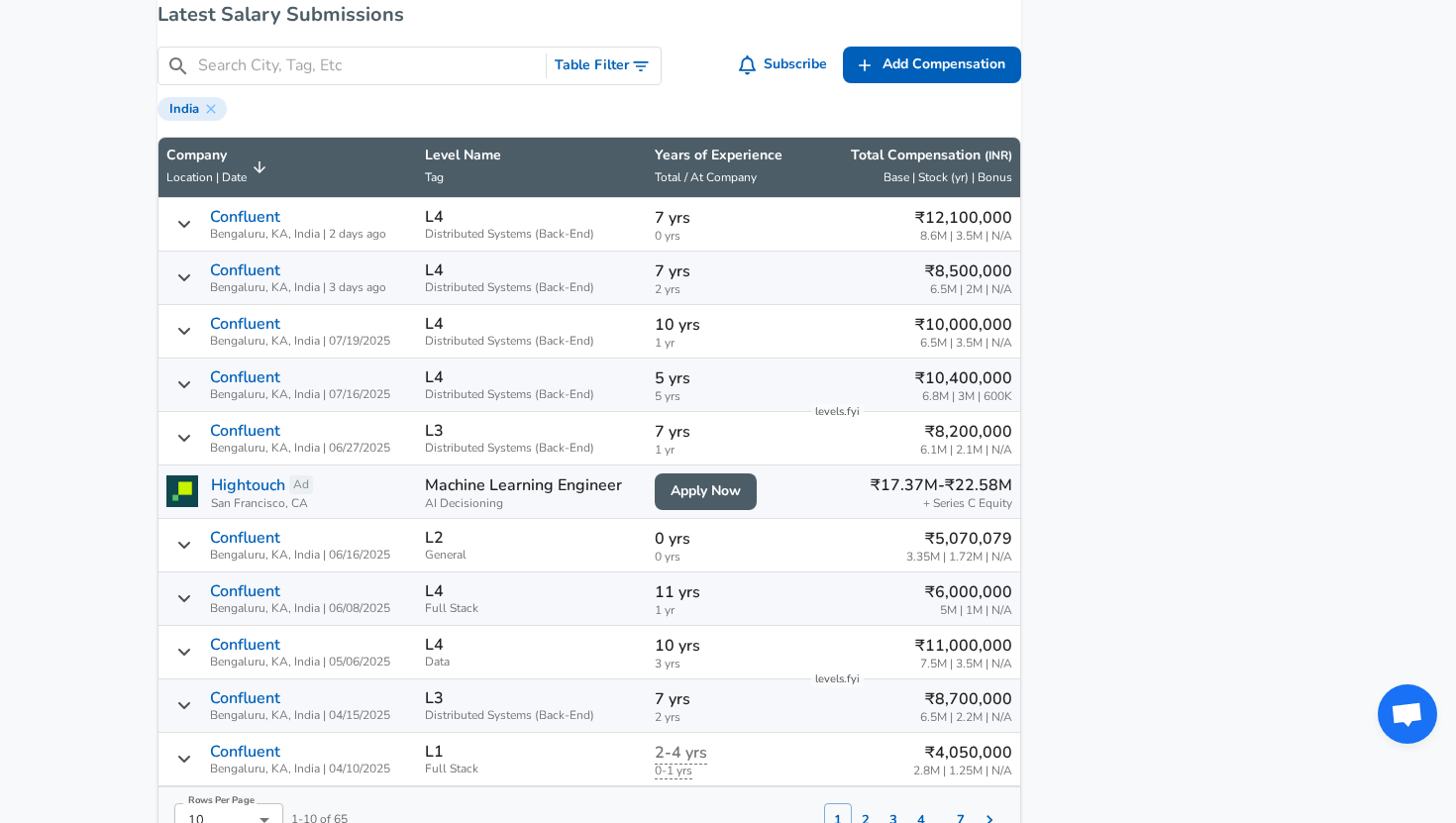 scroll, scrollTop: 1355, scrollLeft: 0, axis: vertical 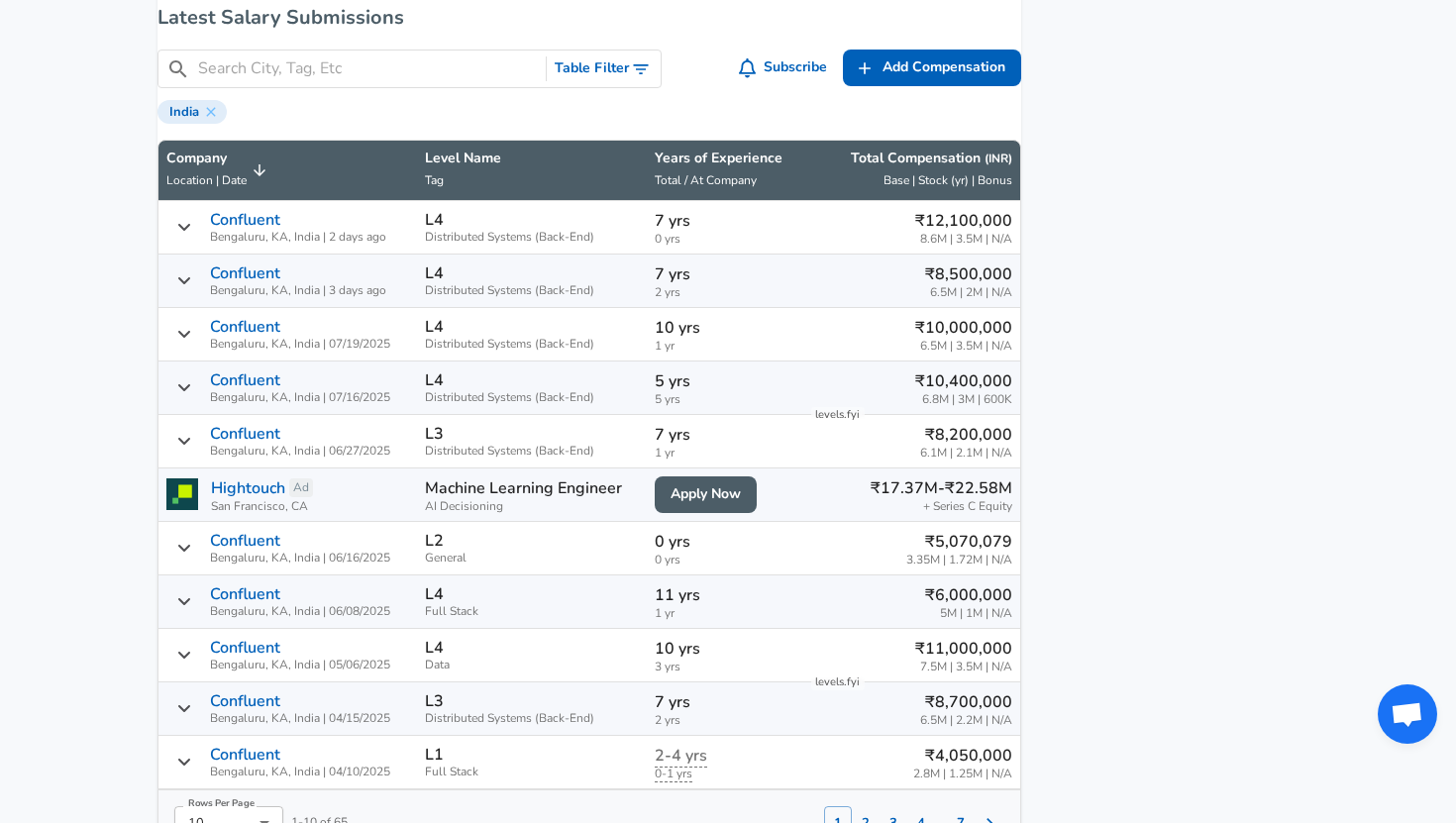 click on "₹10,400,000 6.8M   |   3M   |   600K" at bounding box center (910, 387) 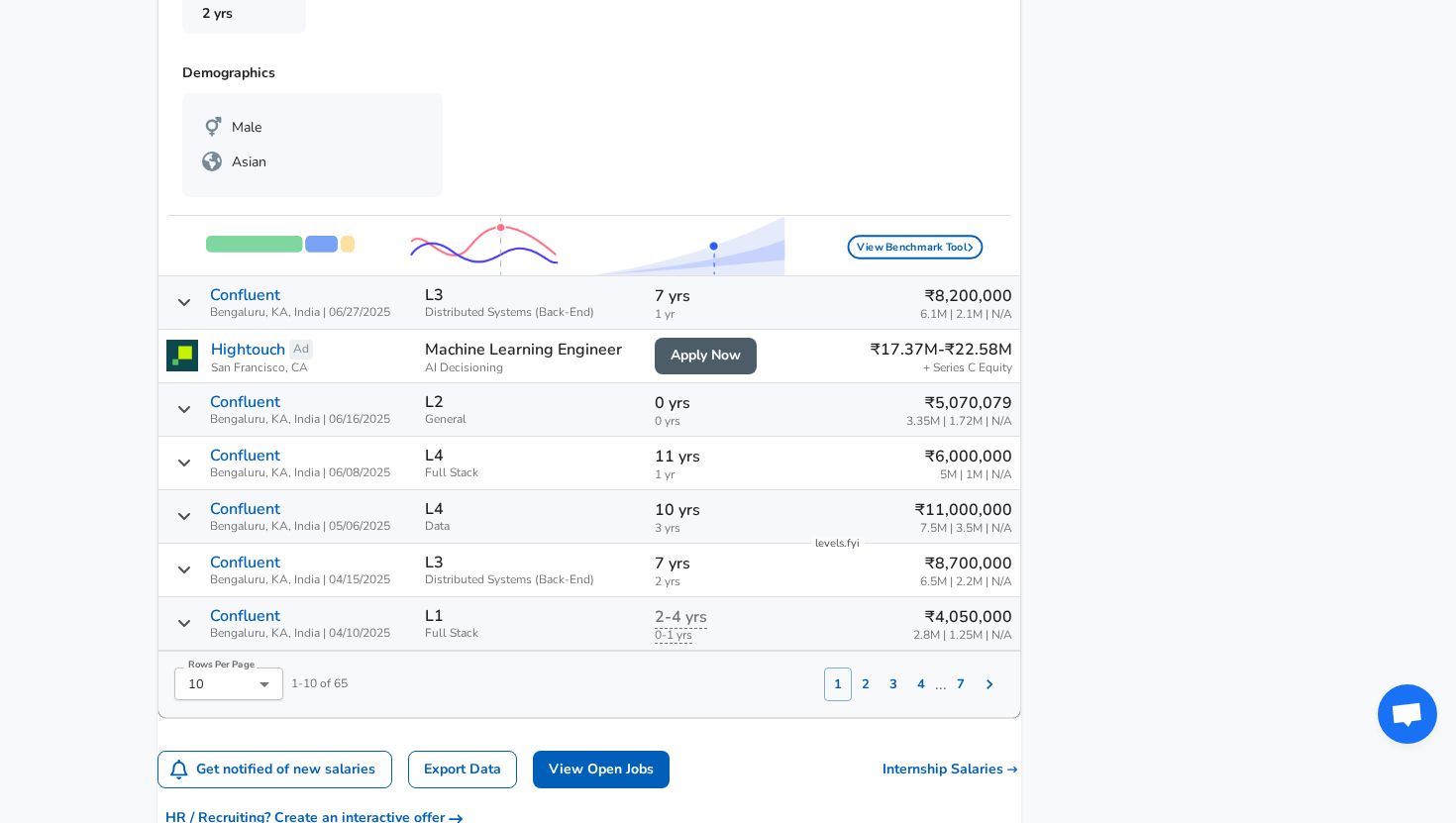 scroll, scrollTop: 2513, scrollLeft: 0, axis: vertical 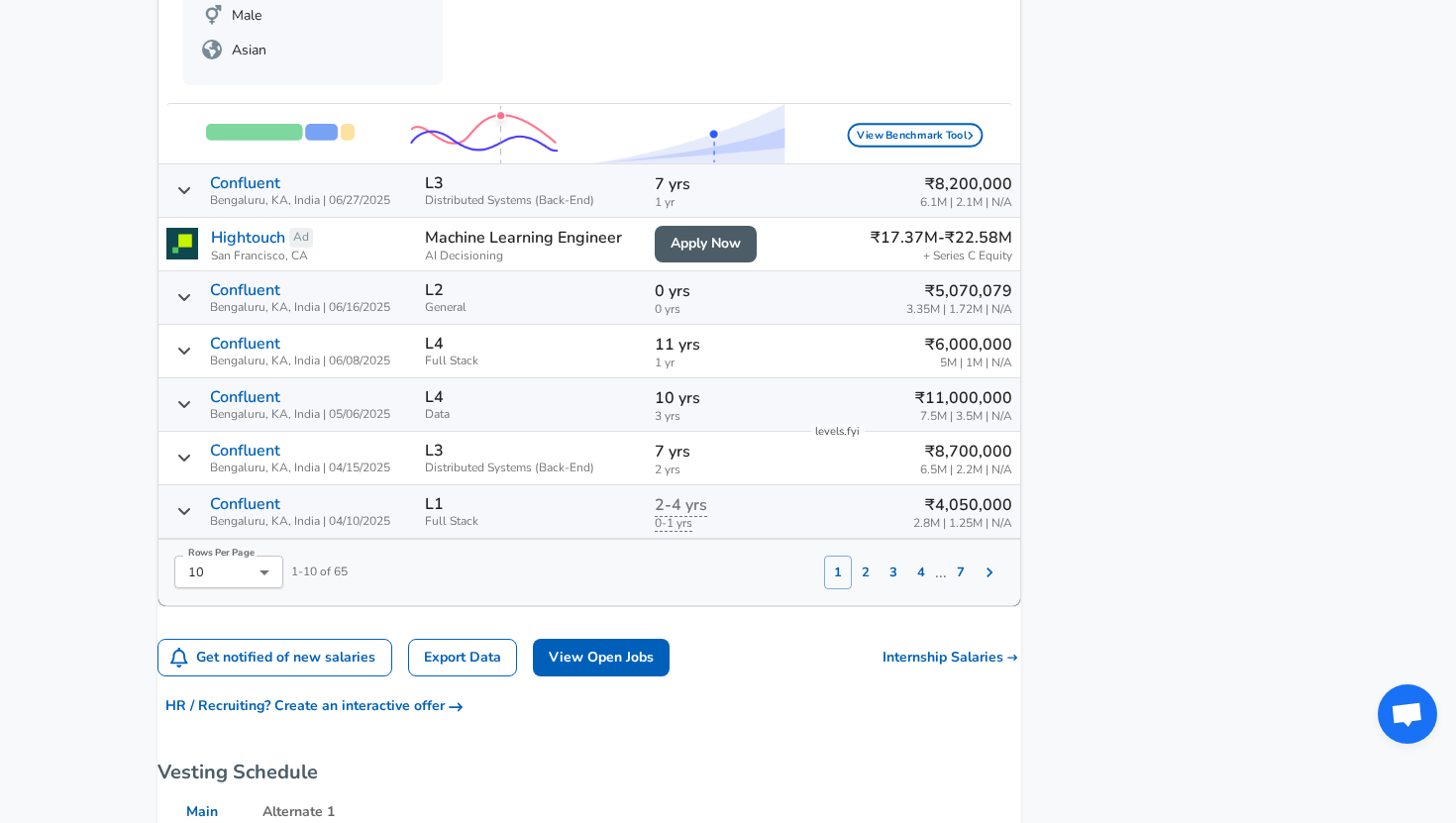 click on "0    yrs" at bounding box center (724, 291) 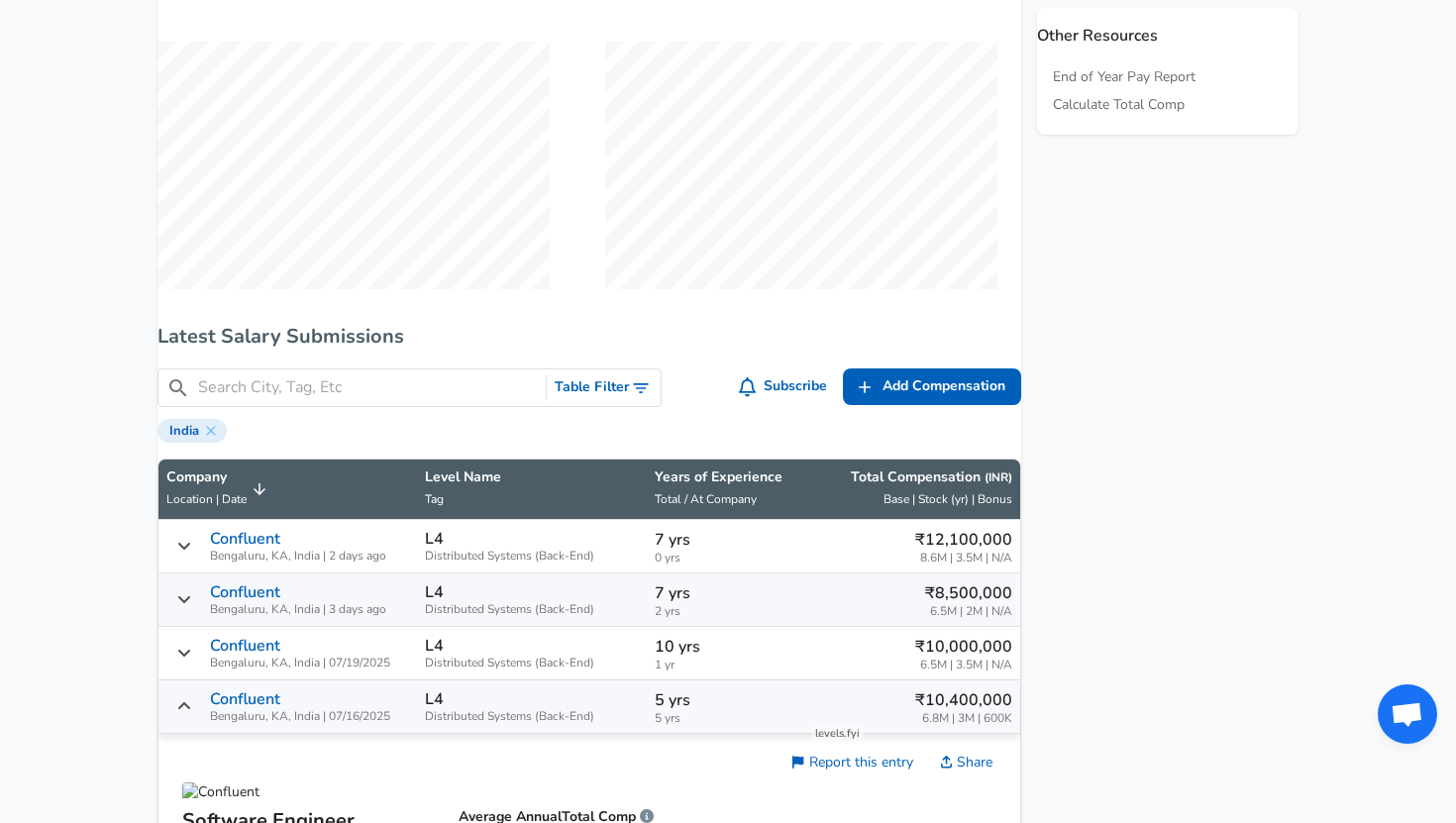 scroll, scrollTop: 1039, scrollLeft: 0, axis: vertical 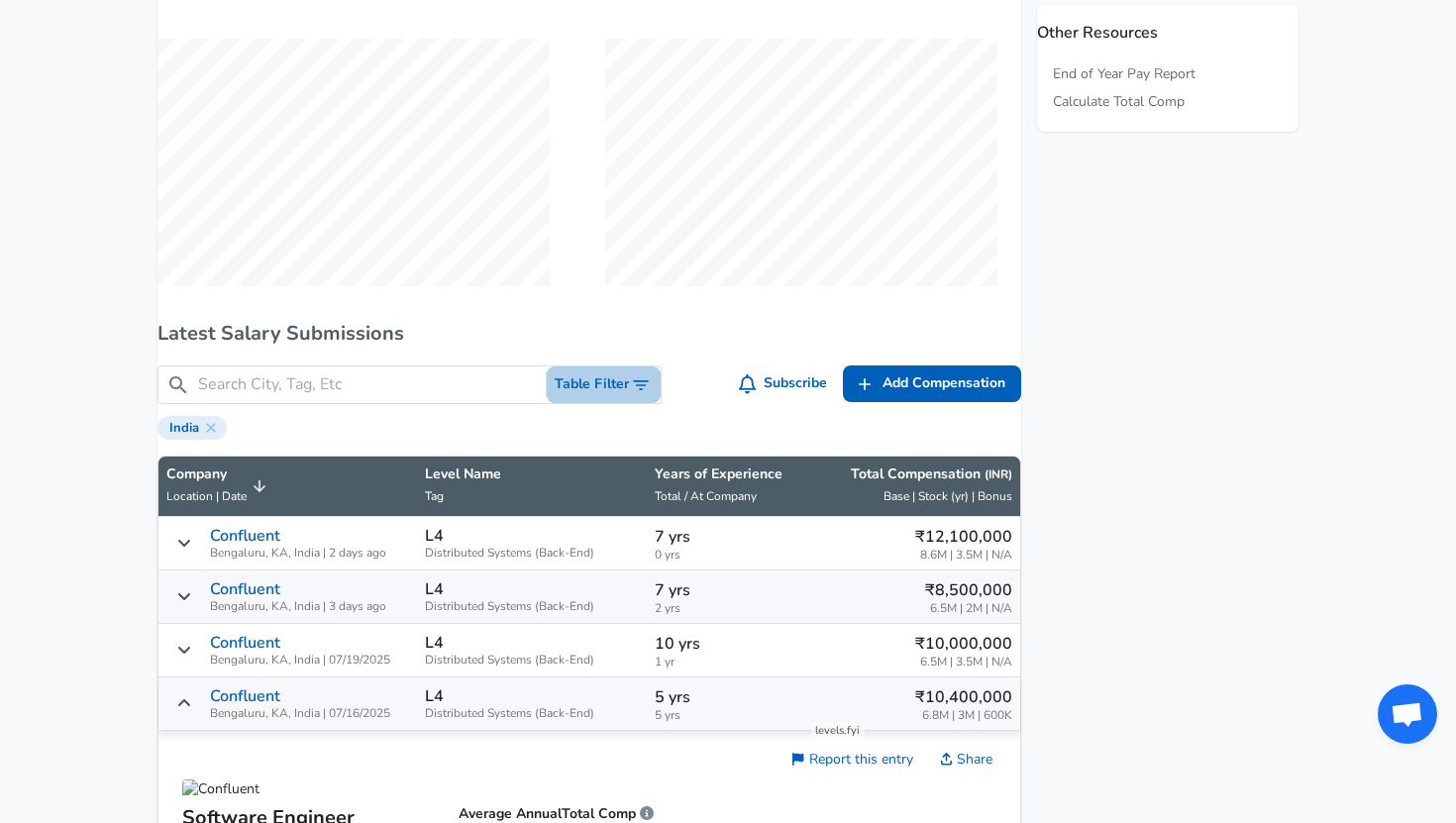 click 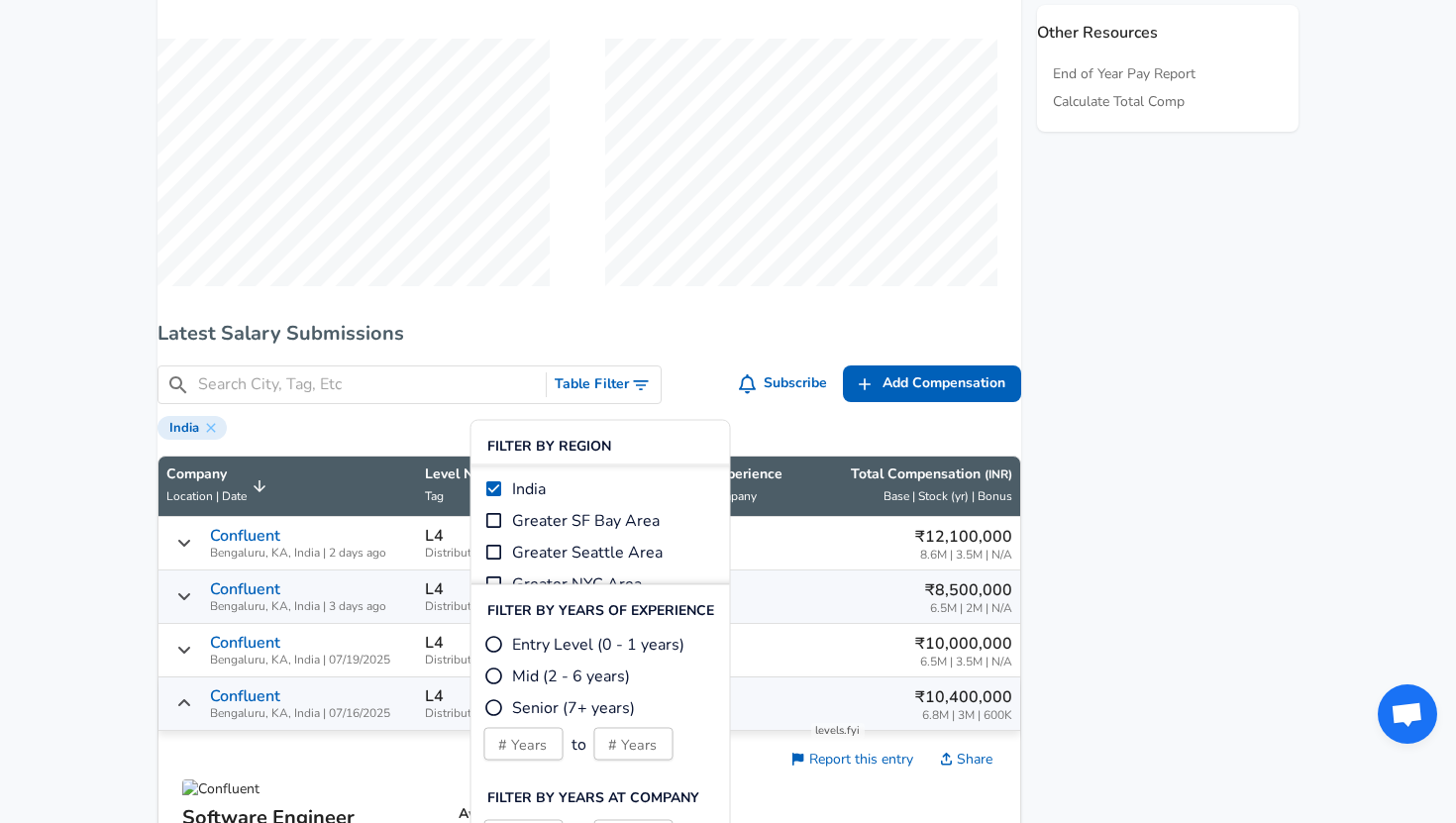 click on "Mid (2 - 6 years)" at bounding box center (571, 676) 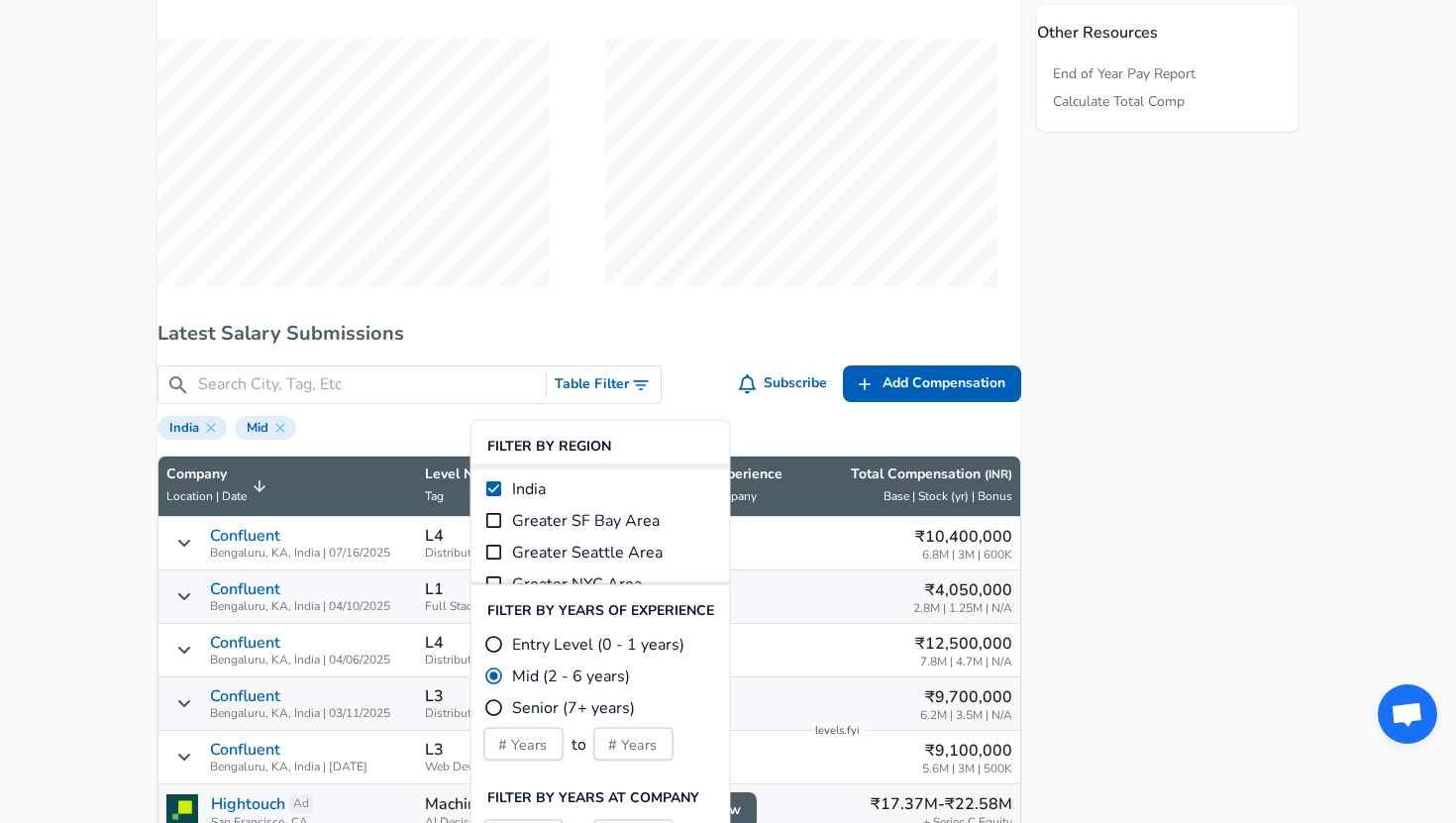 click on "India Mid" at bounding box center [589, 426] 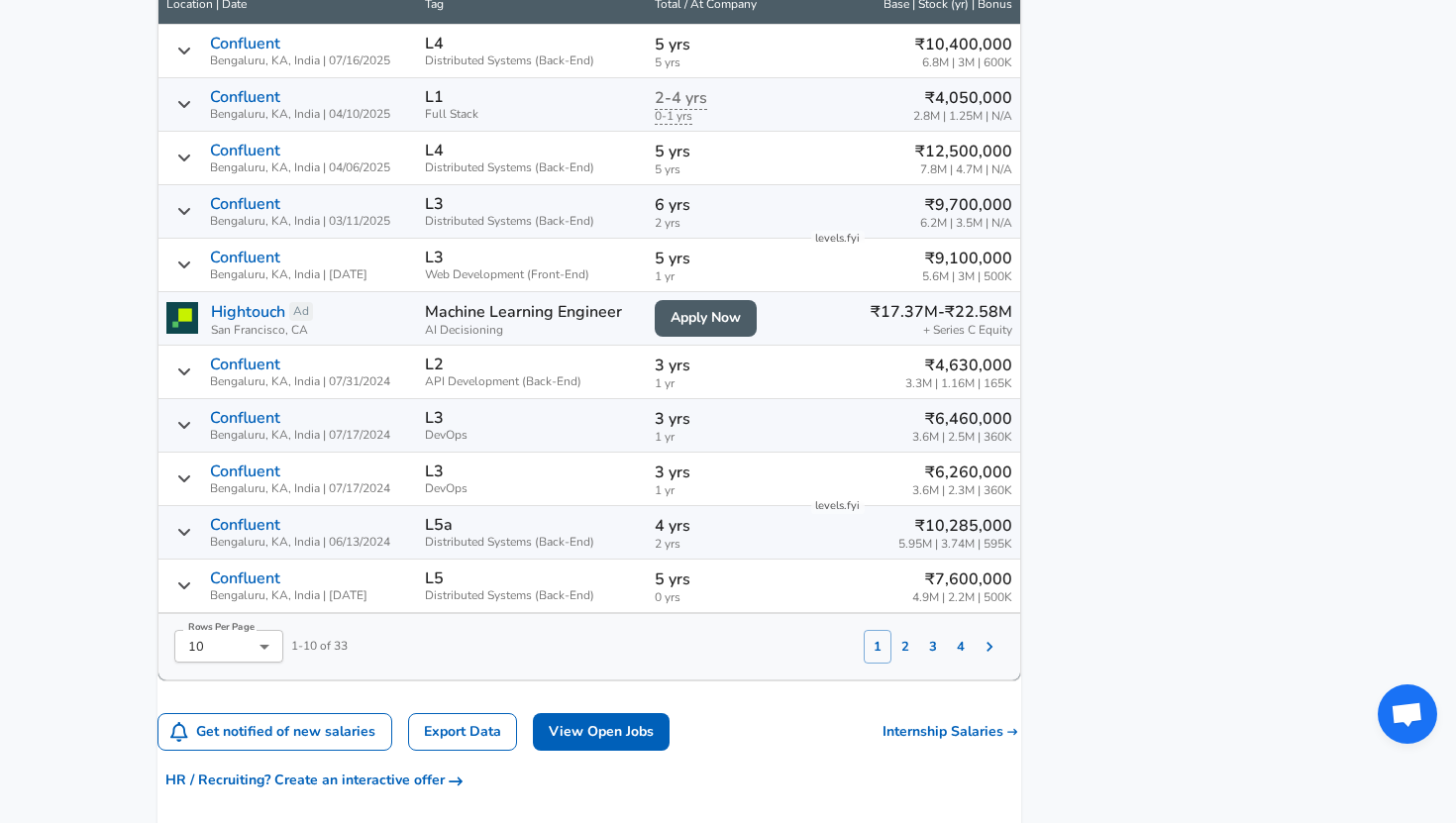scroll, scrollTop: 1587, scrollLeft: 0, axis: vertical 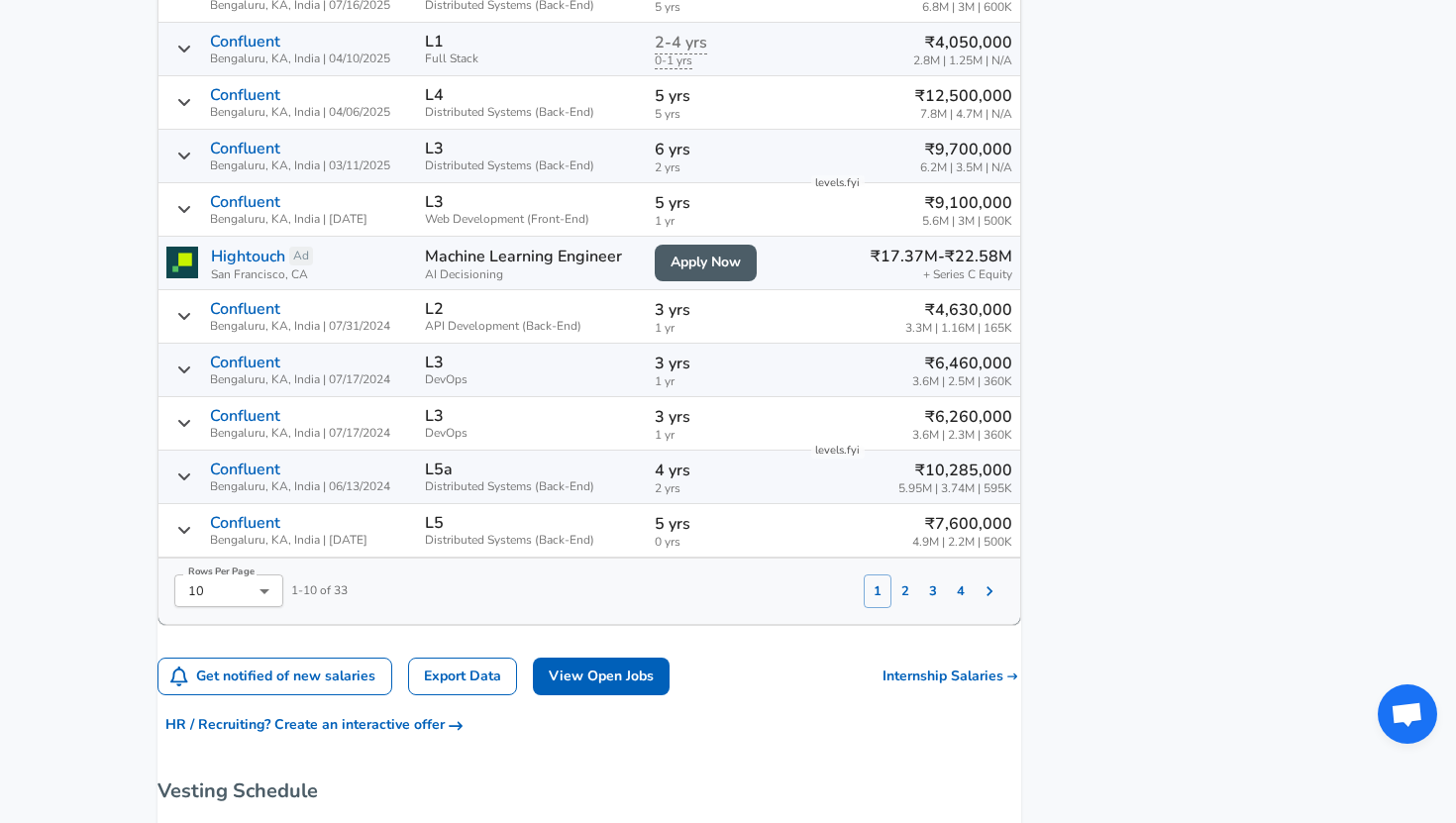 click on "₹6,260,000 3.6M   |   2.3M   |   360K levels.fyi" at bounding box center [910, 424] 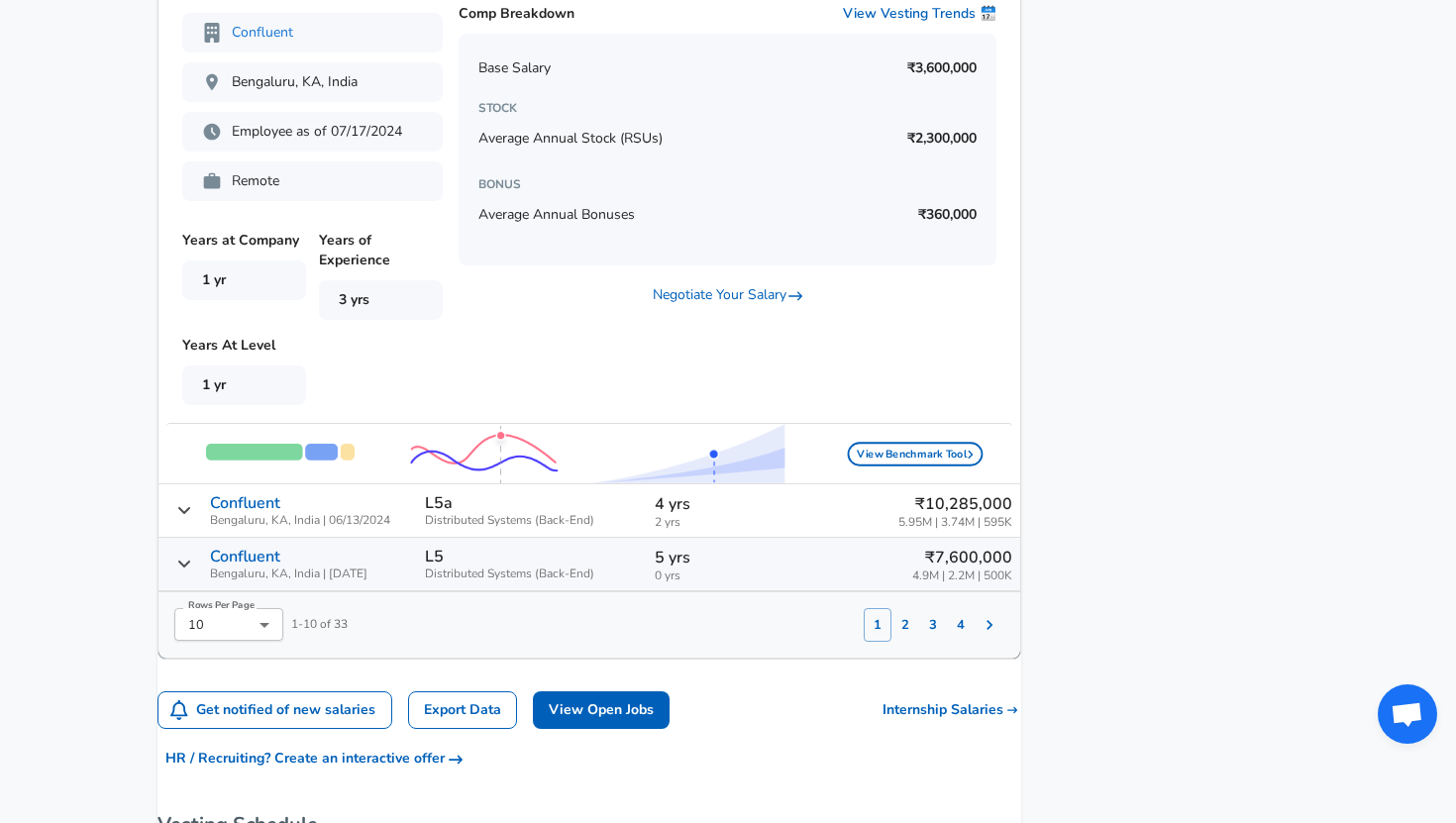 scroll, scrollTop: 2236, scrollLeft: 0, axis: vertical 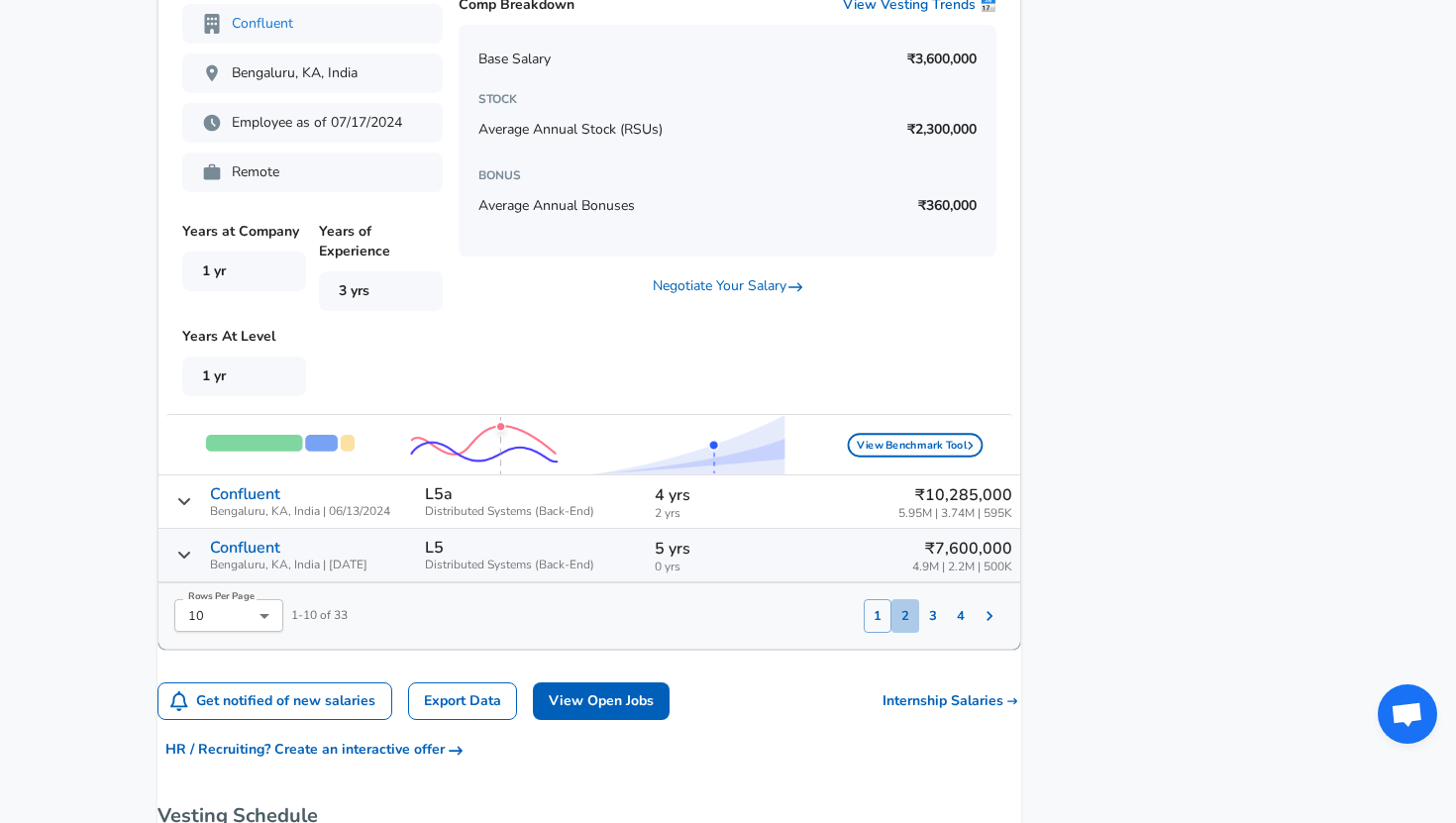 click on "2" at bounding box center [905, 616] 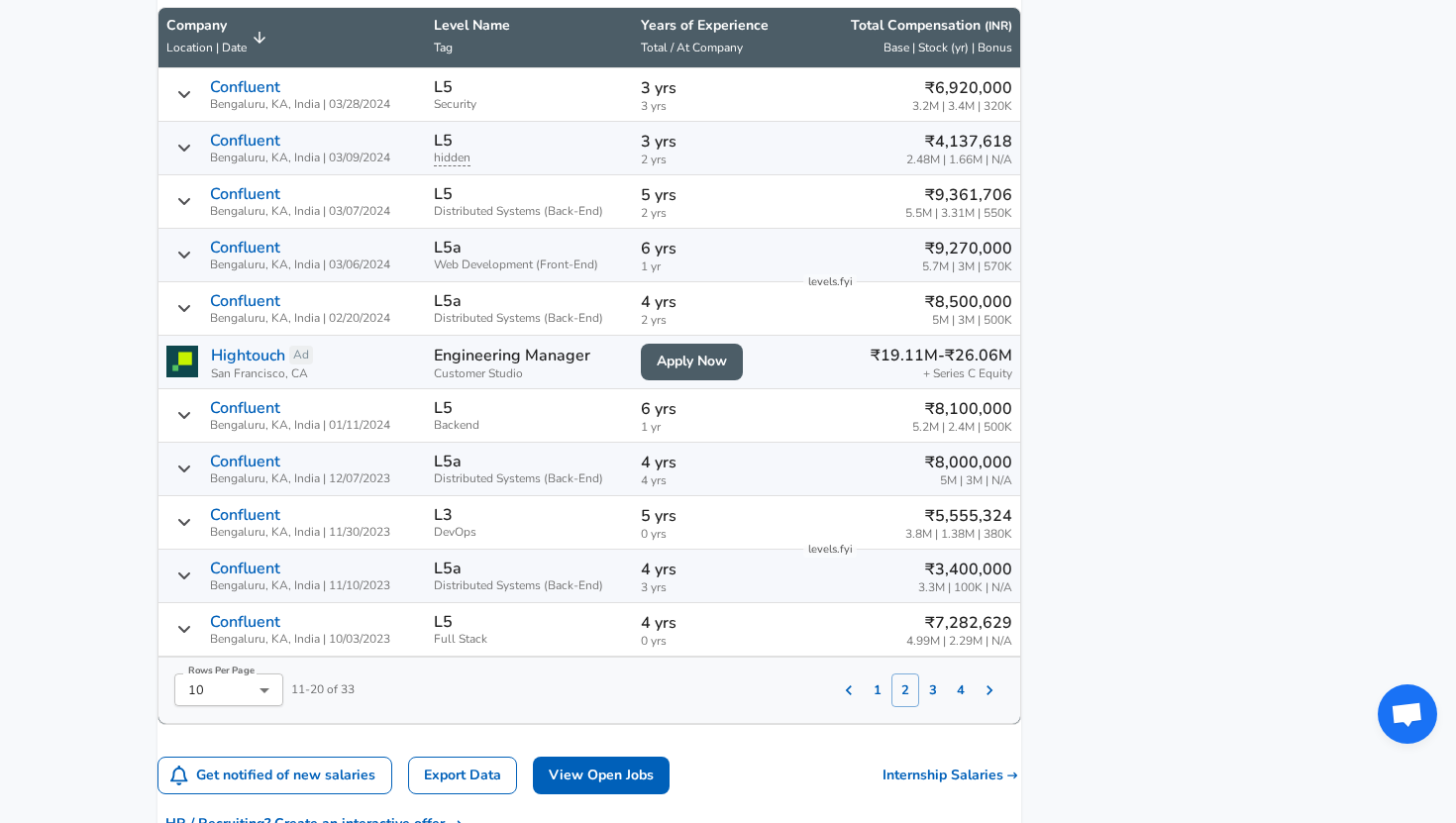 scroll, scrollTop: 1484, scrollLeft: 0, axis: vertical 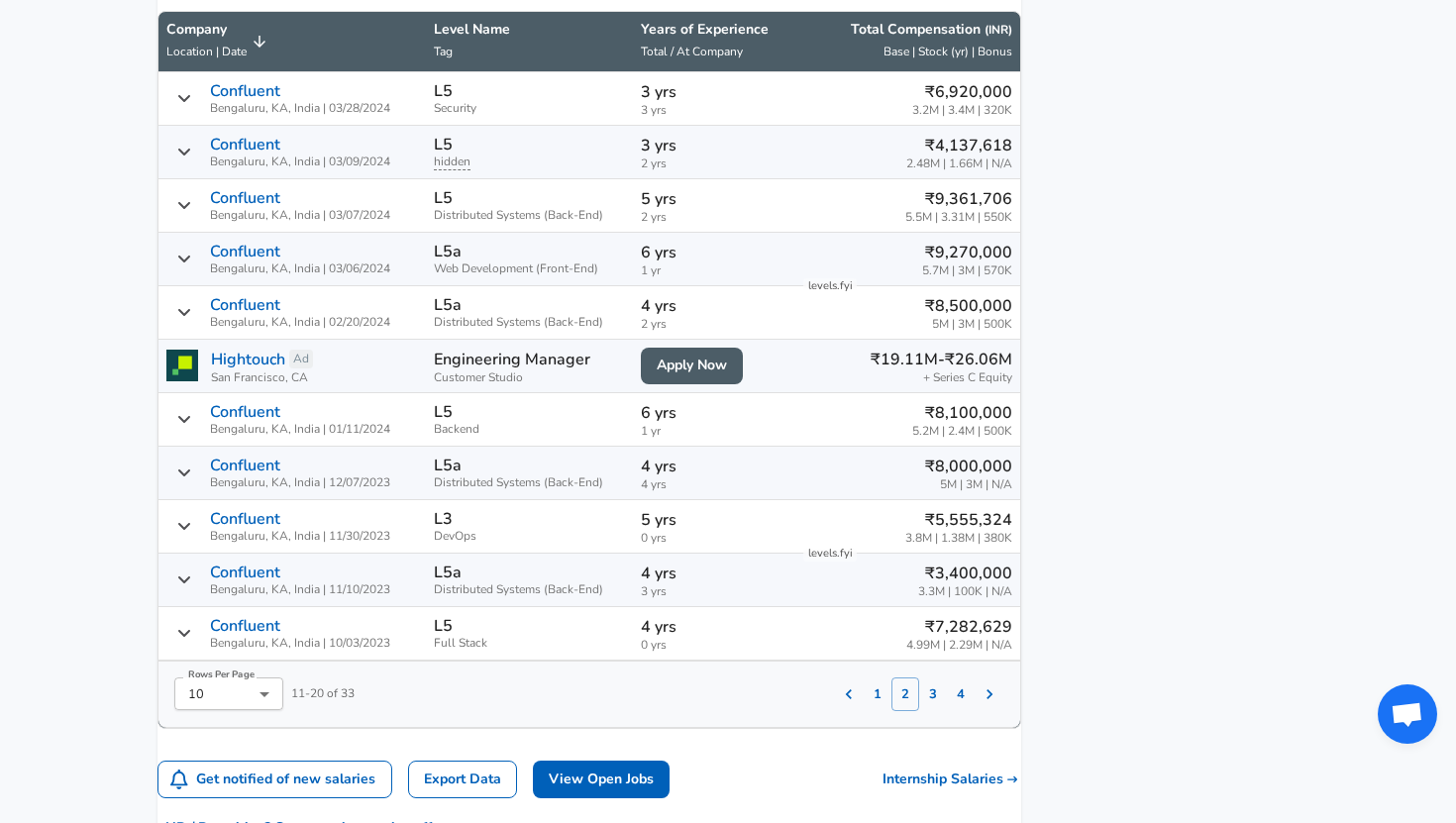 click 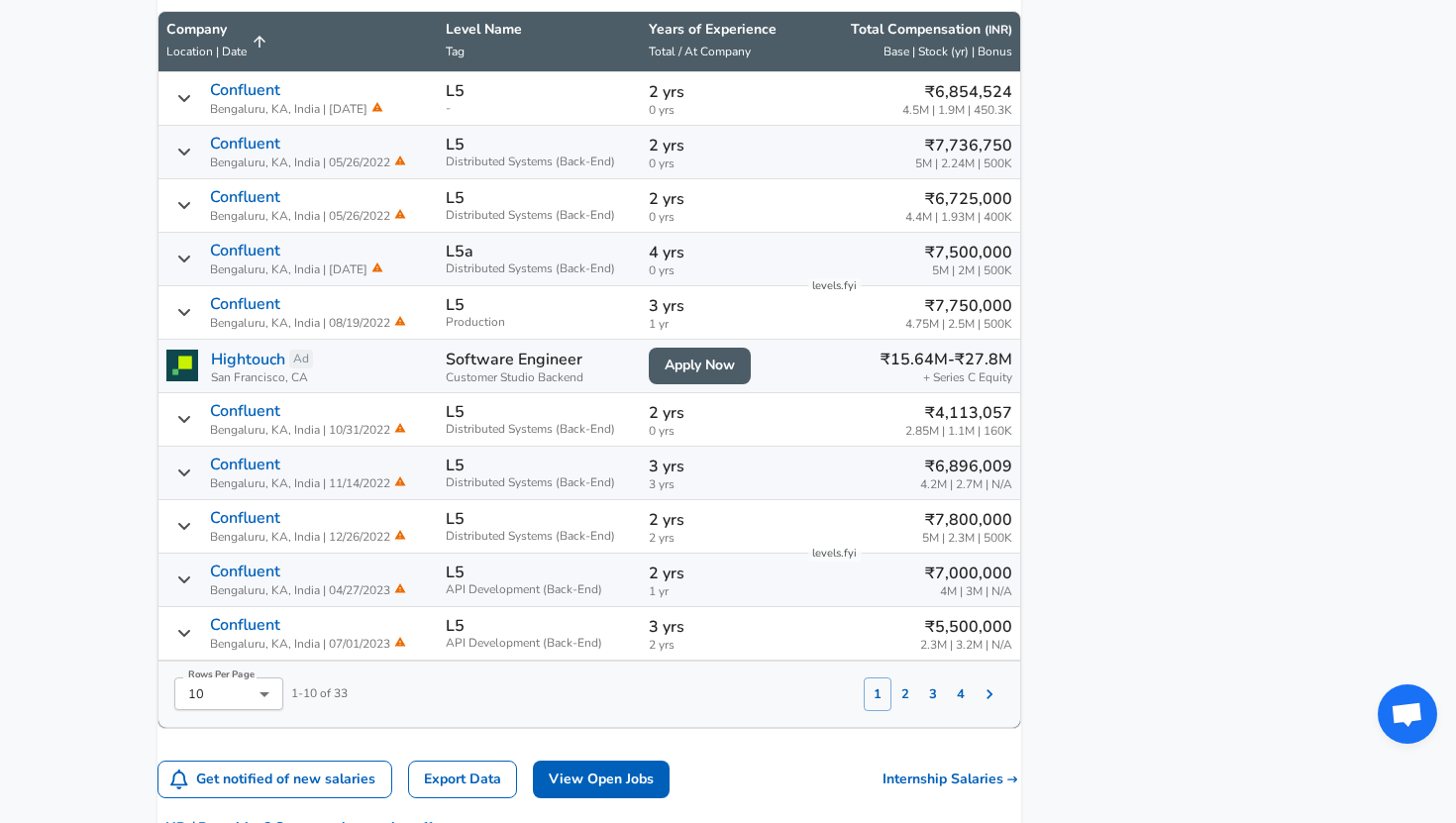 click 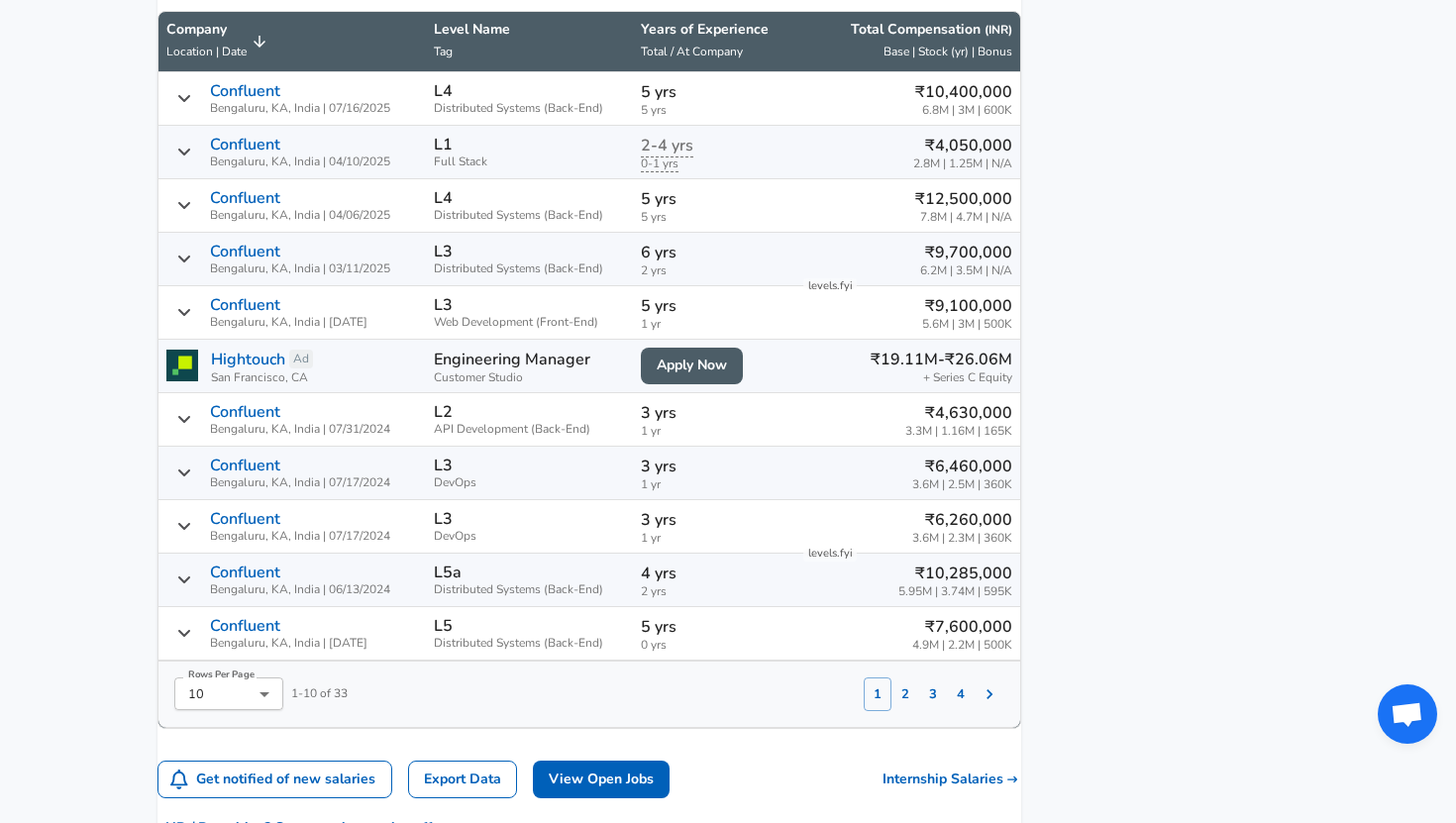 click on "5    yrs" at bounding box center (713, 92) 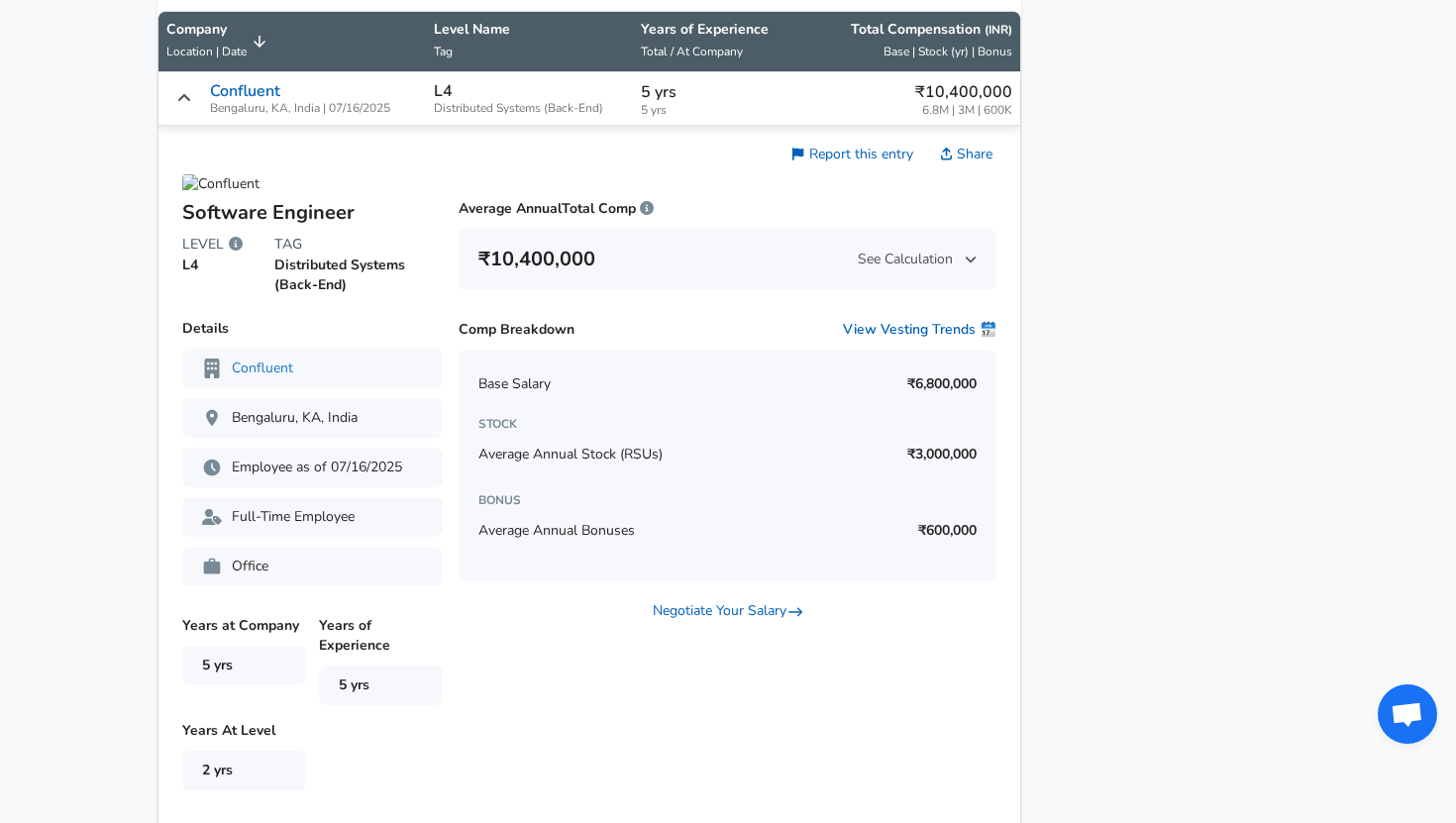 click on "Confluent [CITY], [STATE], [COUNTRY]   |   [DATE]" at bounding box center [300, 98] 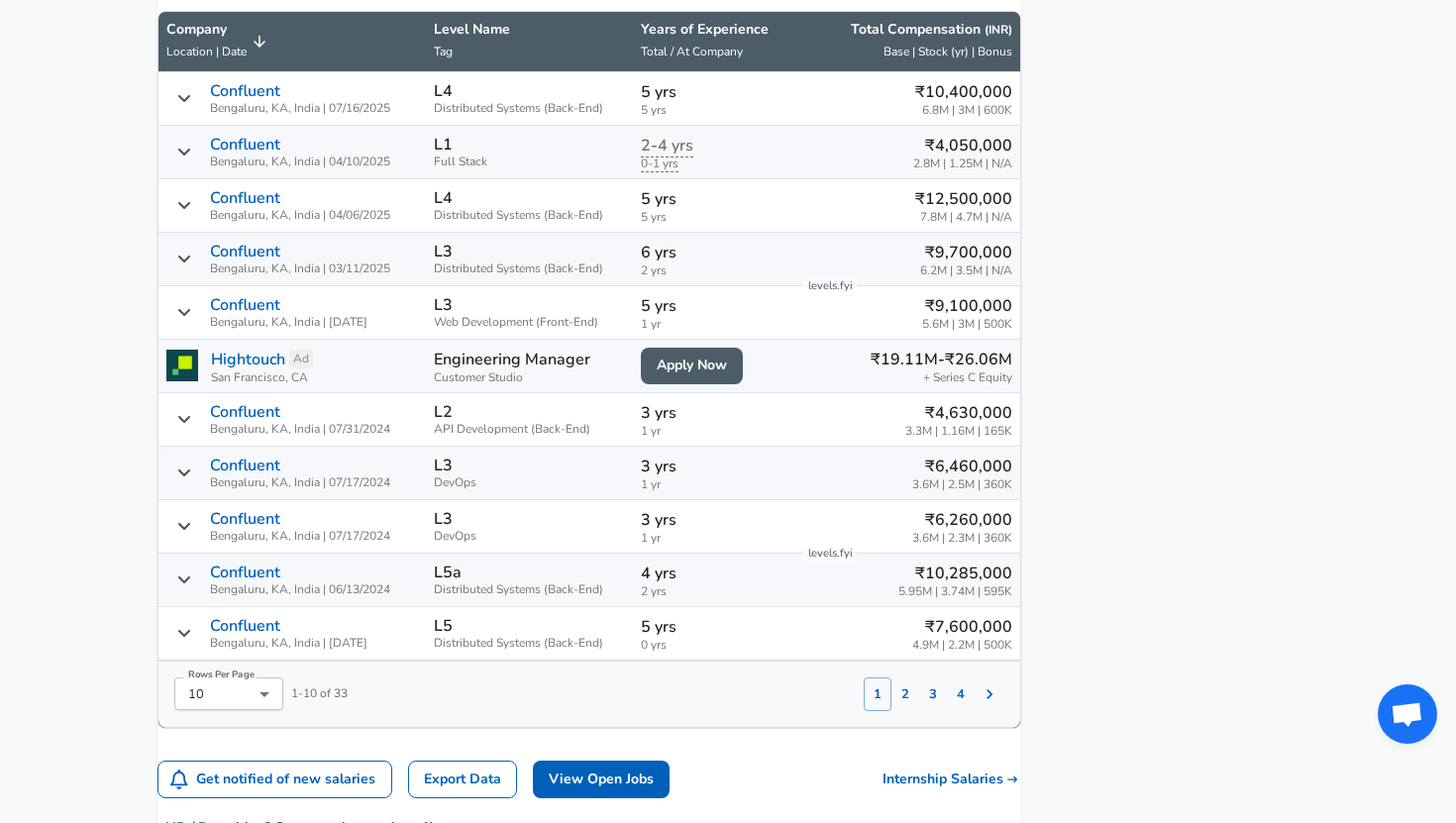 click on "Bengaluru, KA, India   |   07/16/2025" at bounding box center [300, 108] 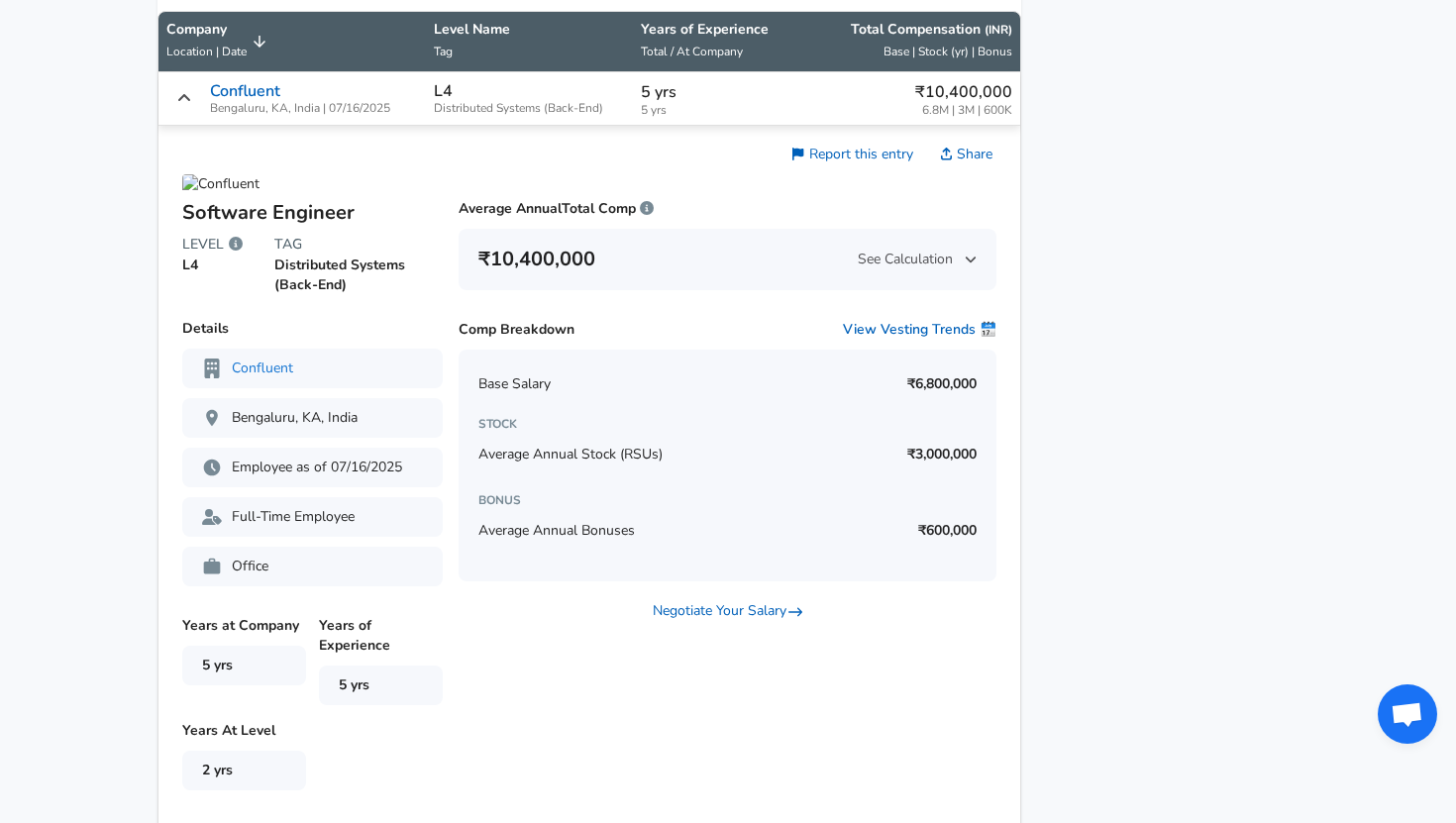 click on "Bengaluru, KA, India   |   07/16/2025" at bounding box center [300, 108] 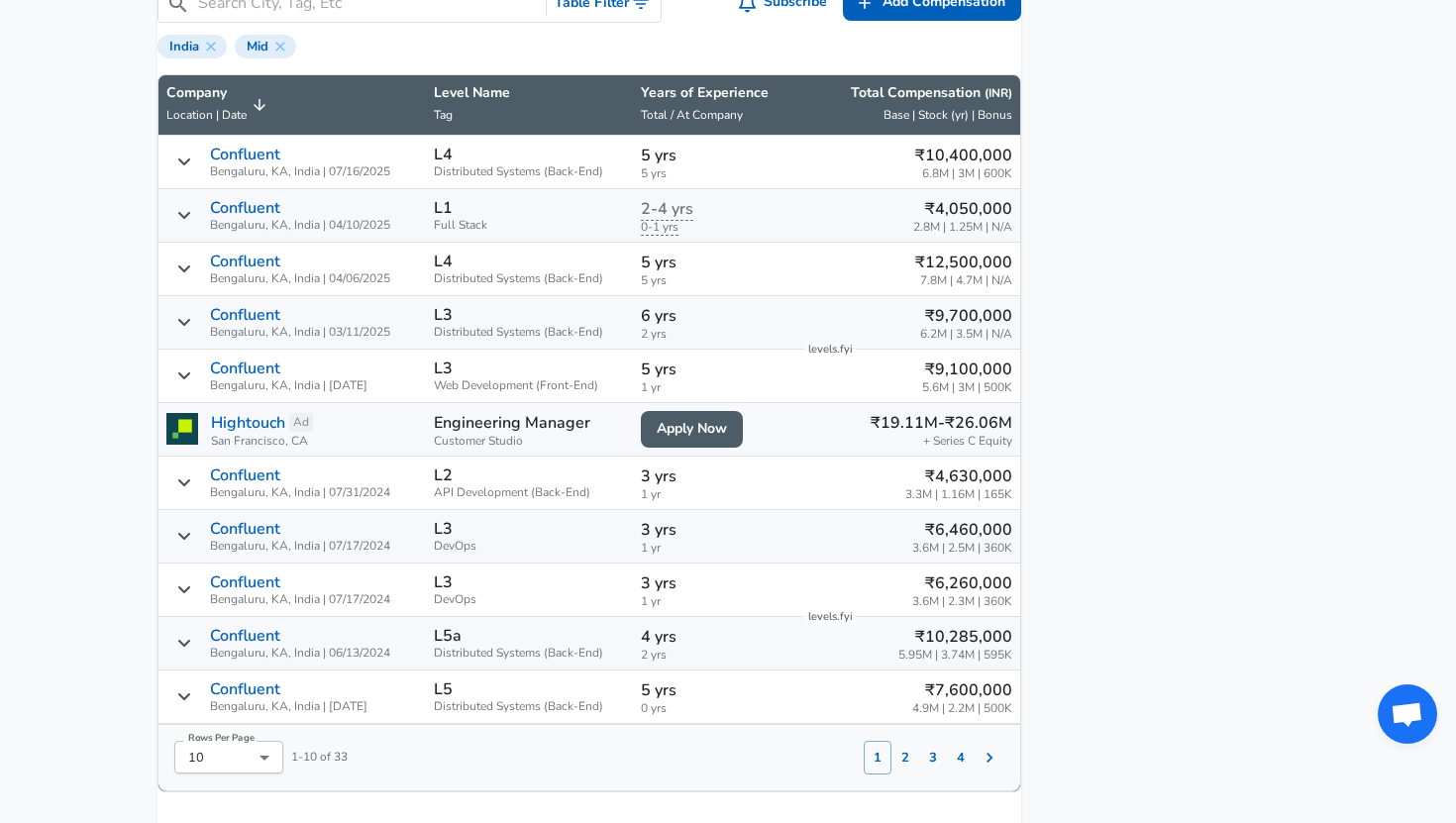 scroll, scrollTop: 1416, scrollLeft: 0, axis: vertical 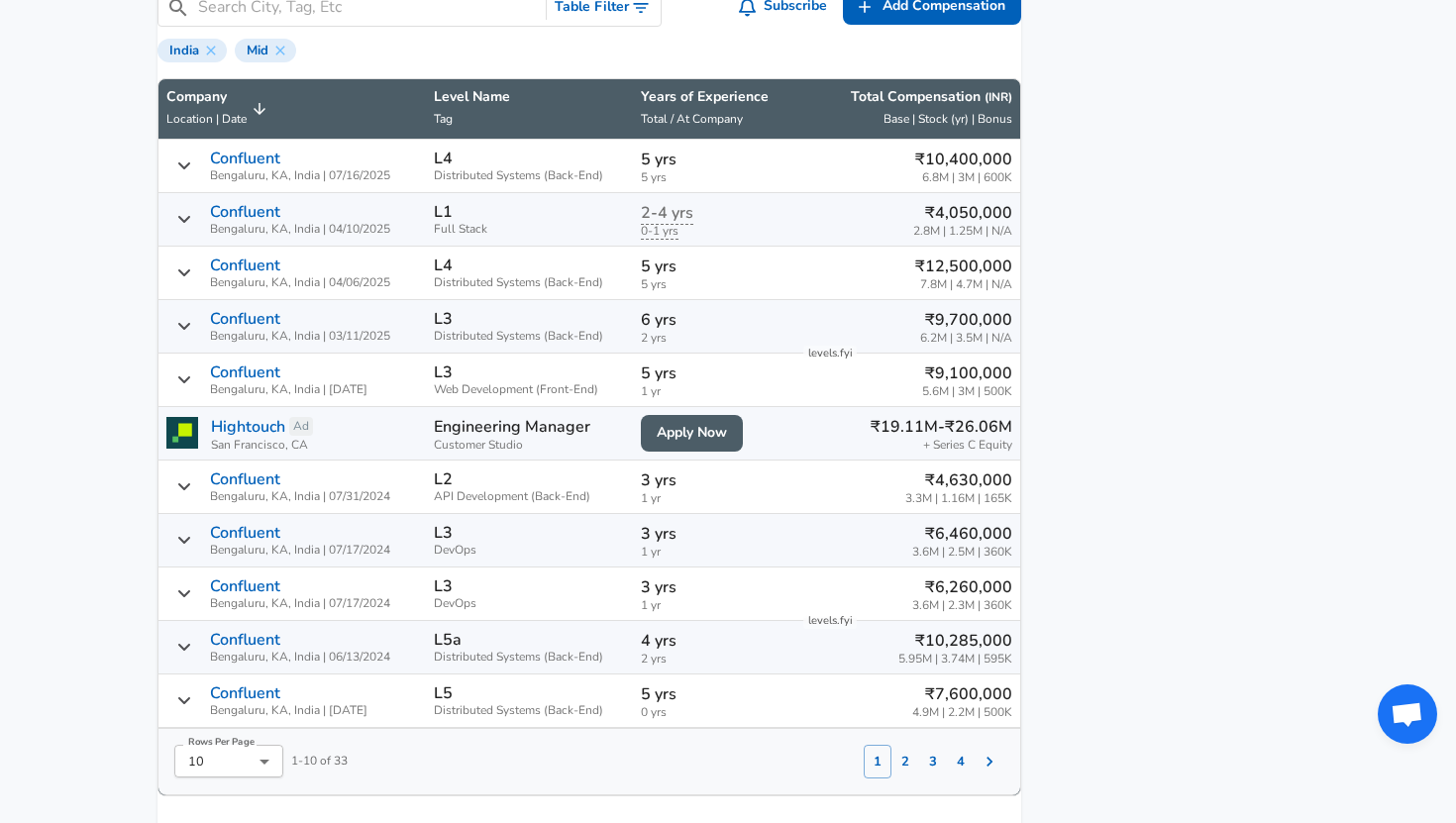 click on "6    yrs   2    yrs" at bounding box center [713, 327] 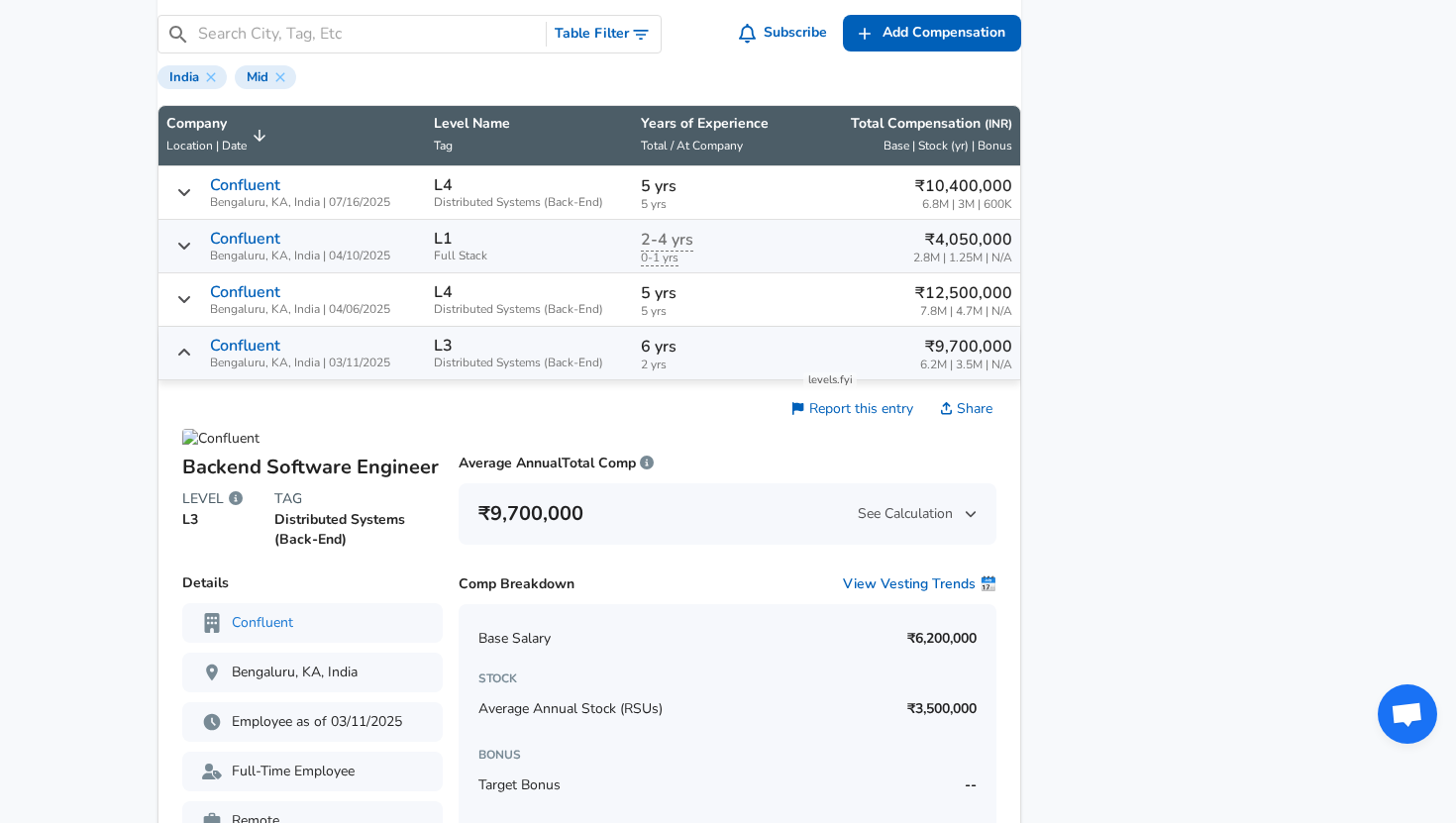 scroll, scrollTop: 1375, scrollLeft: 0, axis: vertical 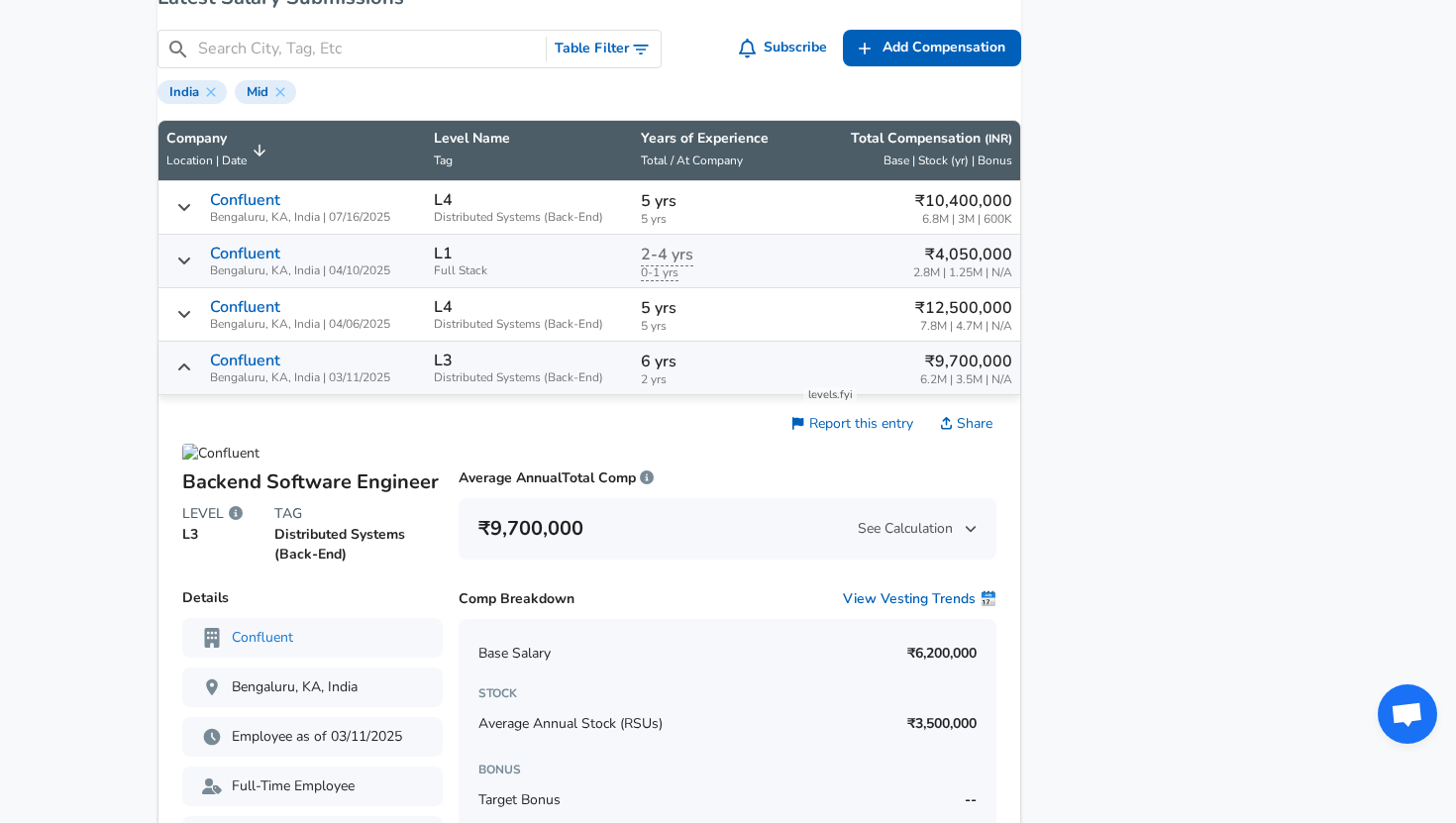 click on "[CITY], [STATE]   |   [DATE]" at bounding box center [300, 377] 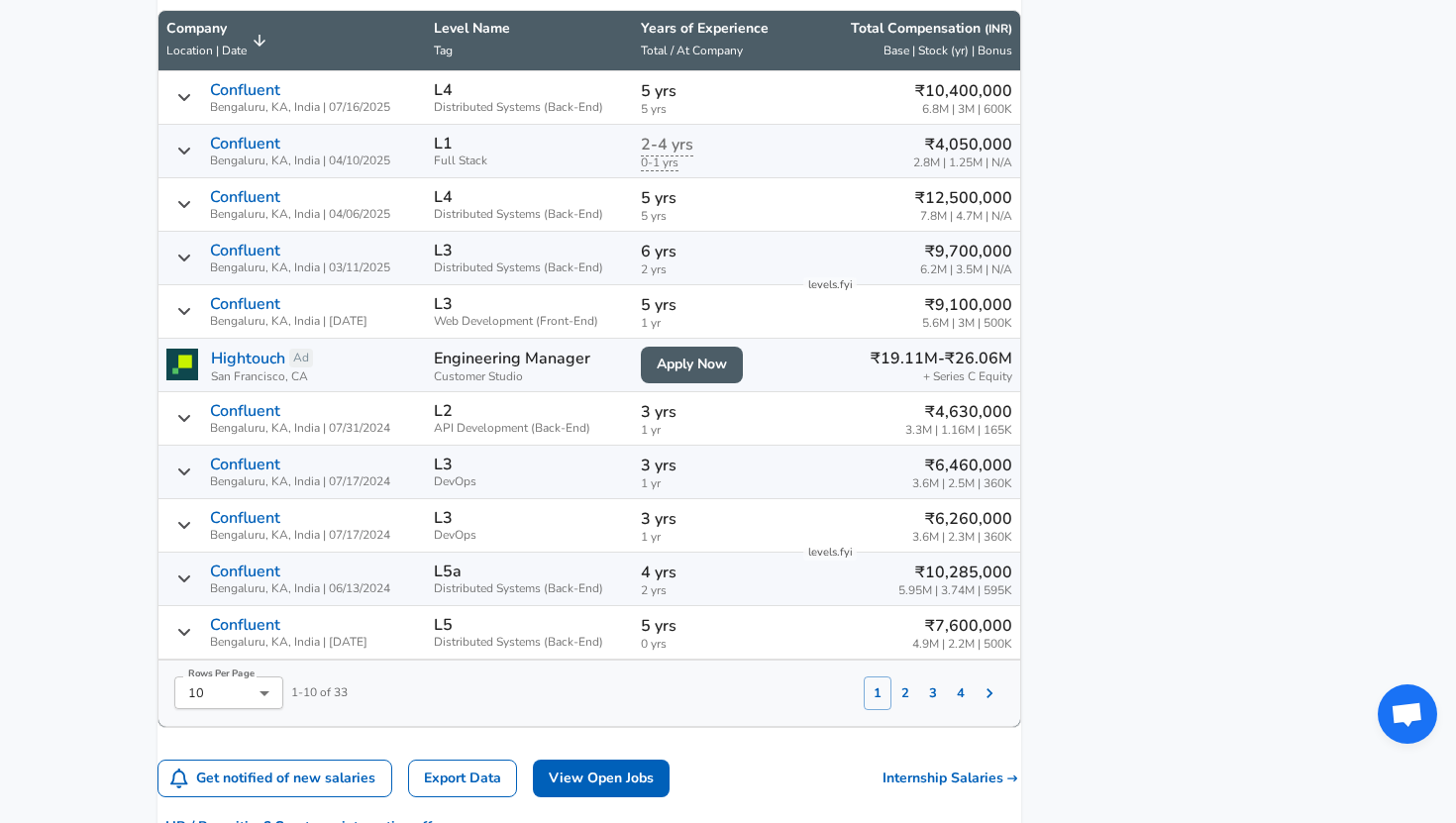 scroll, scrollTop: 1486, scrollLeft: 0, axis: vertical 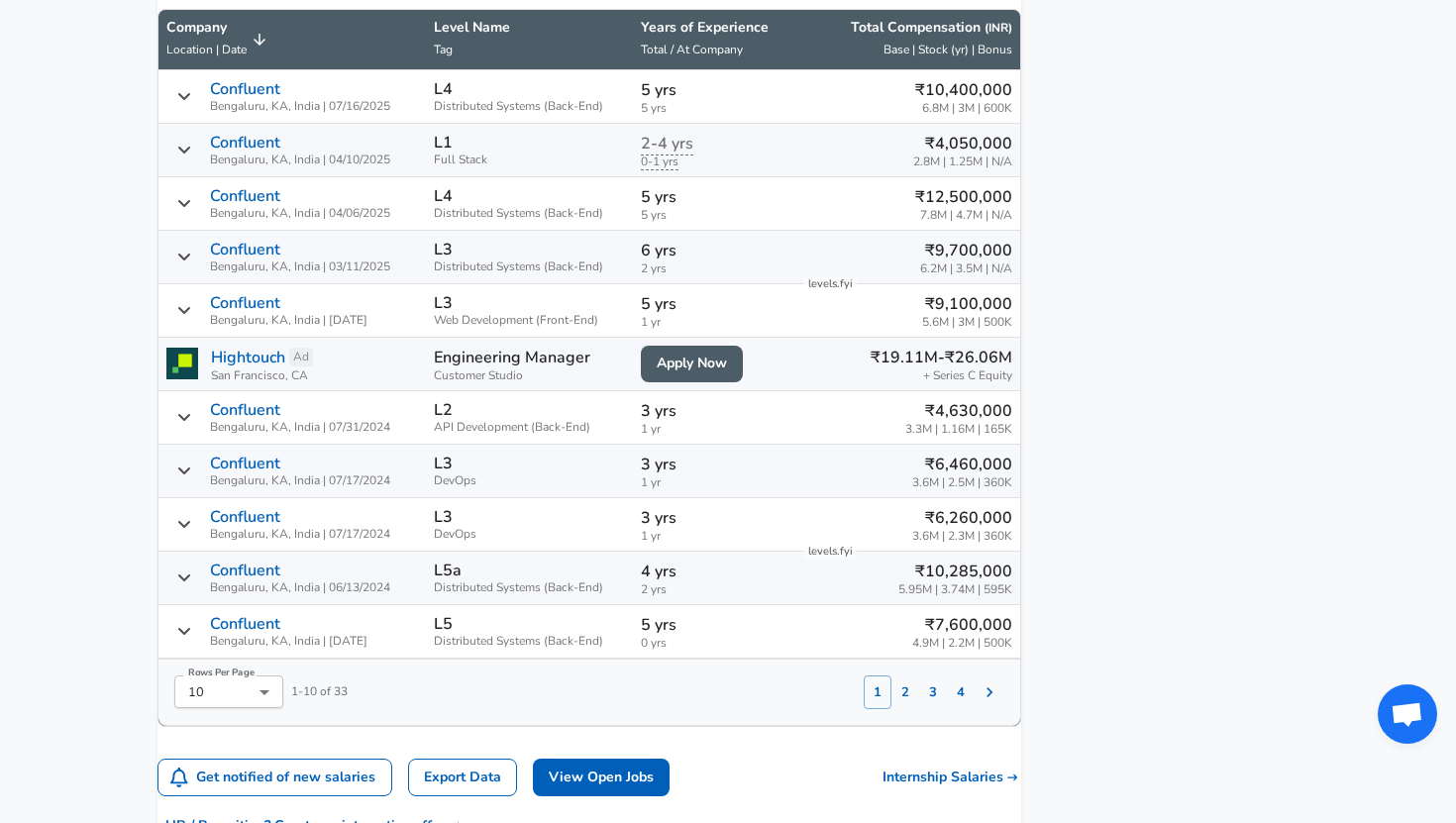 click on "Confluent [CITY], [STATE], [COUNTRY]   |   [DATE]" at bounding box center [292, 578] 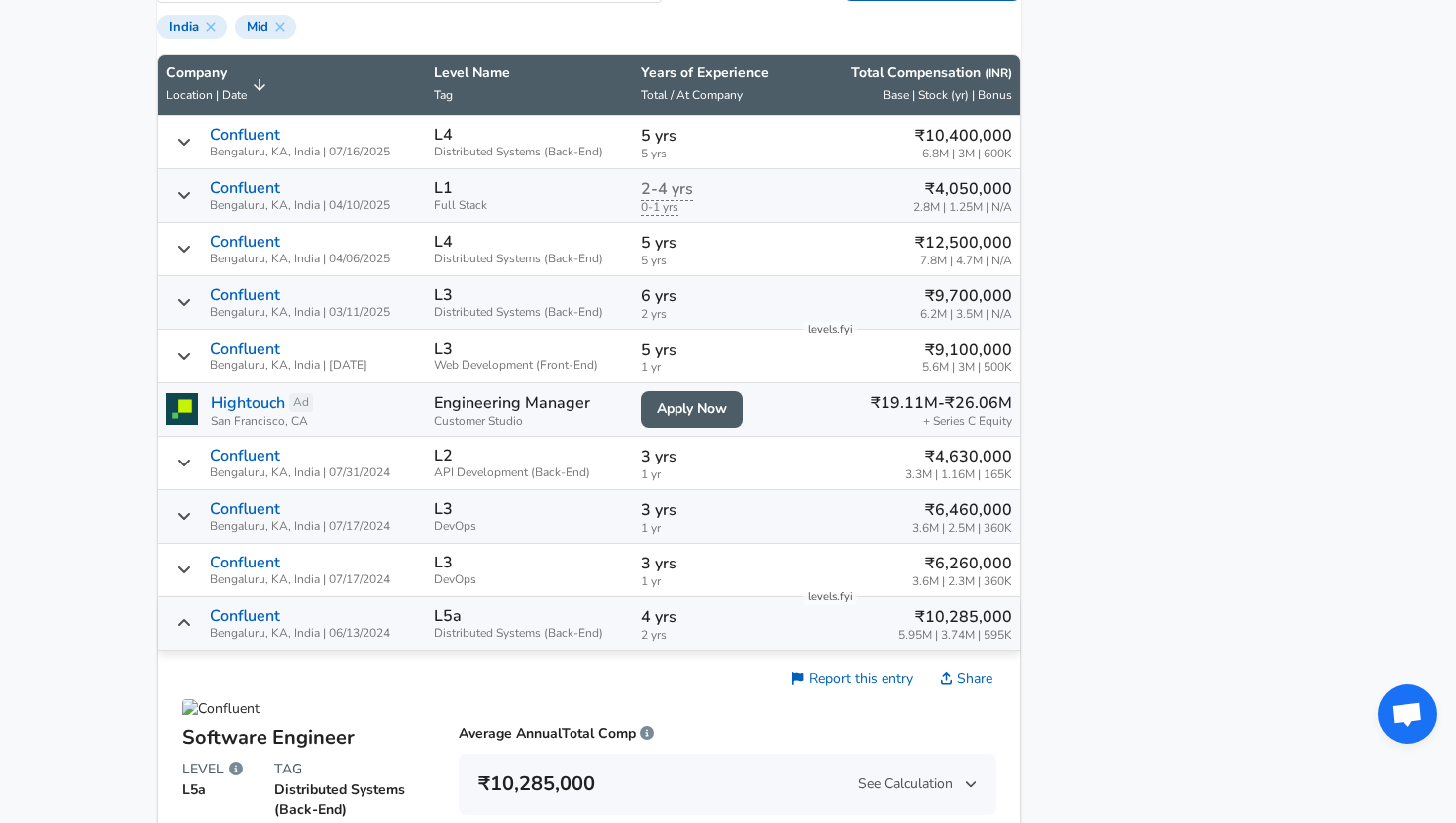 scroll, scrollTop: 1439, scrollLeft: 0, axis: vertical 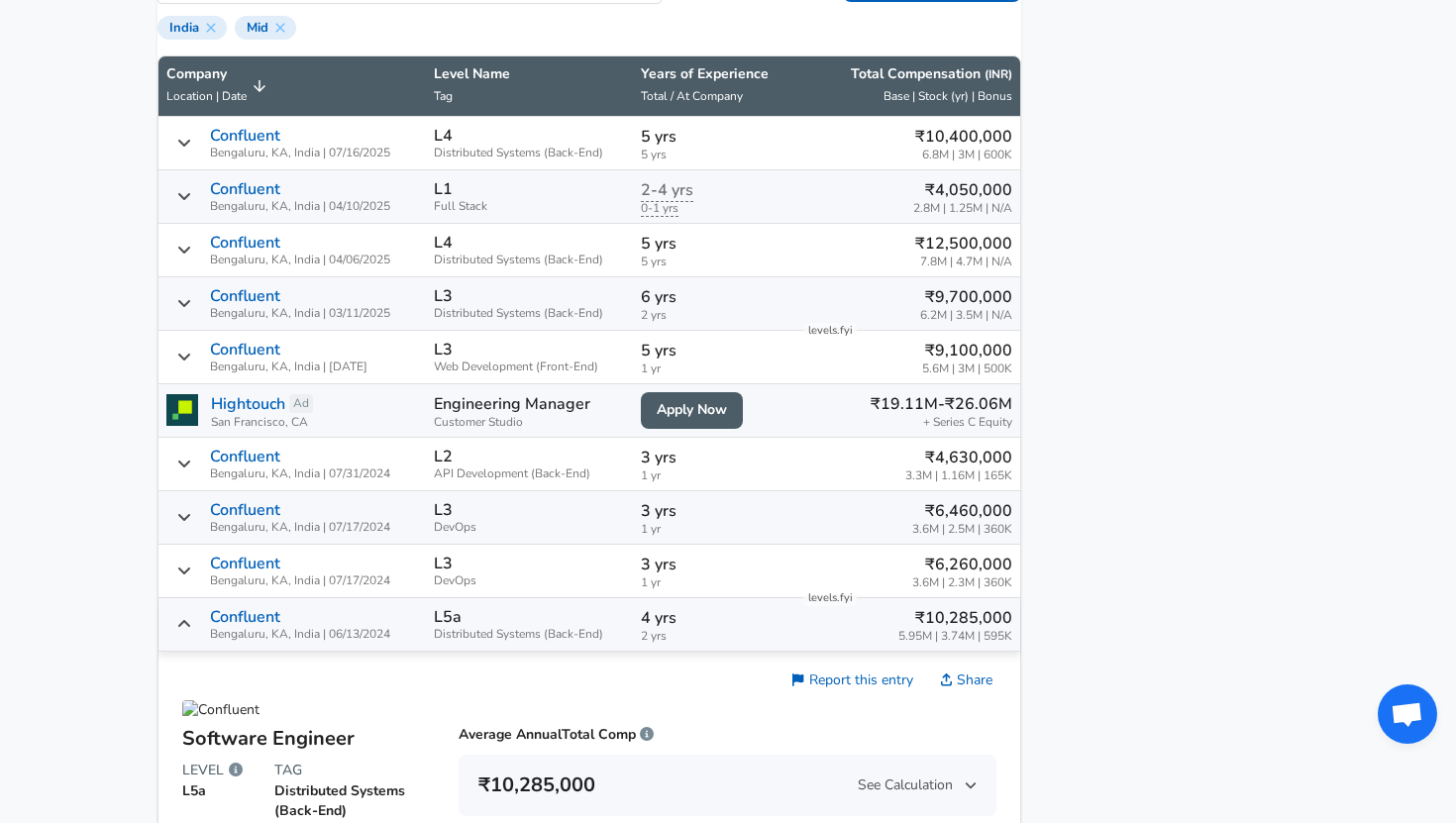 click on "L4 Distributed Systems (Back-End)" at bounding box center (529, 251) 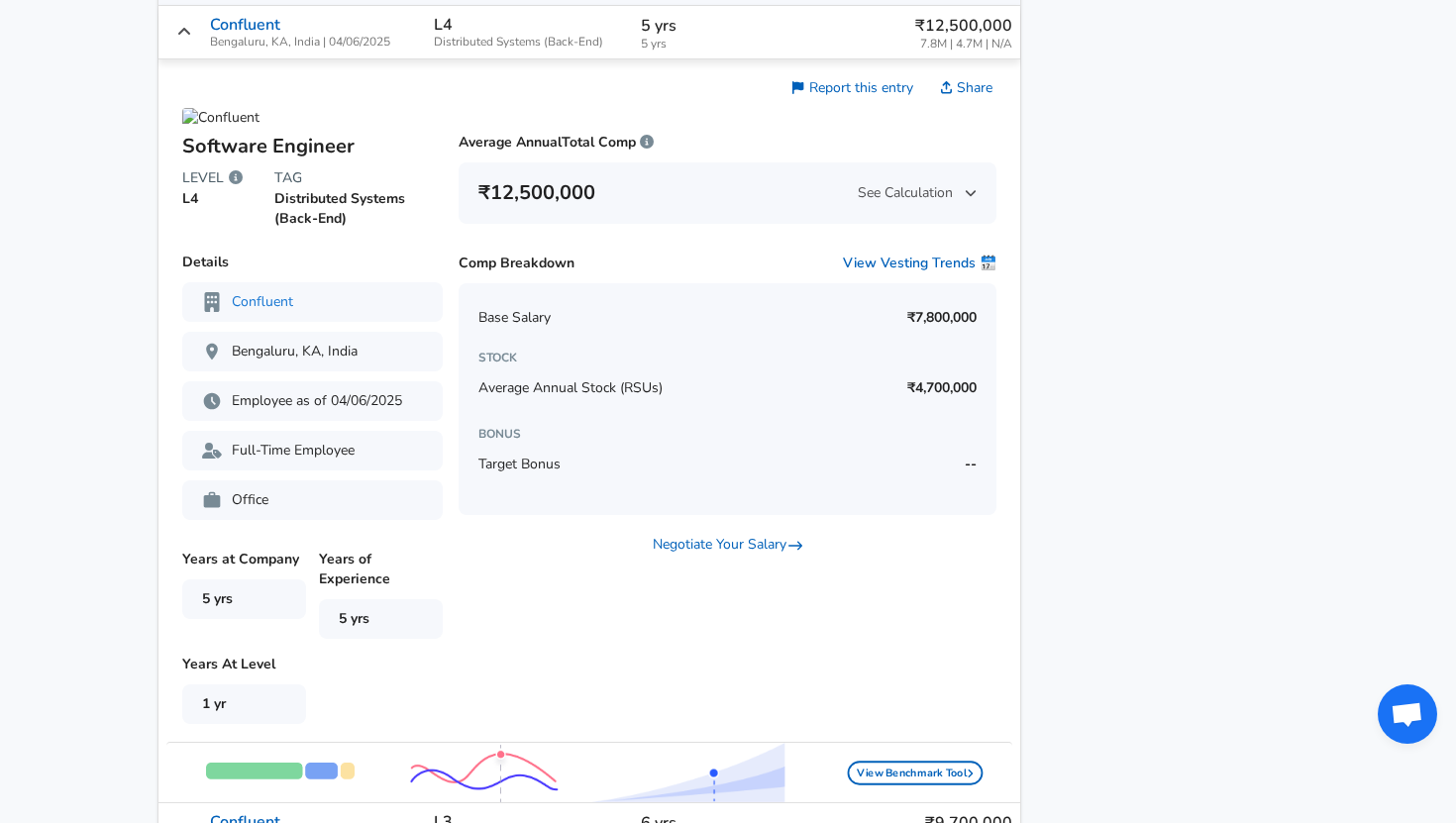 scroll, scrollTop: 1655, scrollLeft: 0, axis: vertical 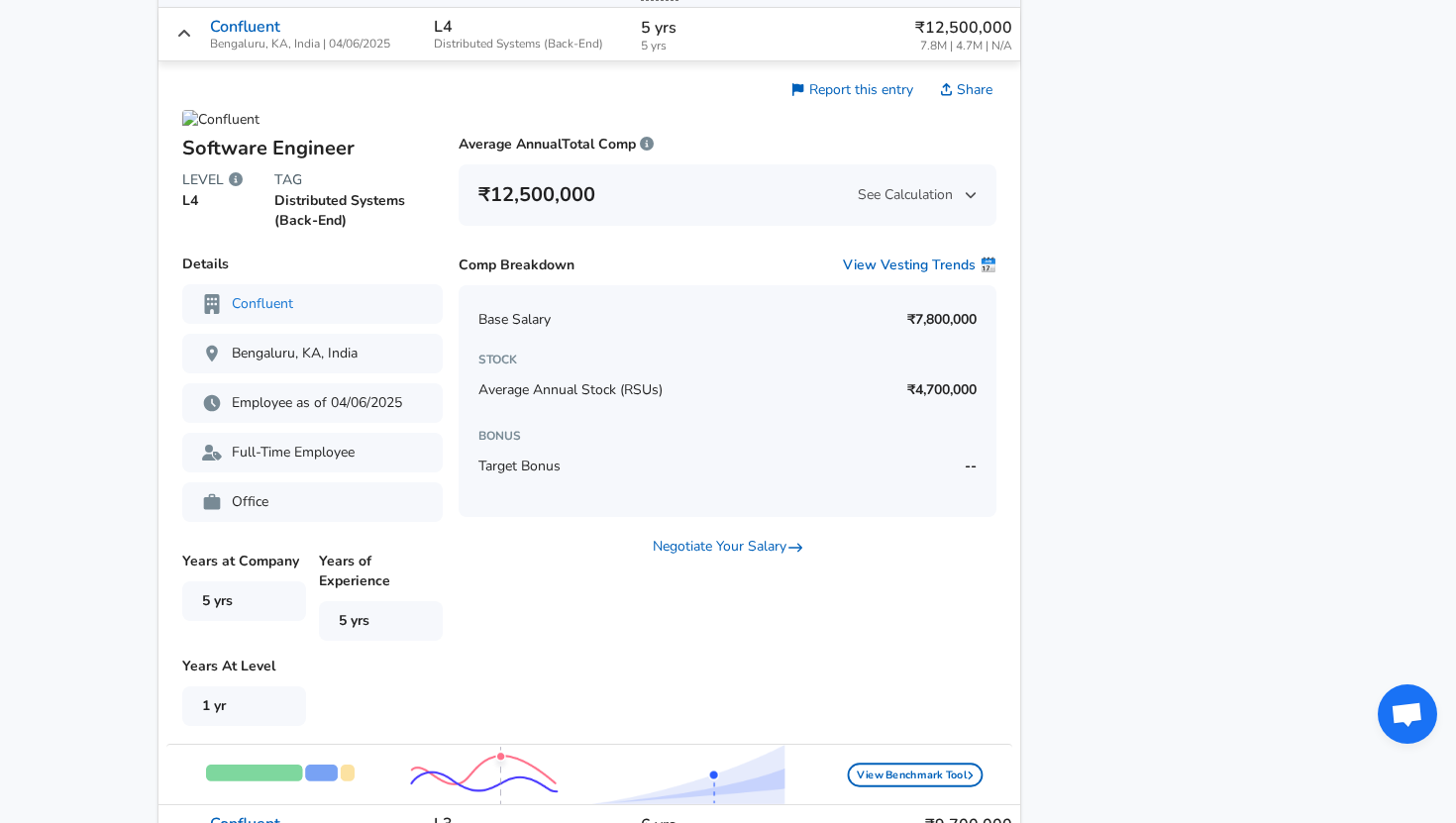 click on "See Calculation" at bounding box center [917, 195] 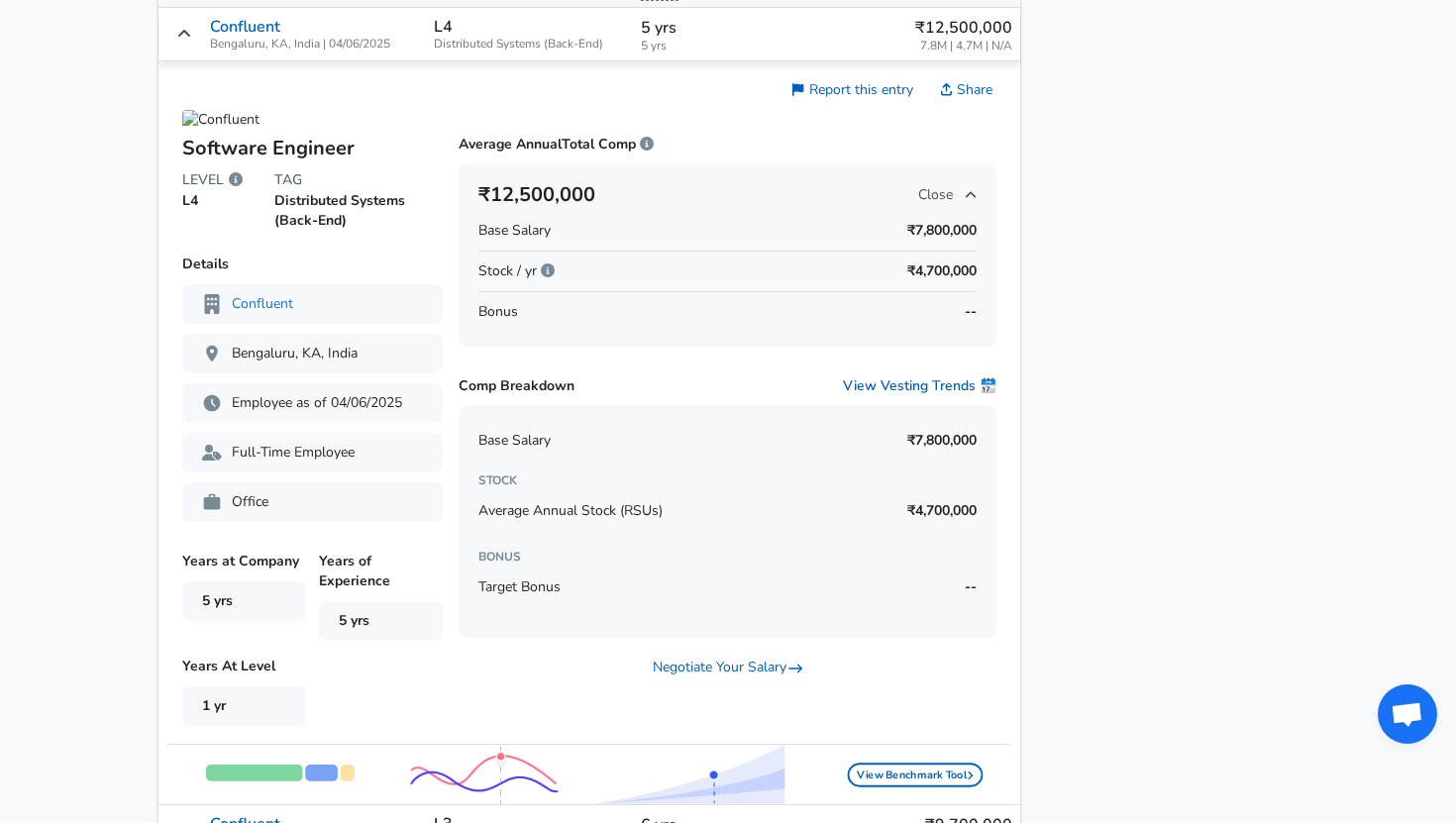 click on "Close" at bounding box center (947, 195) 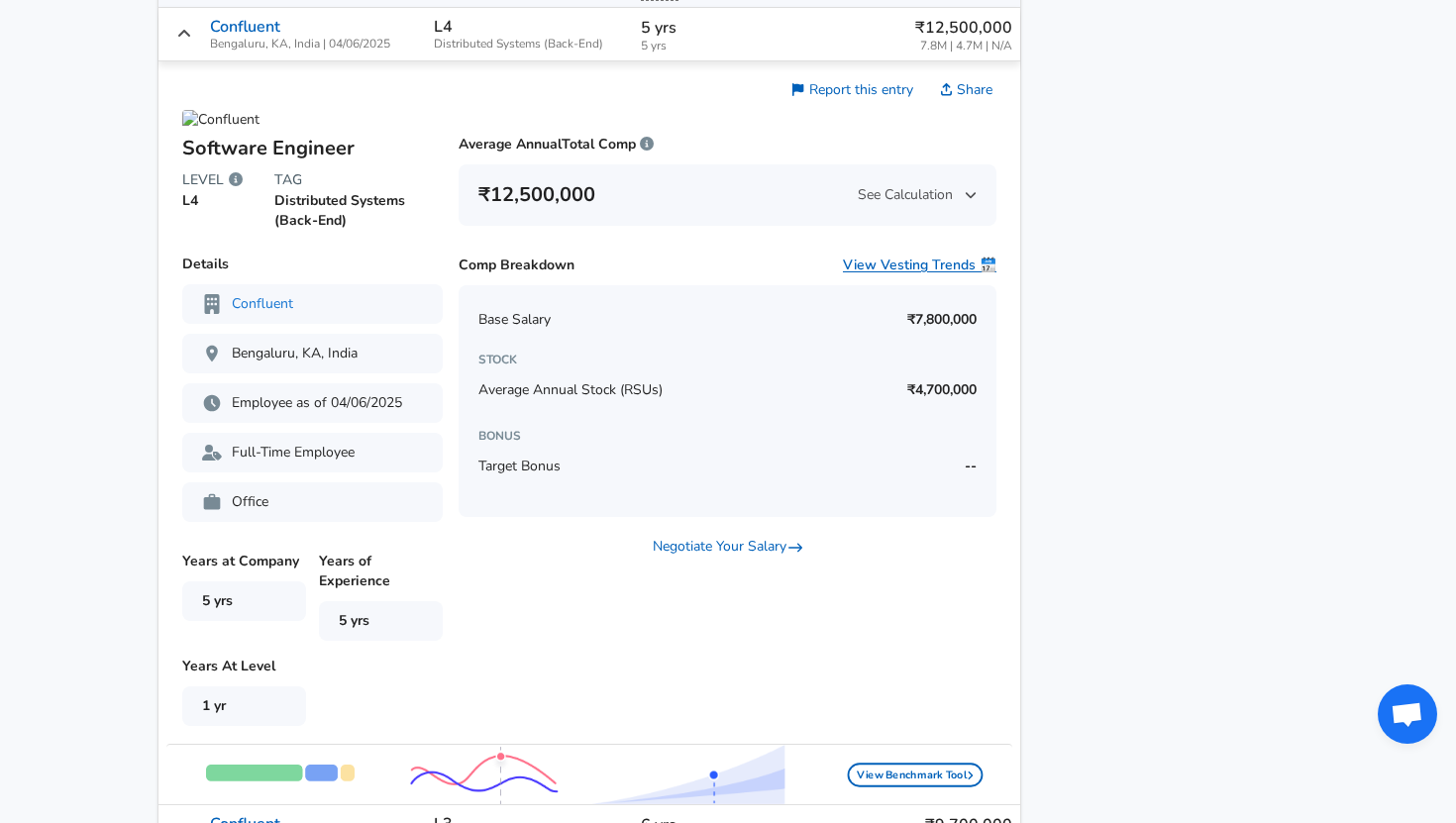 click on "View Vesting Trends 🗓️" at bounding box center [919, 265] 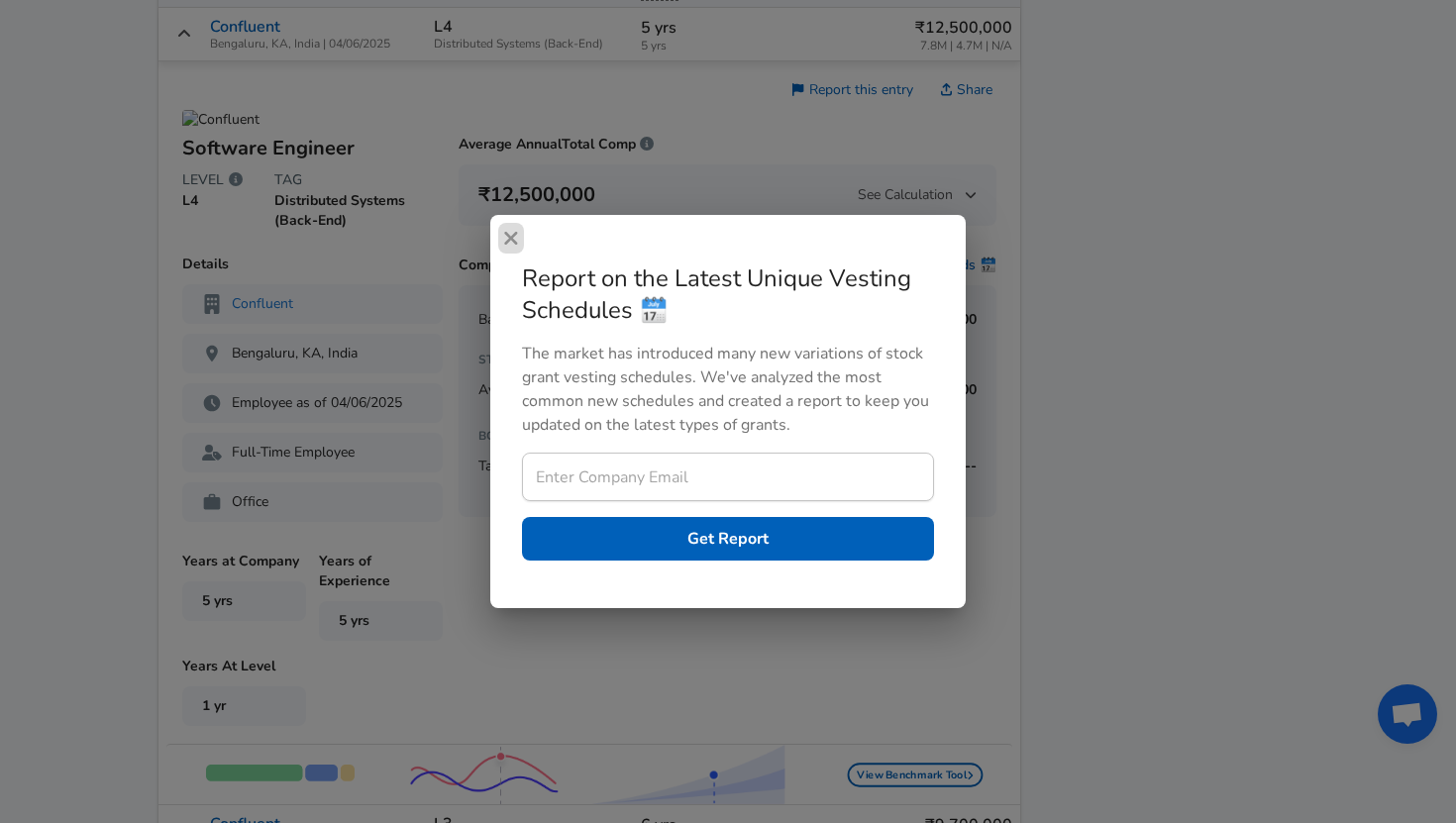 click 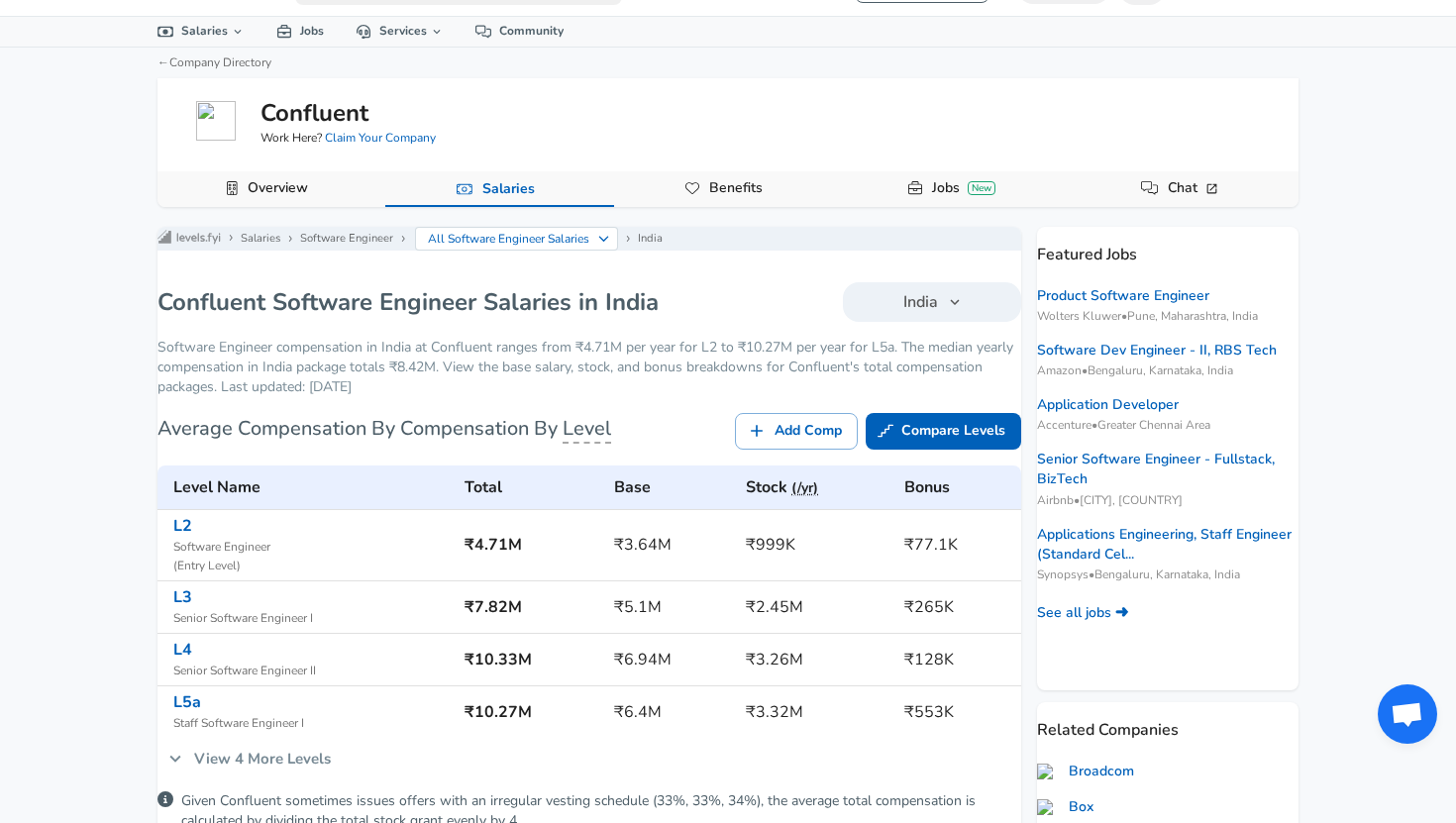 scroll, scrollTop: 0, scrollLeft: 0, axis: both 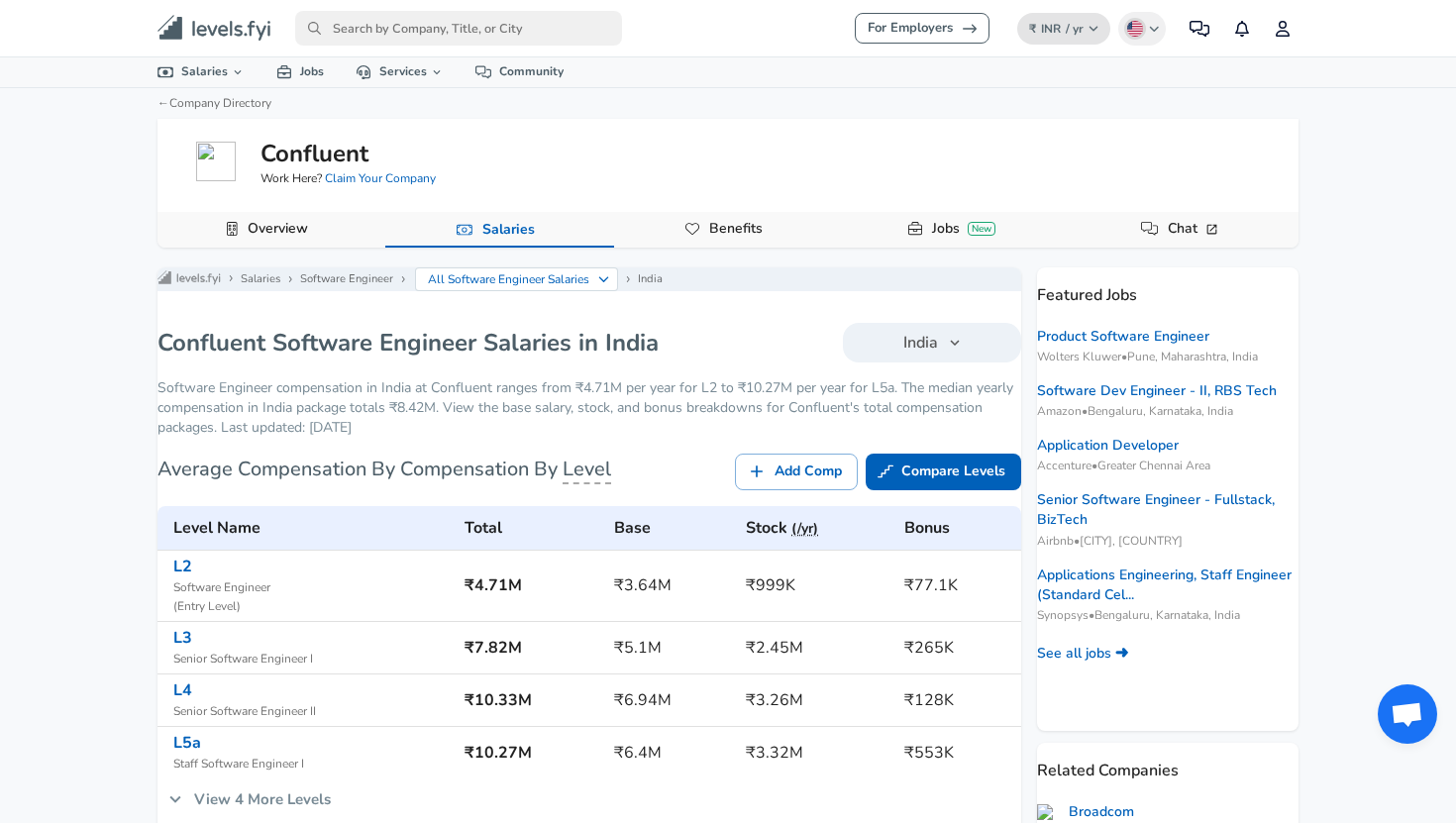 click 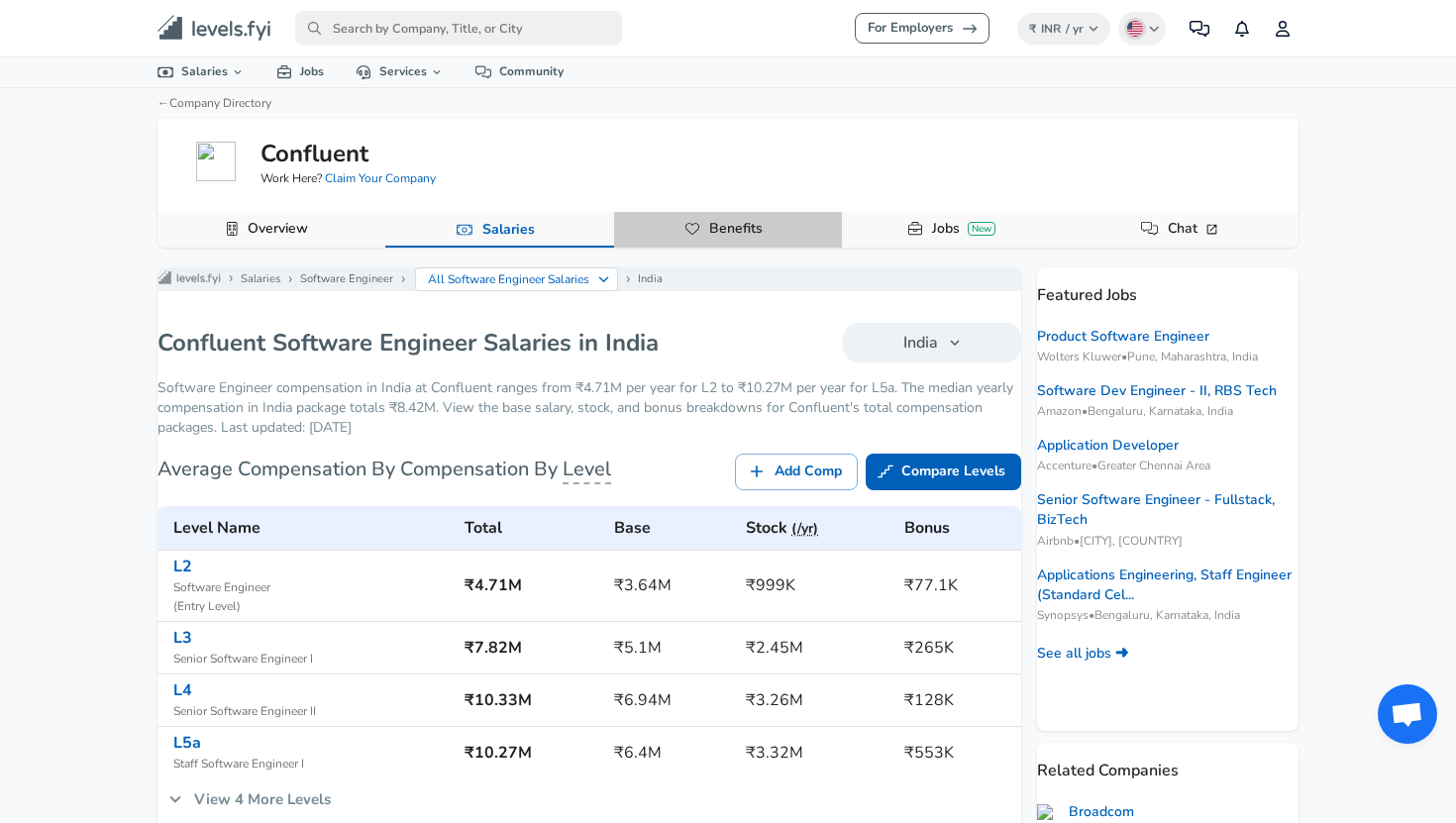 click on "Benefits" at bounding box center [736, 229] 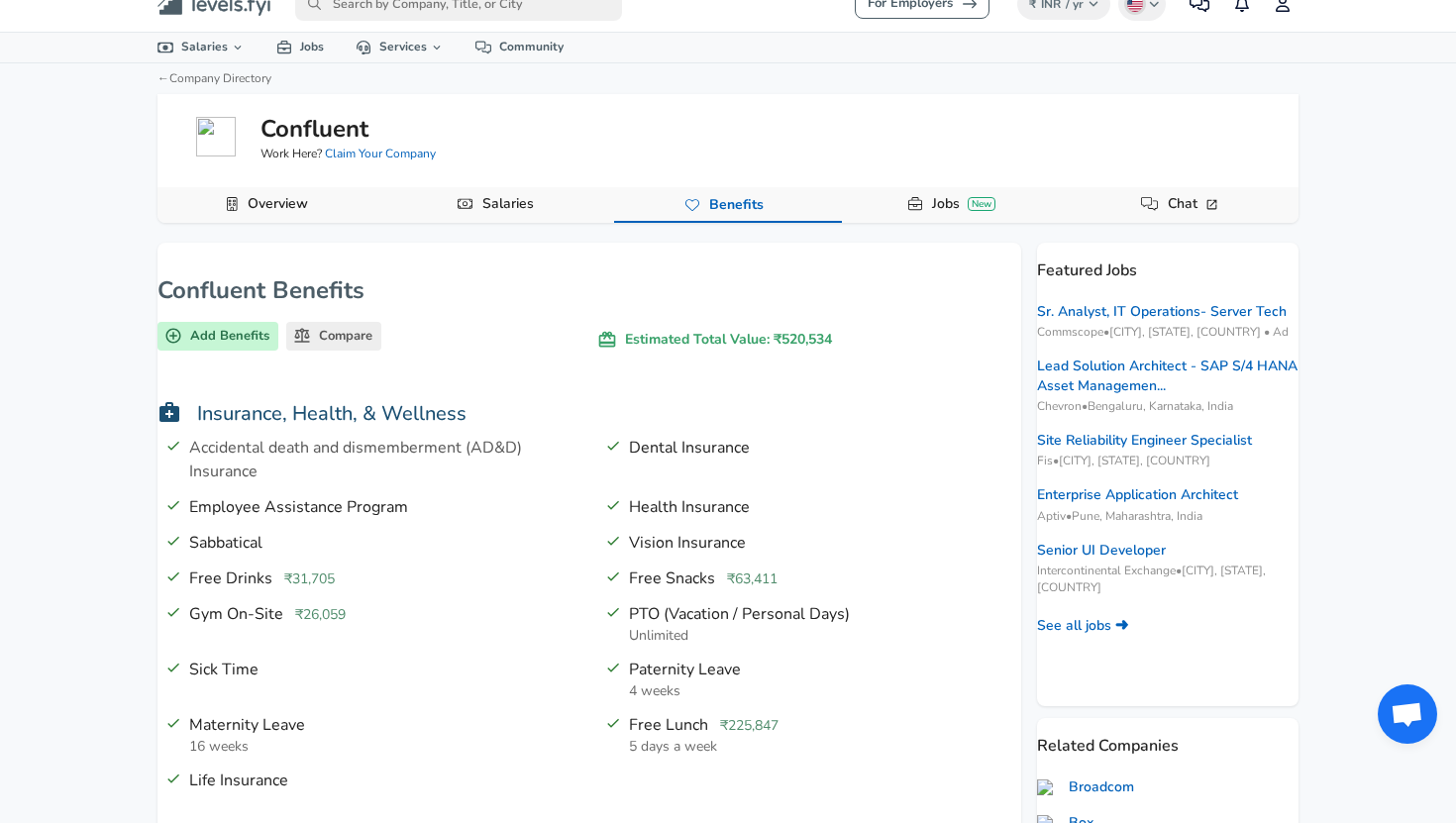 scroll, scrollTop: 0, scrollLeft: 0, axis: both 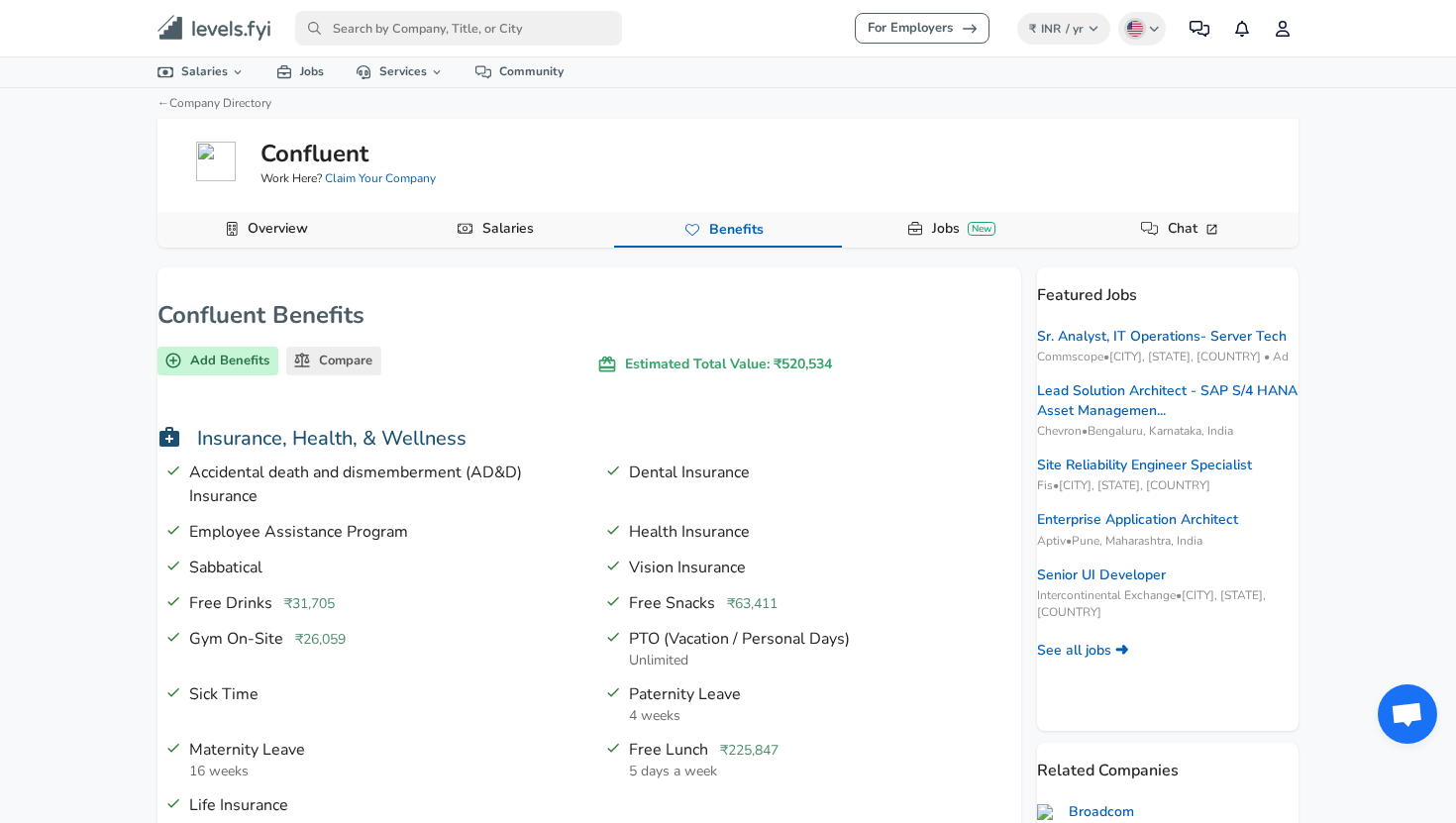 click on "Salaries" at bounding box center (508, 229) 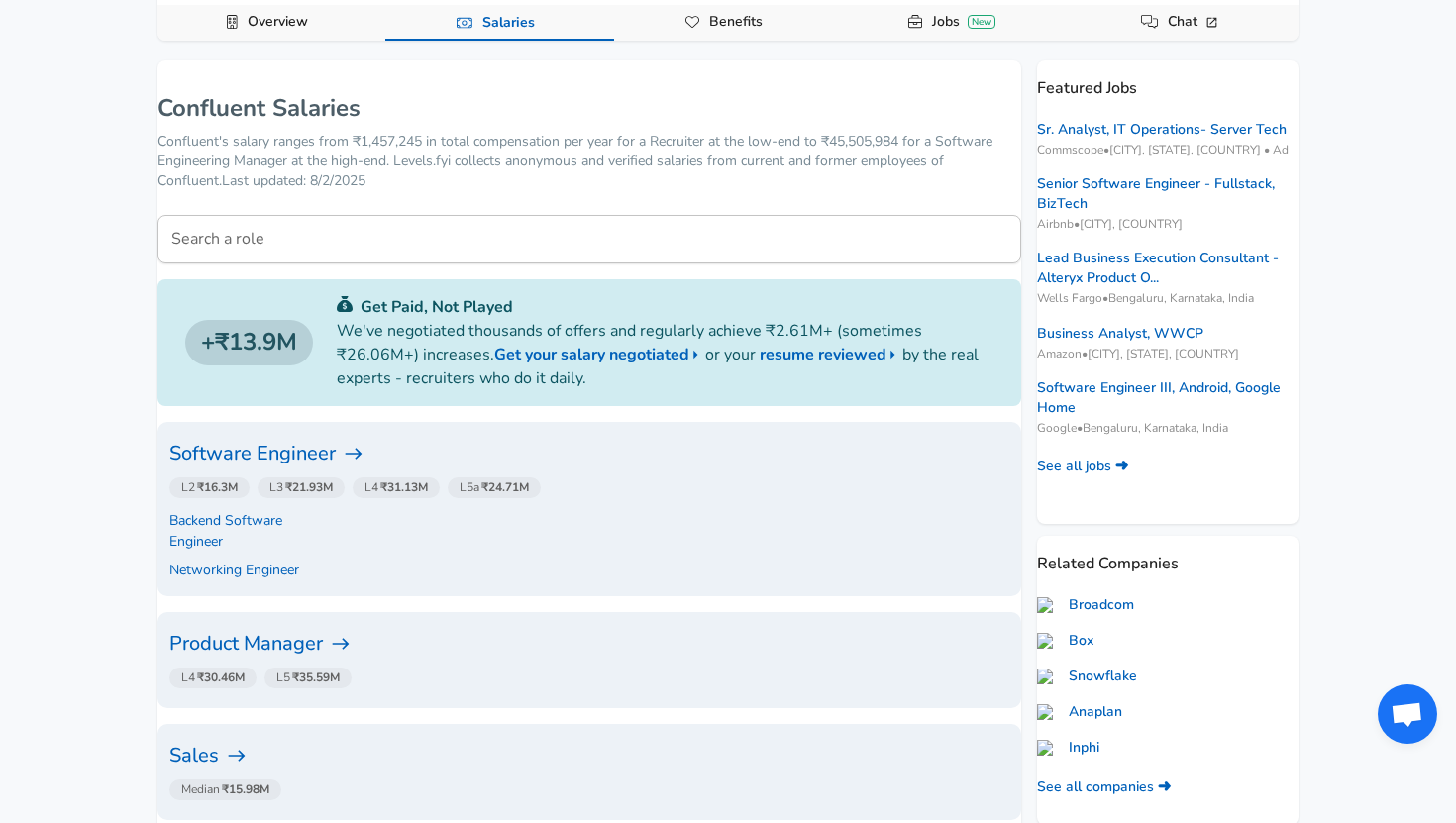 scroll, scrollTop: 273, scrollLeft: 0, axis: vertical 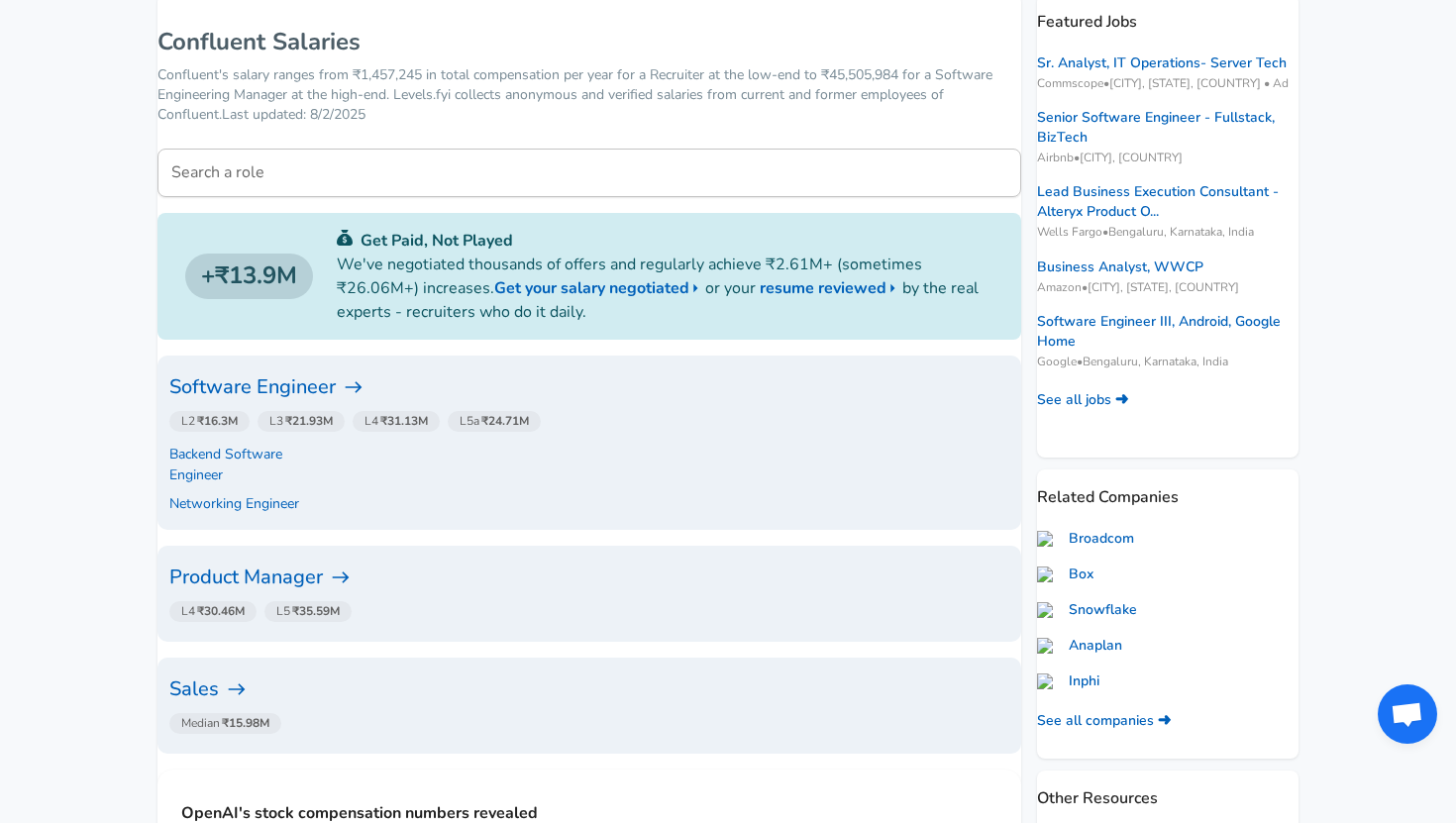 click on "Software Engineer" at bounding box center [589, 387] 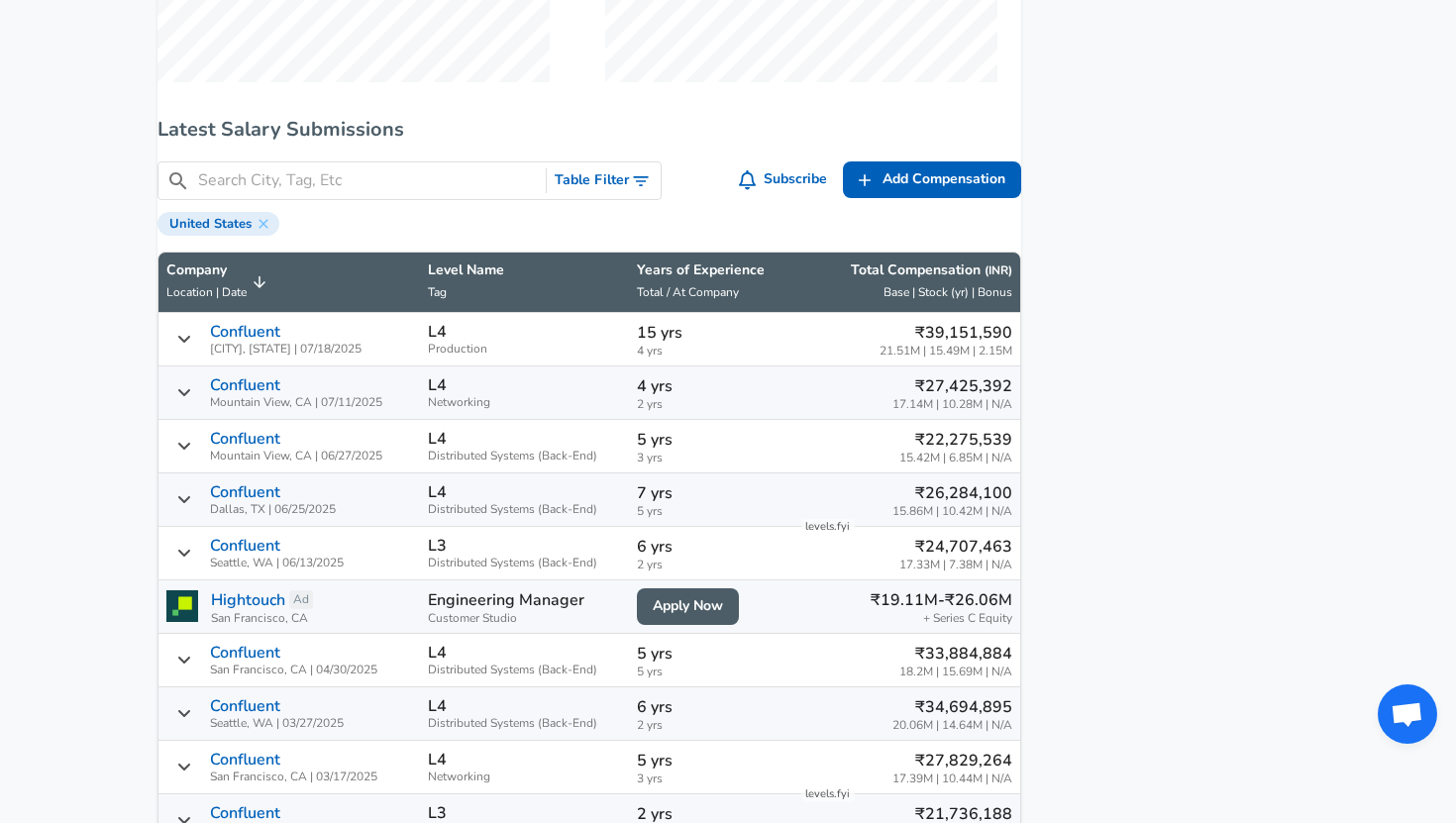 scroll, scrollTop: 1282, scrollLeft: 0, axis: vertical 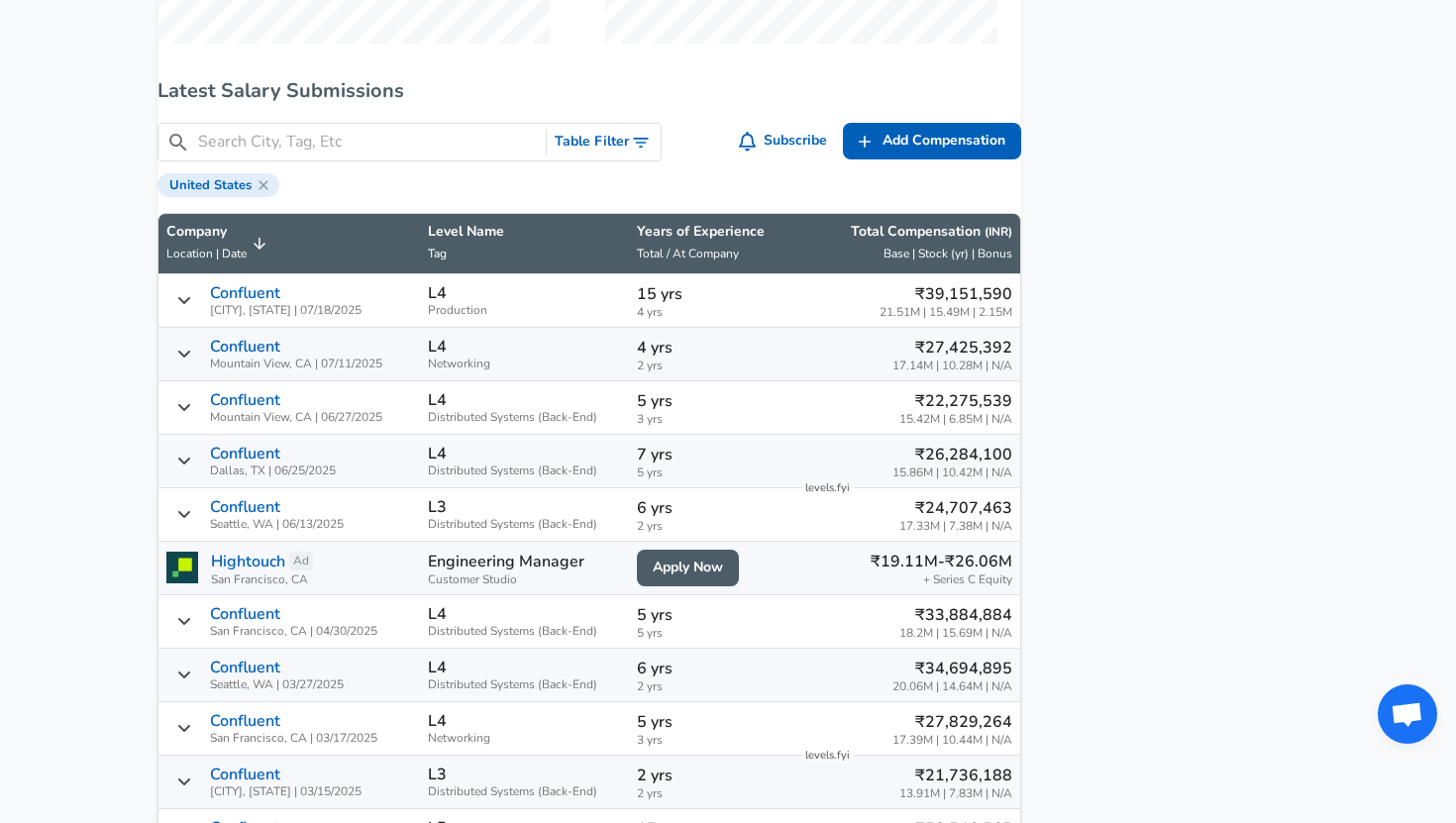 click 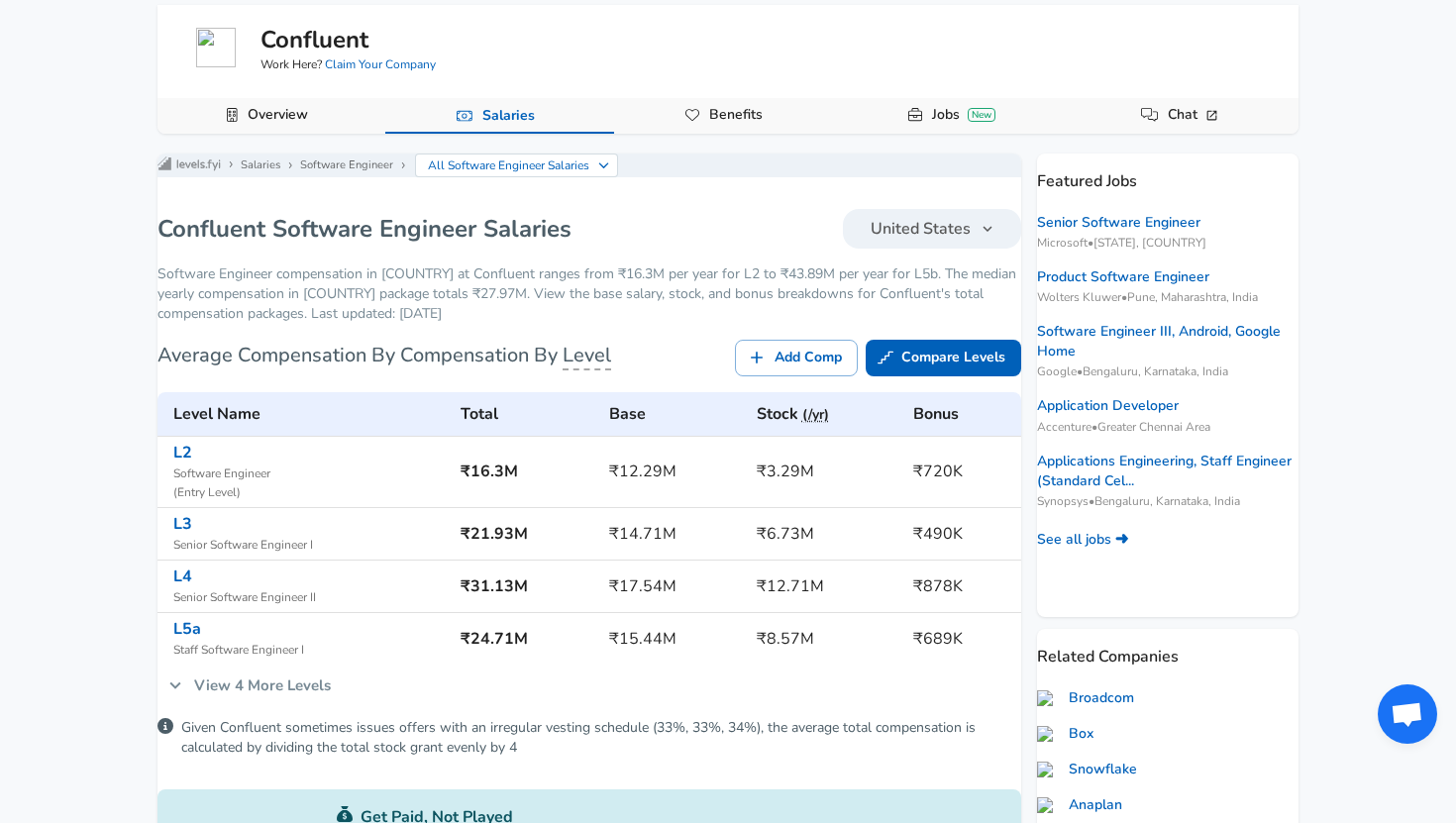 scroll, scrollTop: 95, scrollLeft: 0, axis: vertical 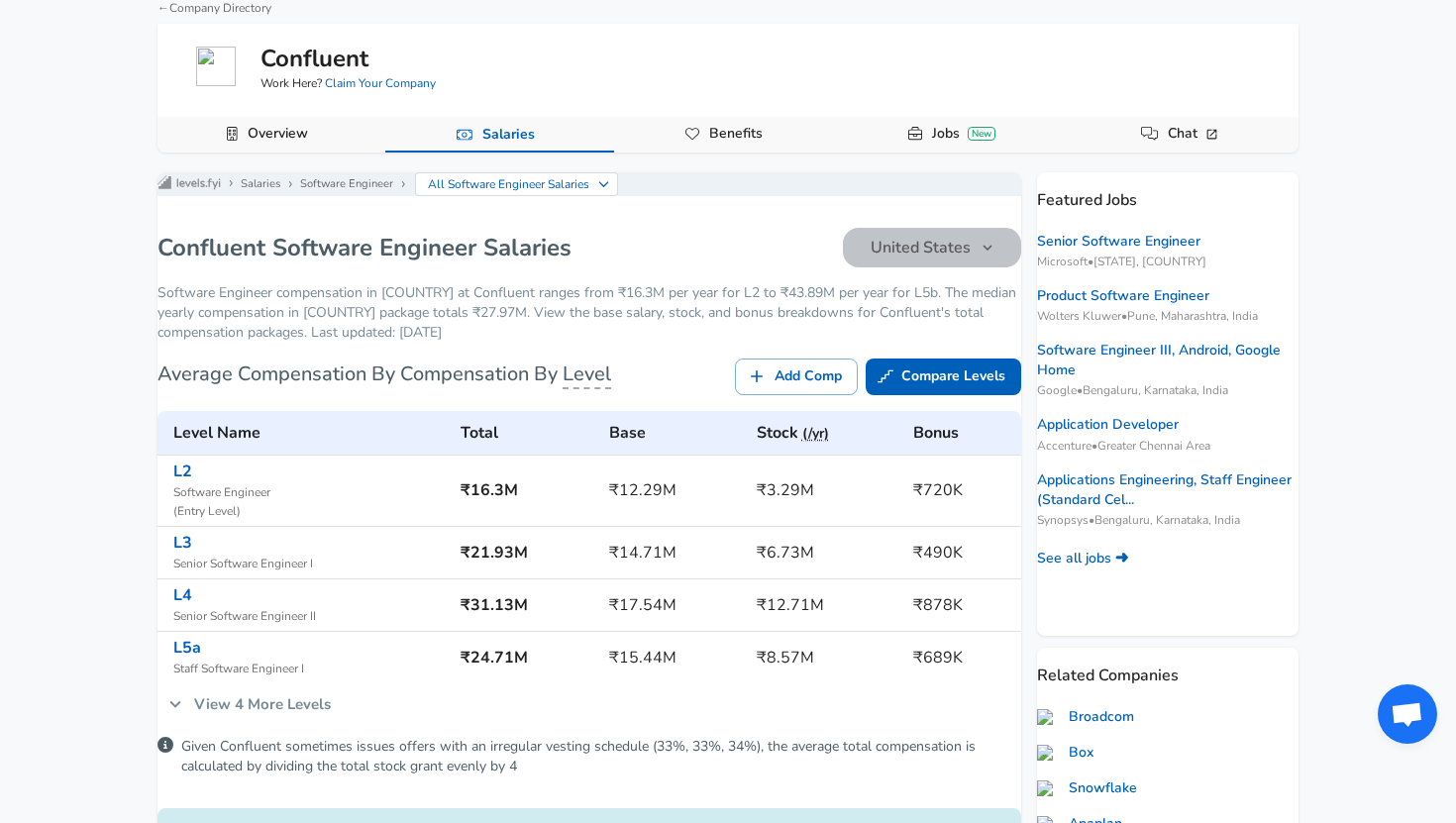 click on "United States" at bounding box center [932, 248] 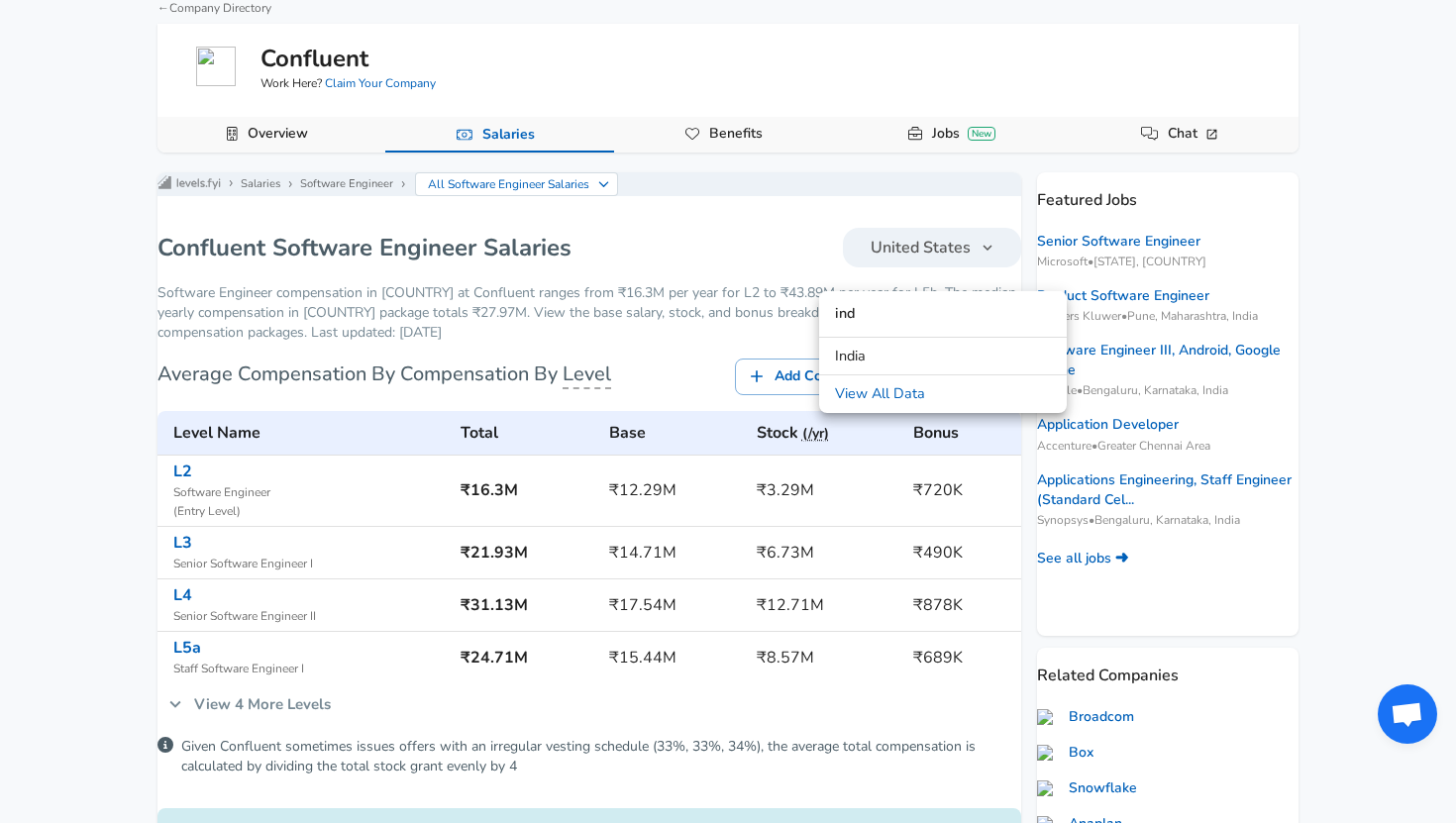 type on "ind" 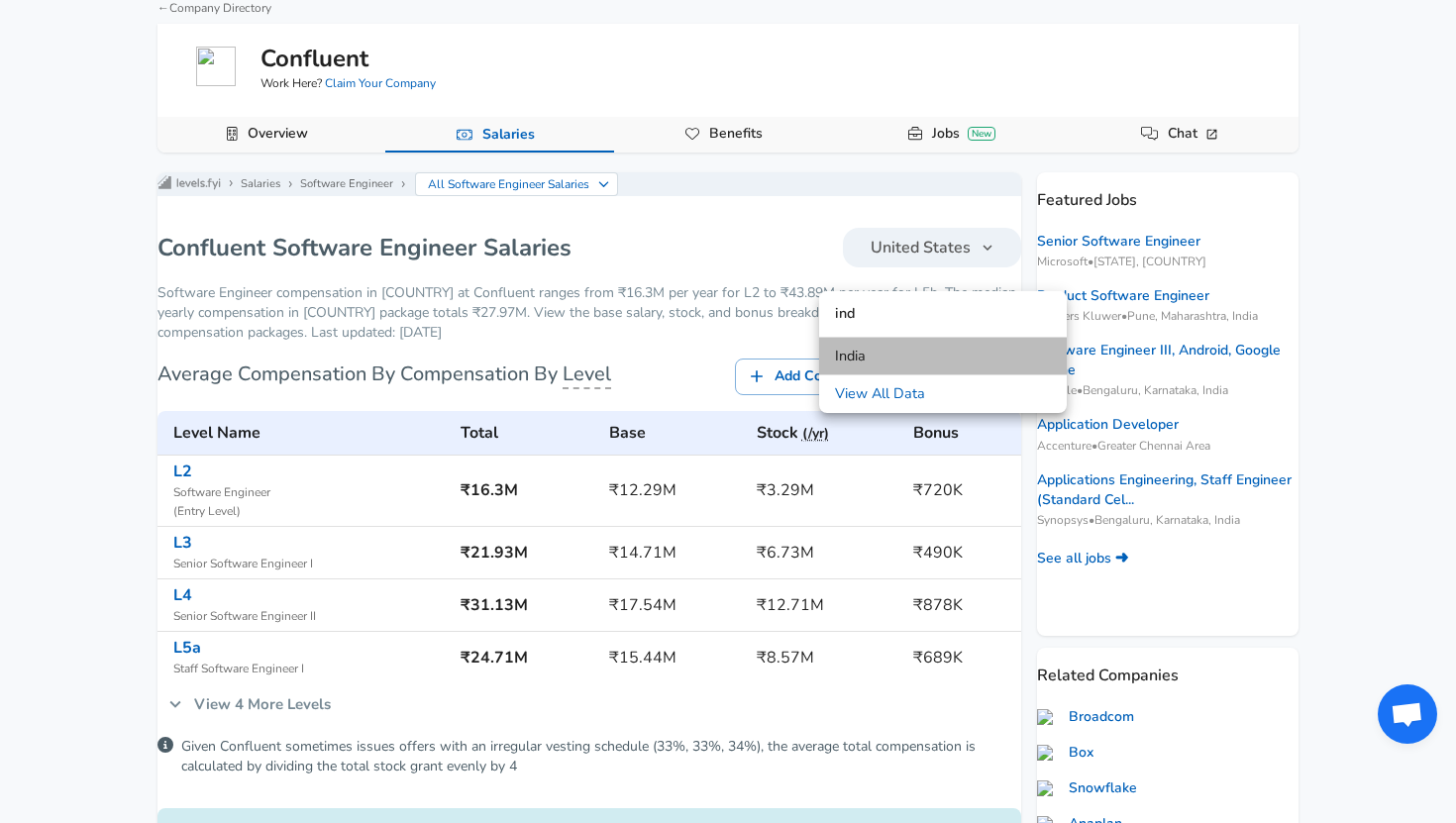 click on "India" at bounding box center (943, 357) 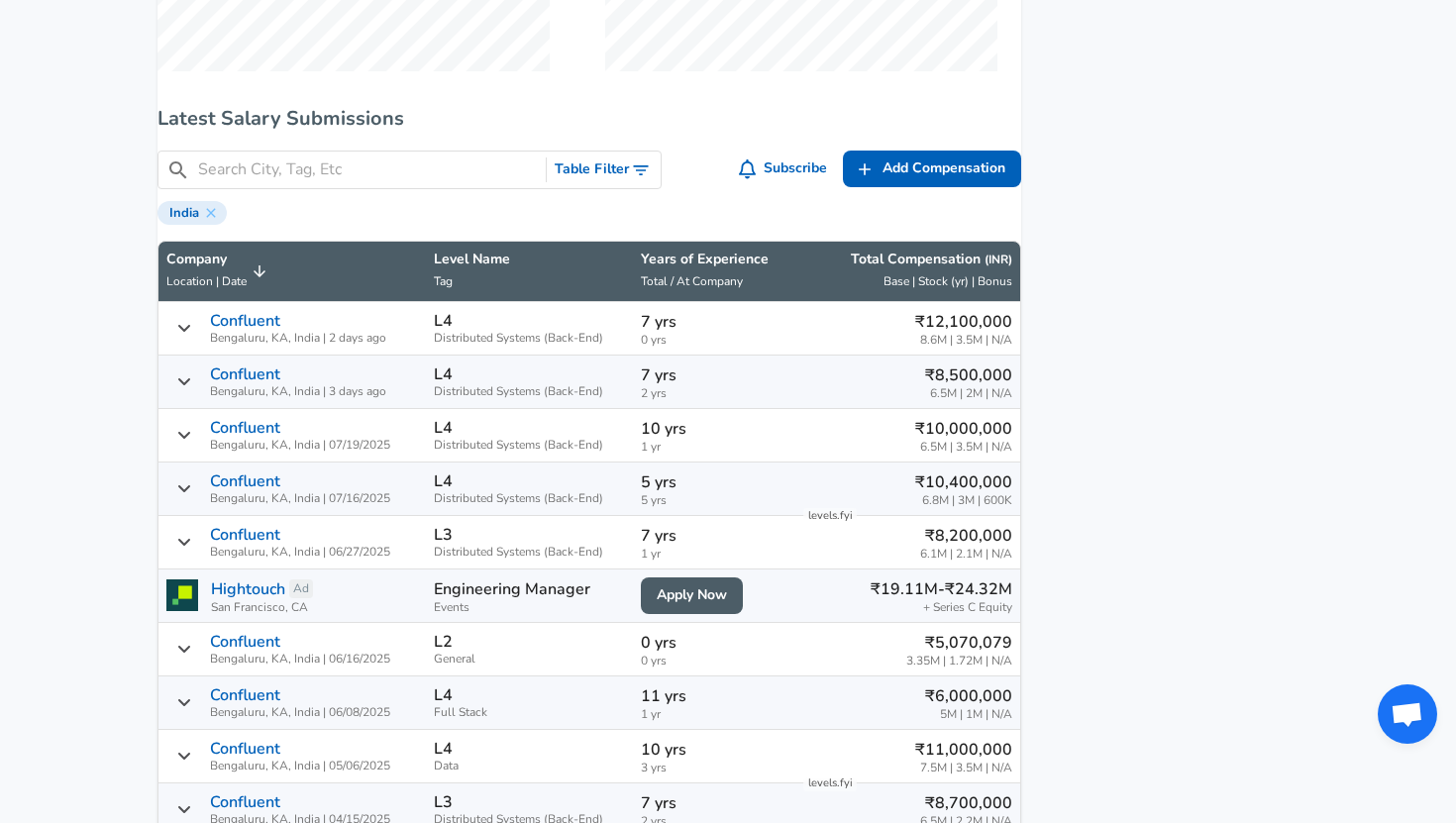scroll, scrollTop: 1332, scrollLeft: 0, axis: vertical 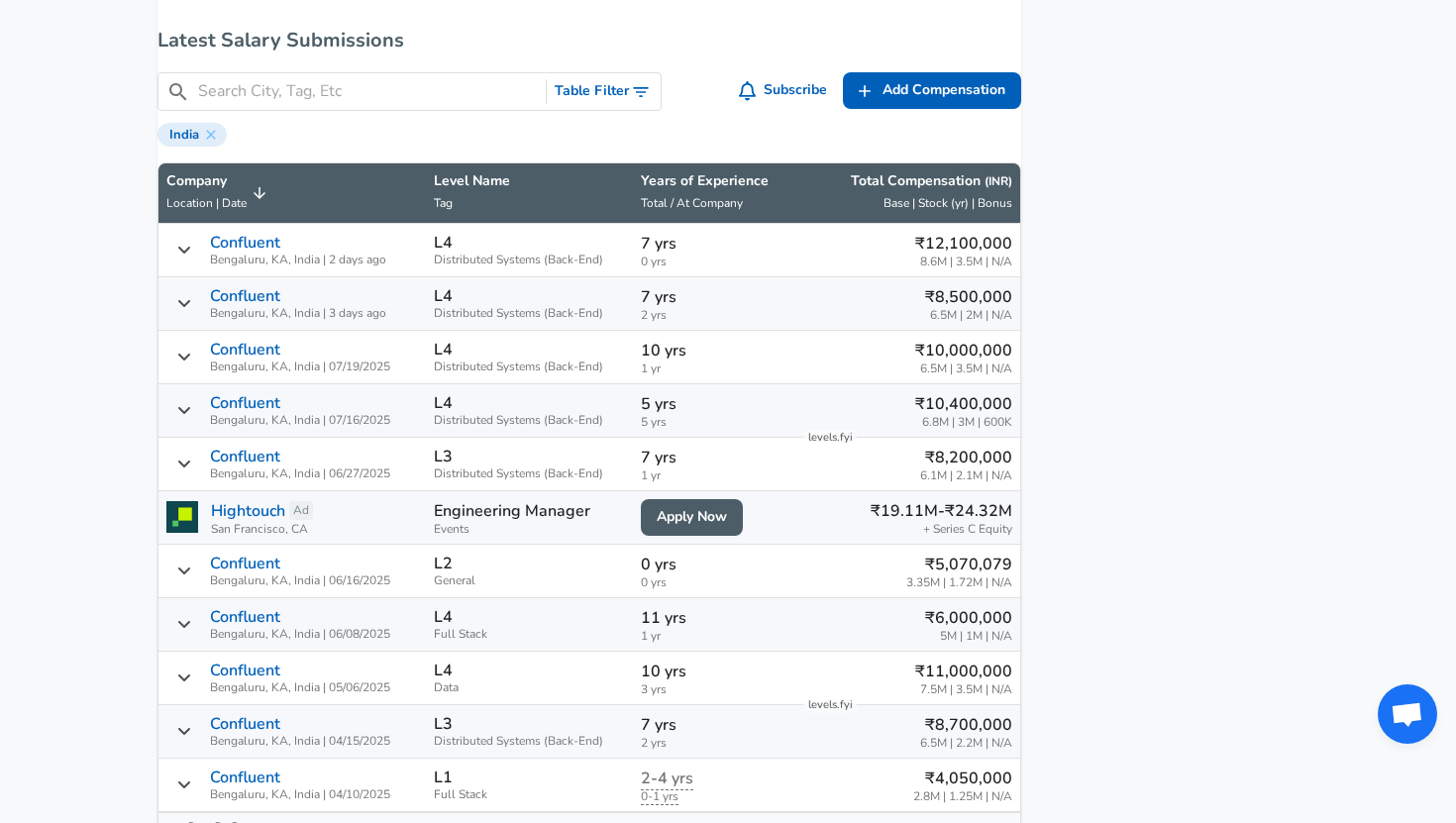 click on "Company Location | Date" at bounding box center (219, 193) 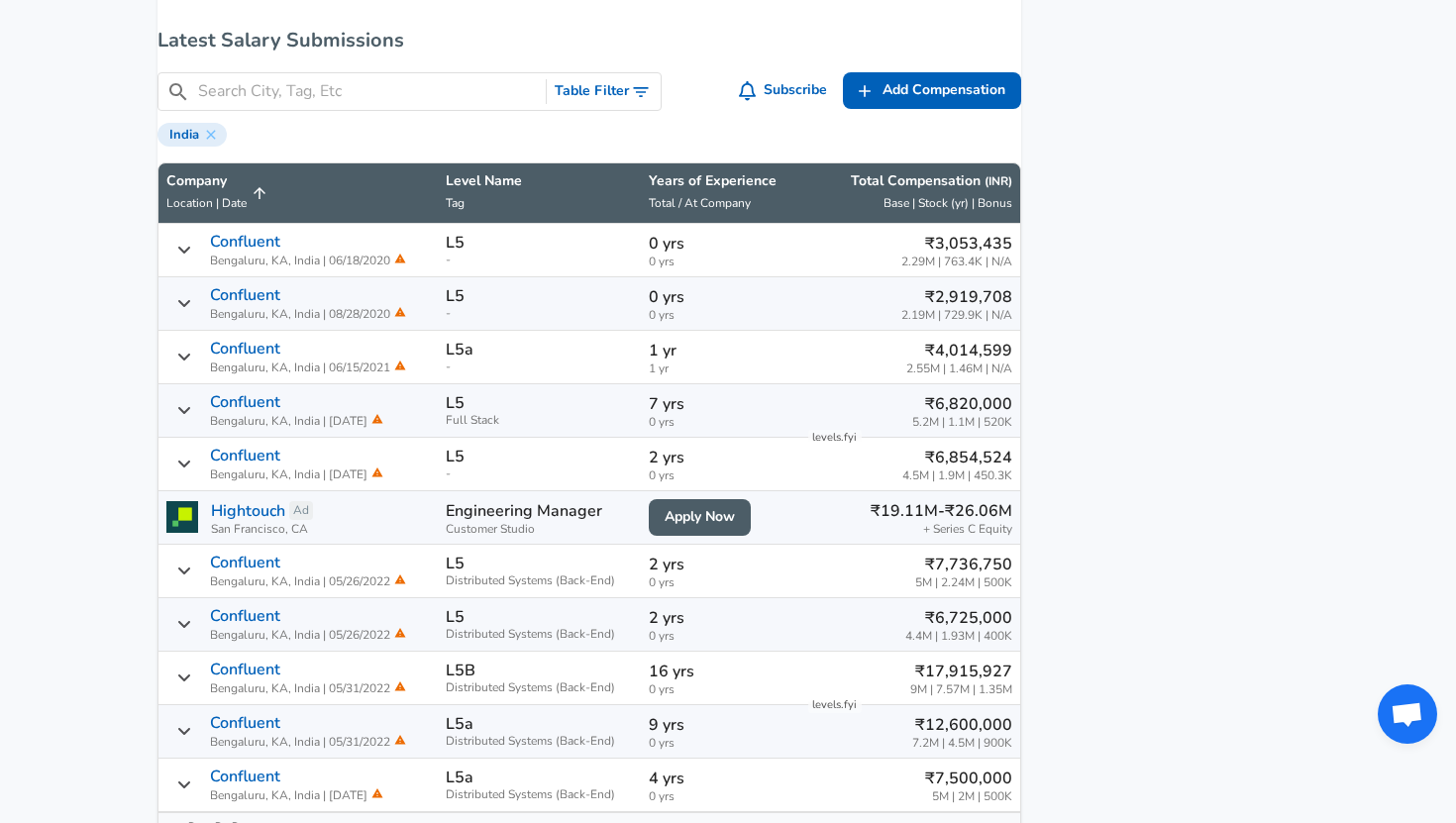 click on "Company Location | Date" at bounding box center [219, 193] 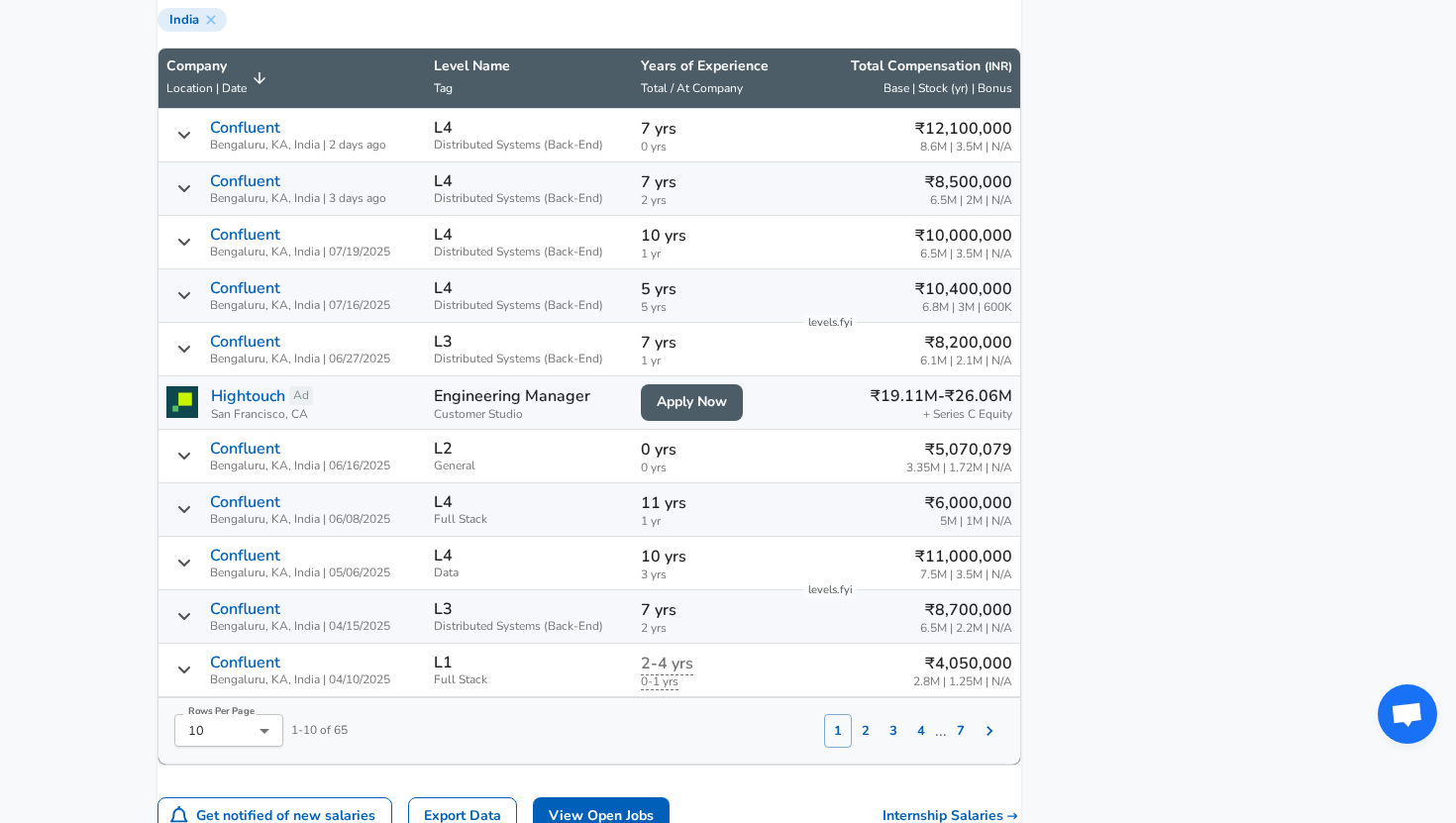 scroll, scrollTop: 1449, scrollLeft: 0, axis: vertical 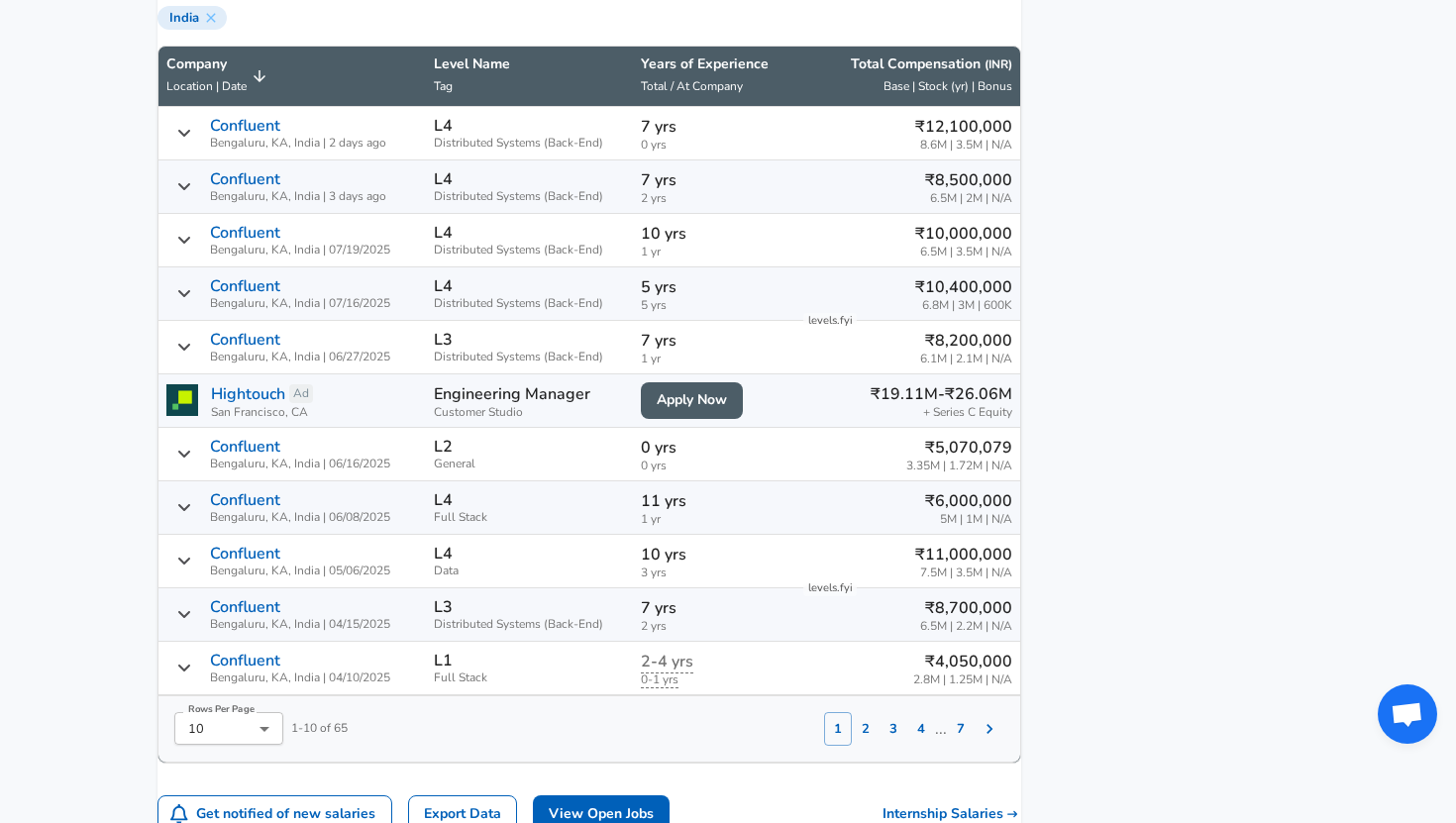 click on "Bengaluru, KA, India   |   06/27/2025" at bounding box center (300, 357) 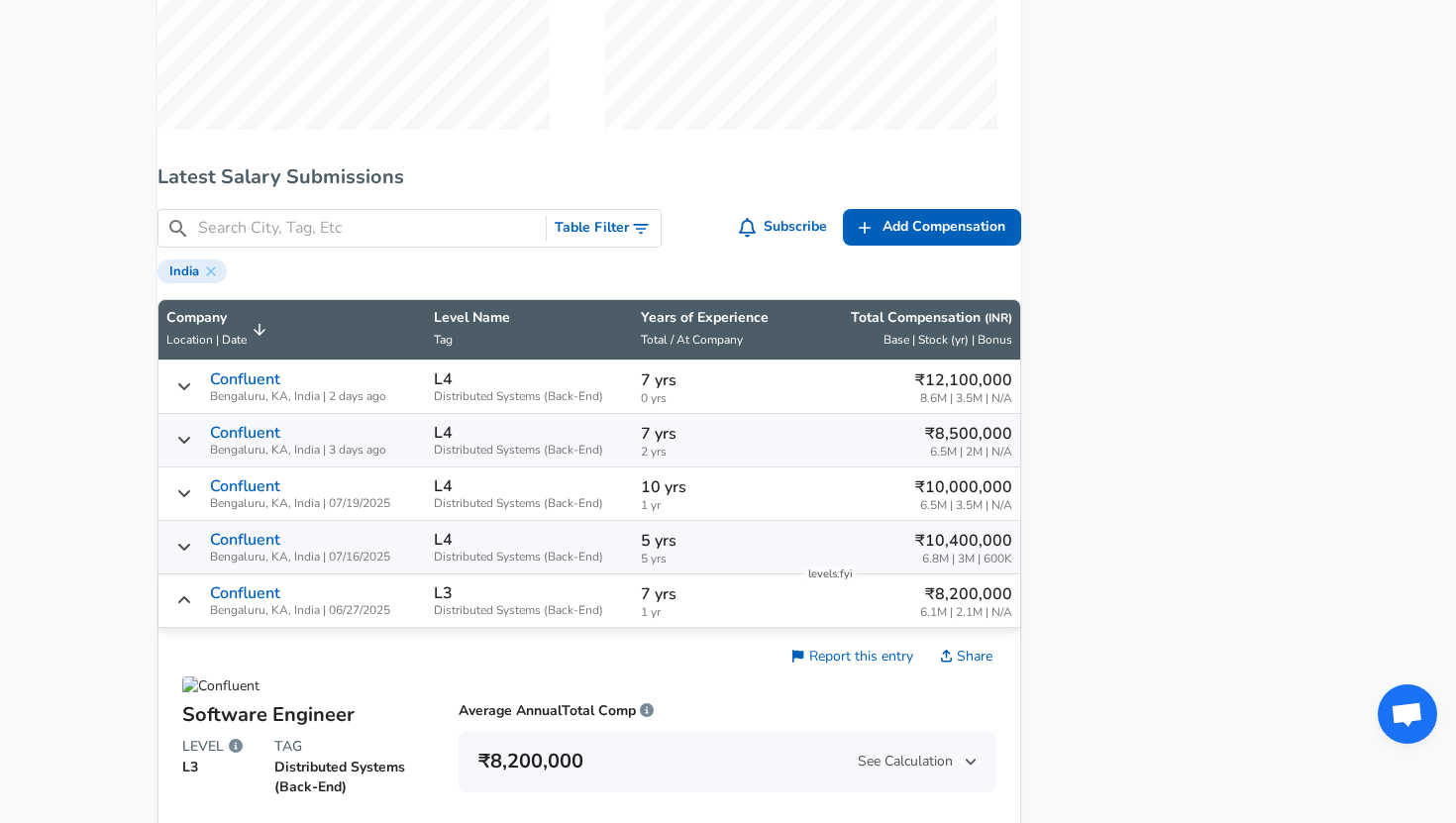 scroll, scrollTop: 1192, scrollLeft: 0, axis: vertical 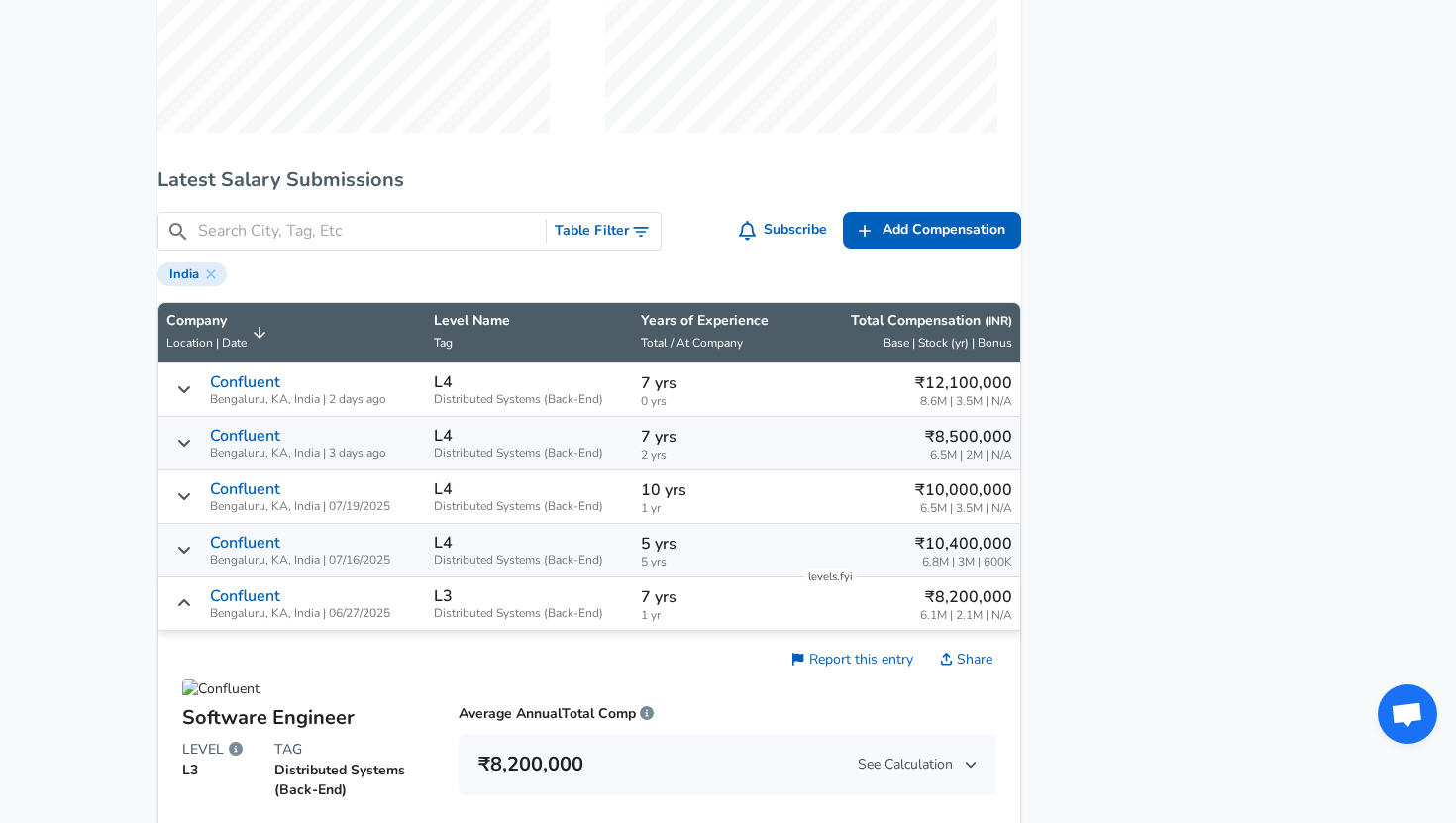 click on "Company" at bounding box center [206, 321] 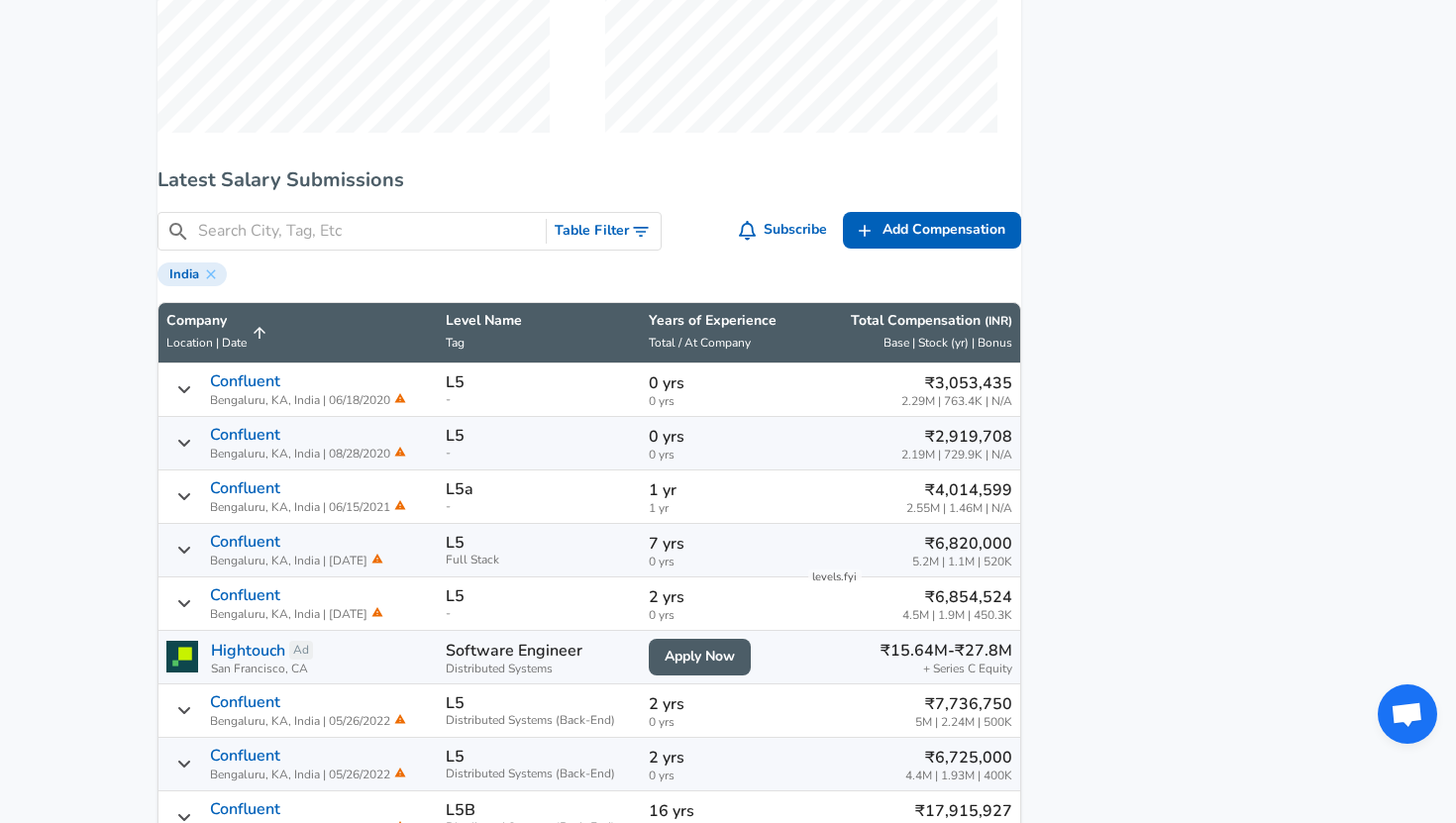 click on "Company" at bounding box center [206, 321] 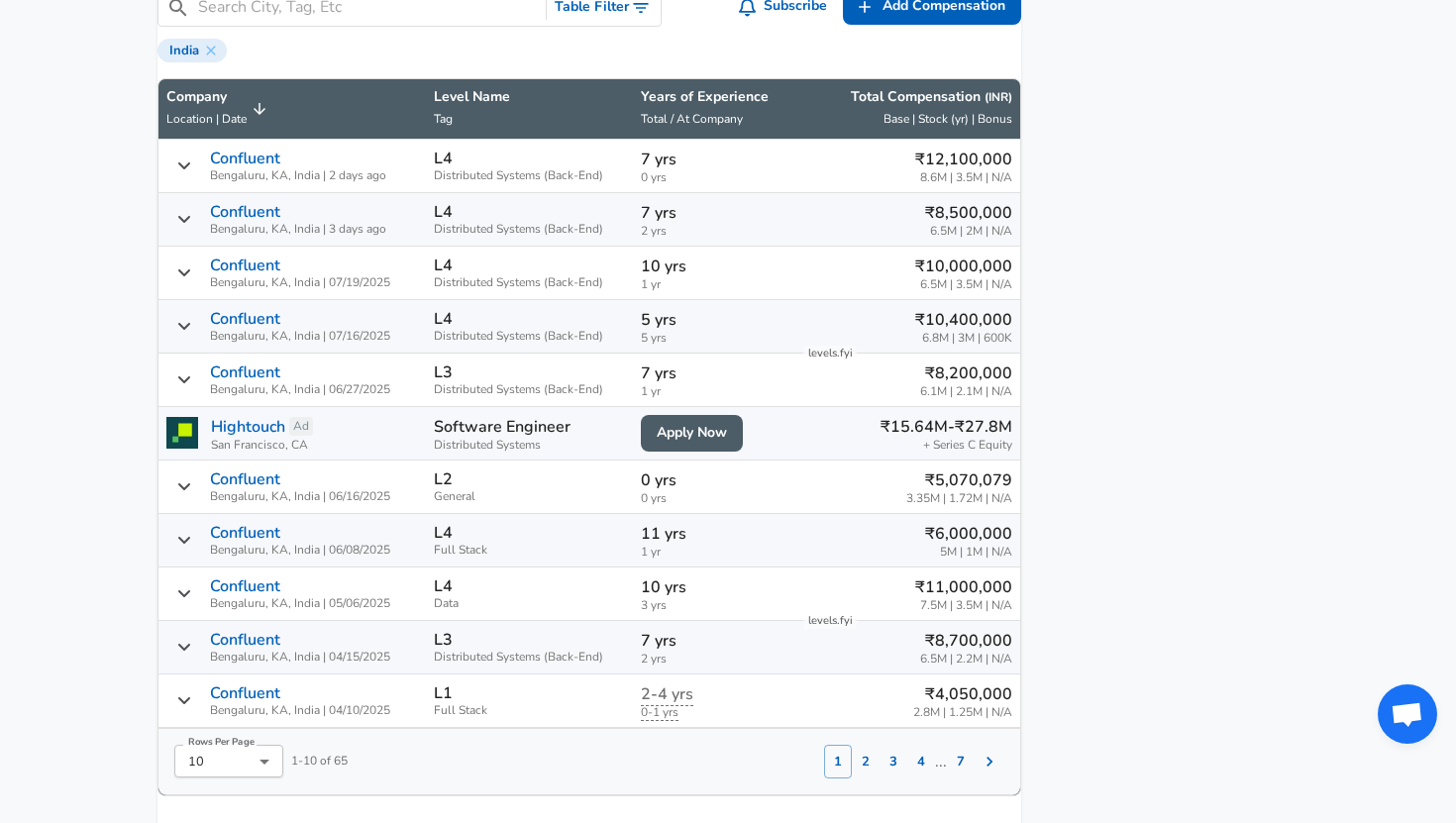 scroll, scrollTop: 1414, scrollLeft: 0, axis: vertical 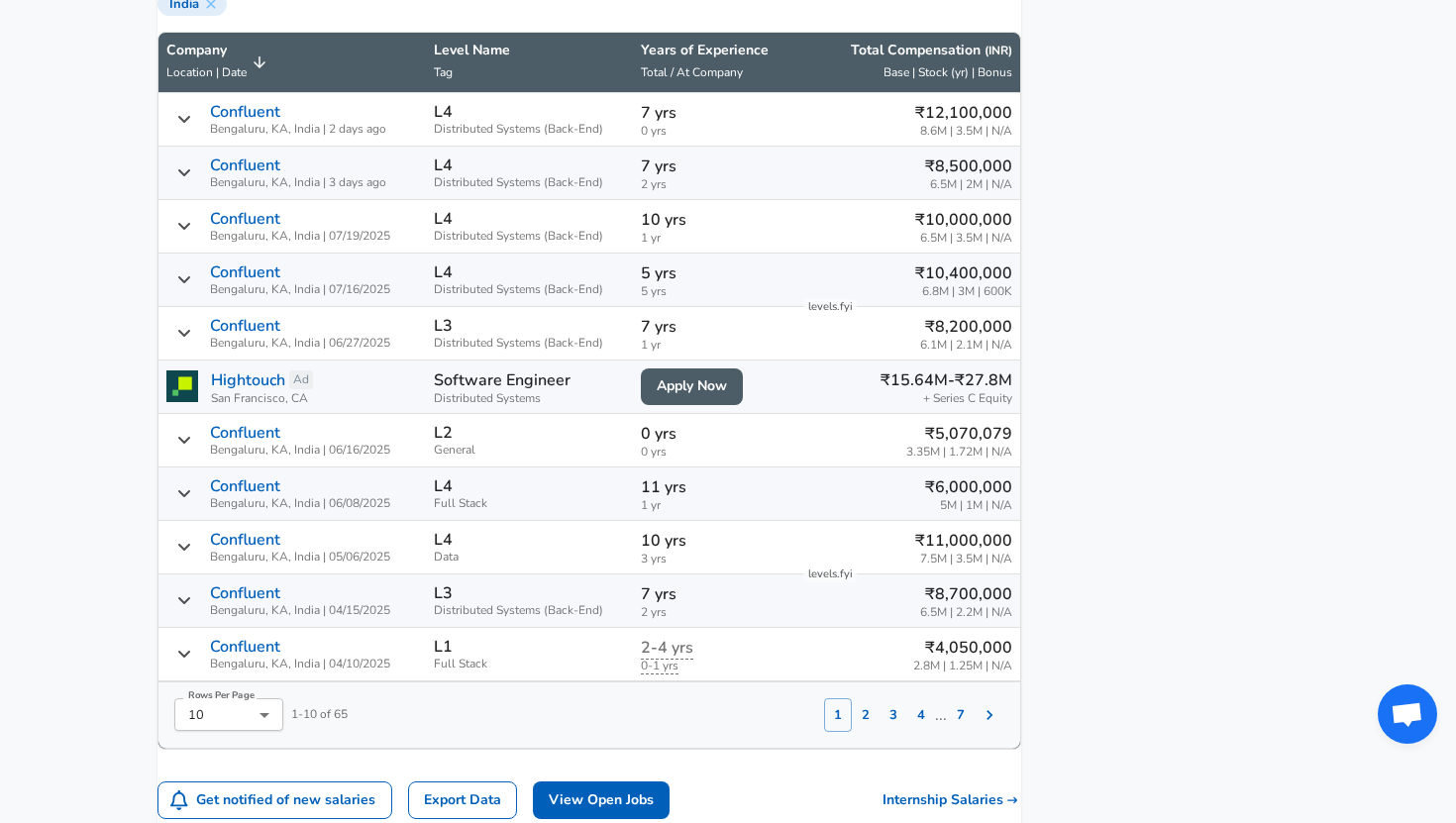 click on "₹5,070,079 3.35M   |   1.72M   |   N/A" at bounding box center [906, 441] 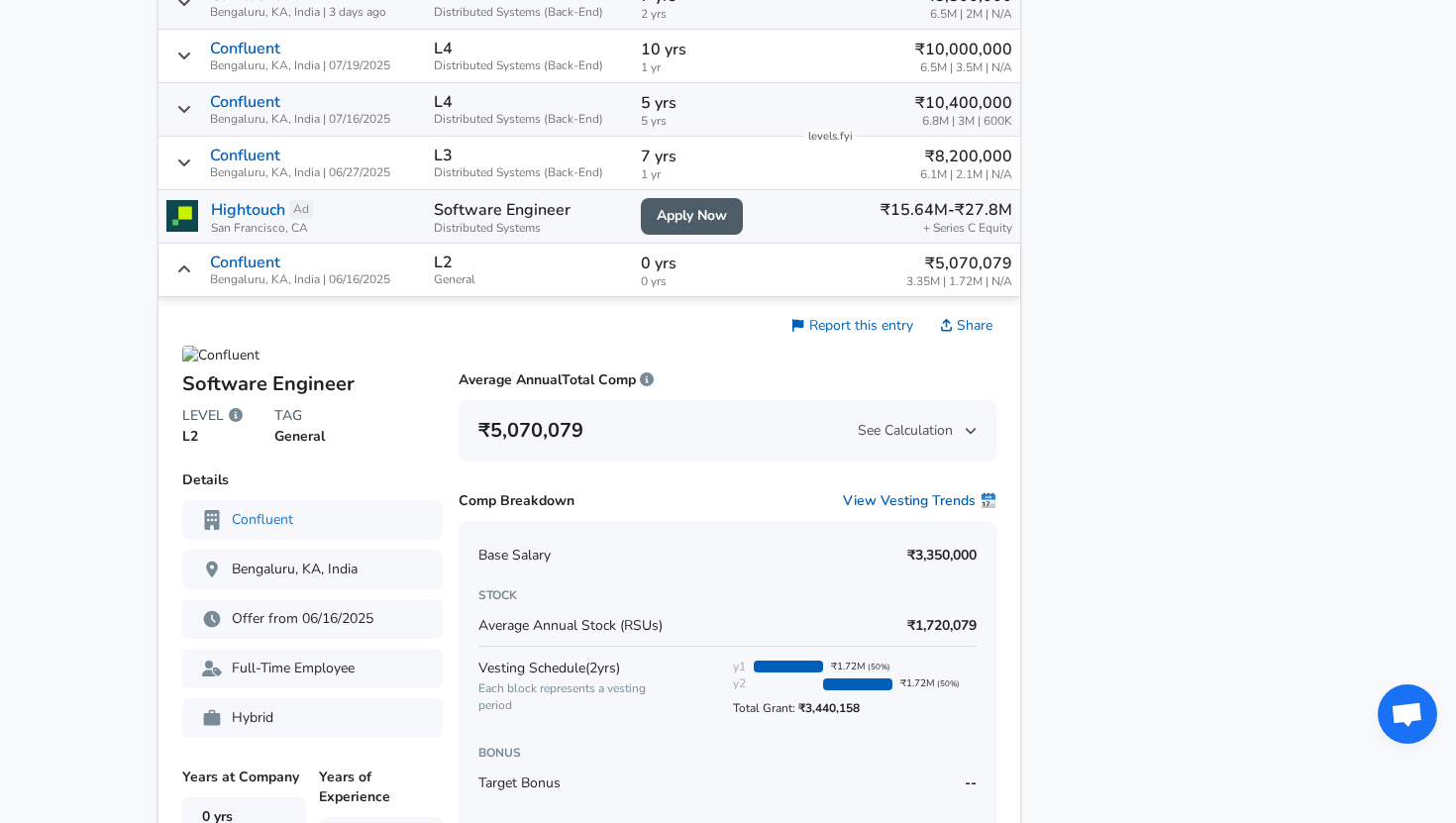 scroll, scrollTop: 1626, scrollLeft: 0, axis: vertical 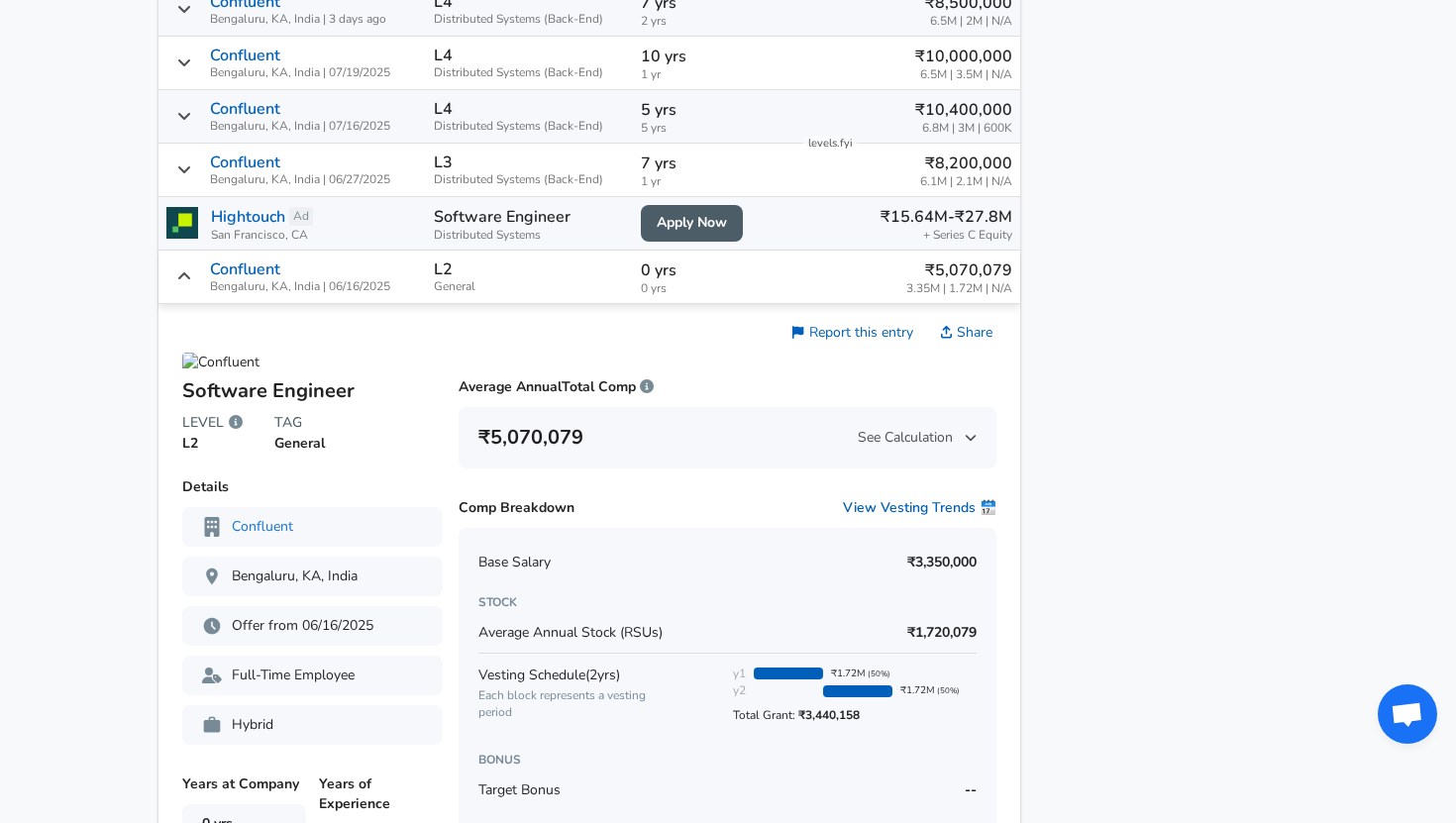 click 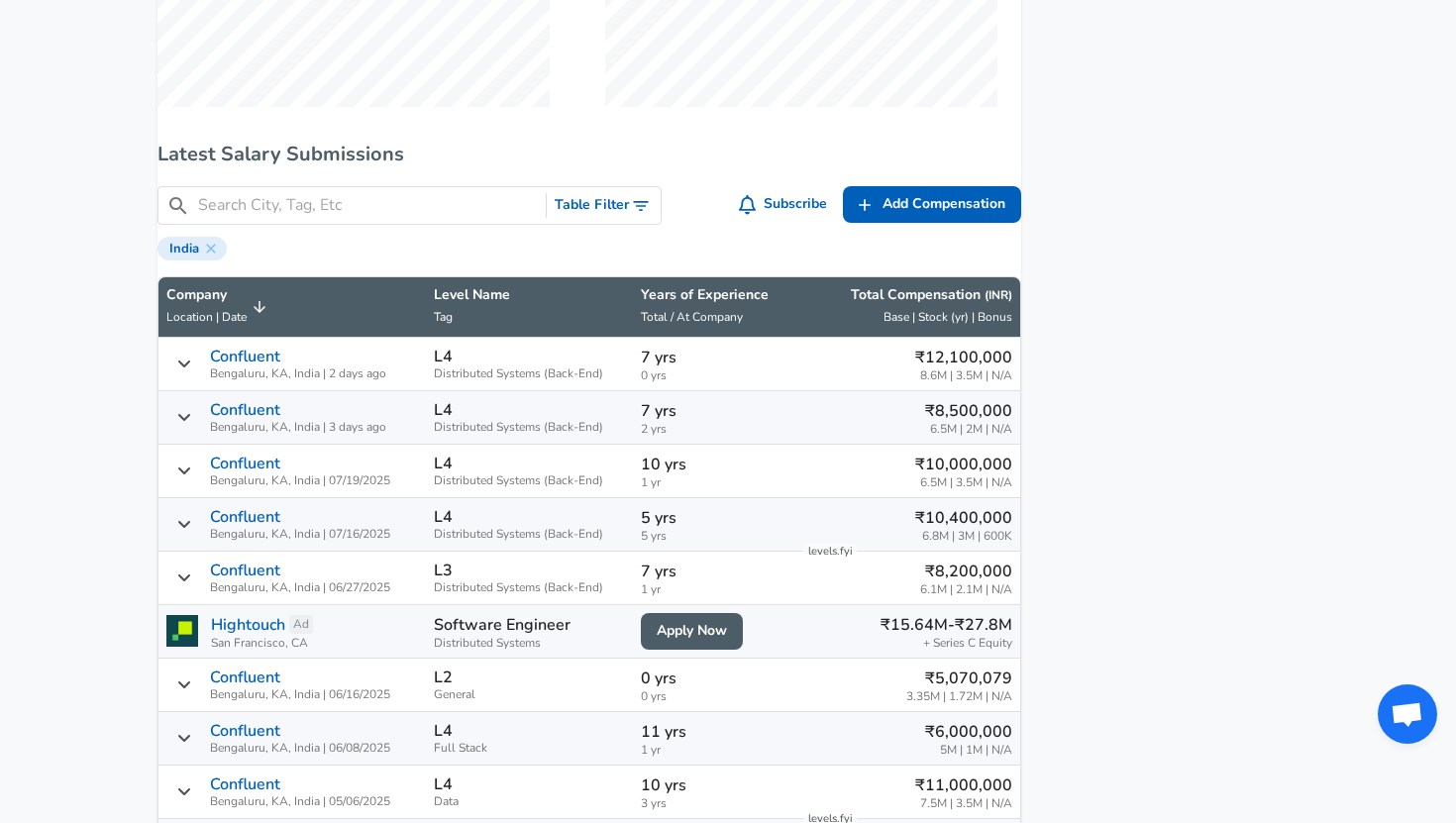 scroll, scrollTop: 1214, scrollLeft: 0, axis: vertical 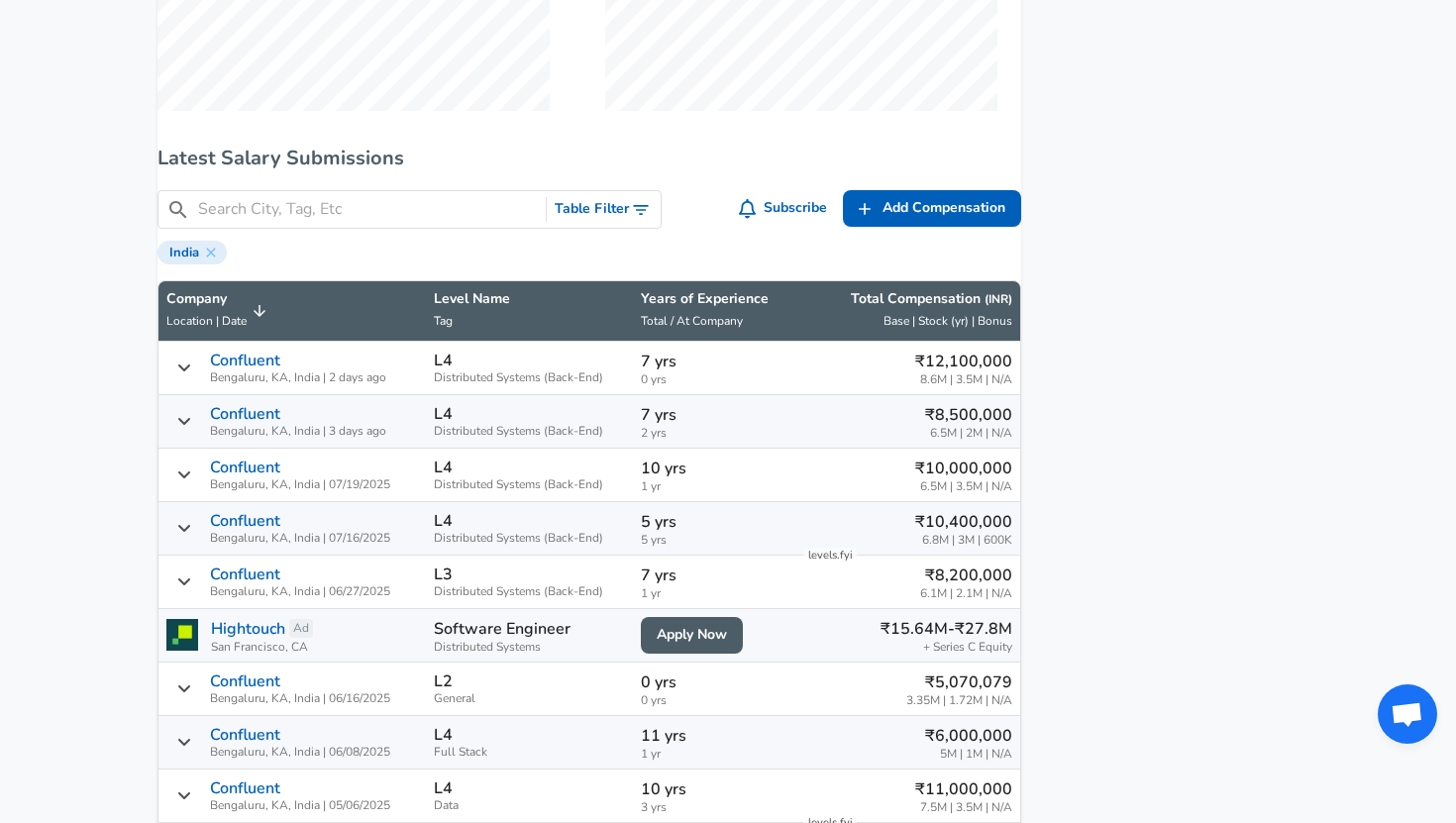 click on "Confluent [CITY], [STATE], [COUNTRY]   |   [TIME]" at bounding box center (298, 367) 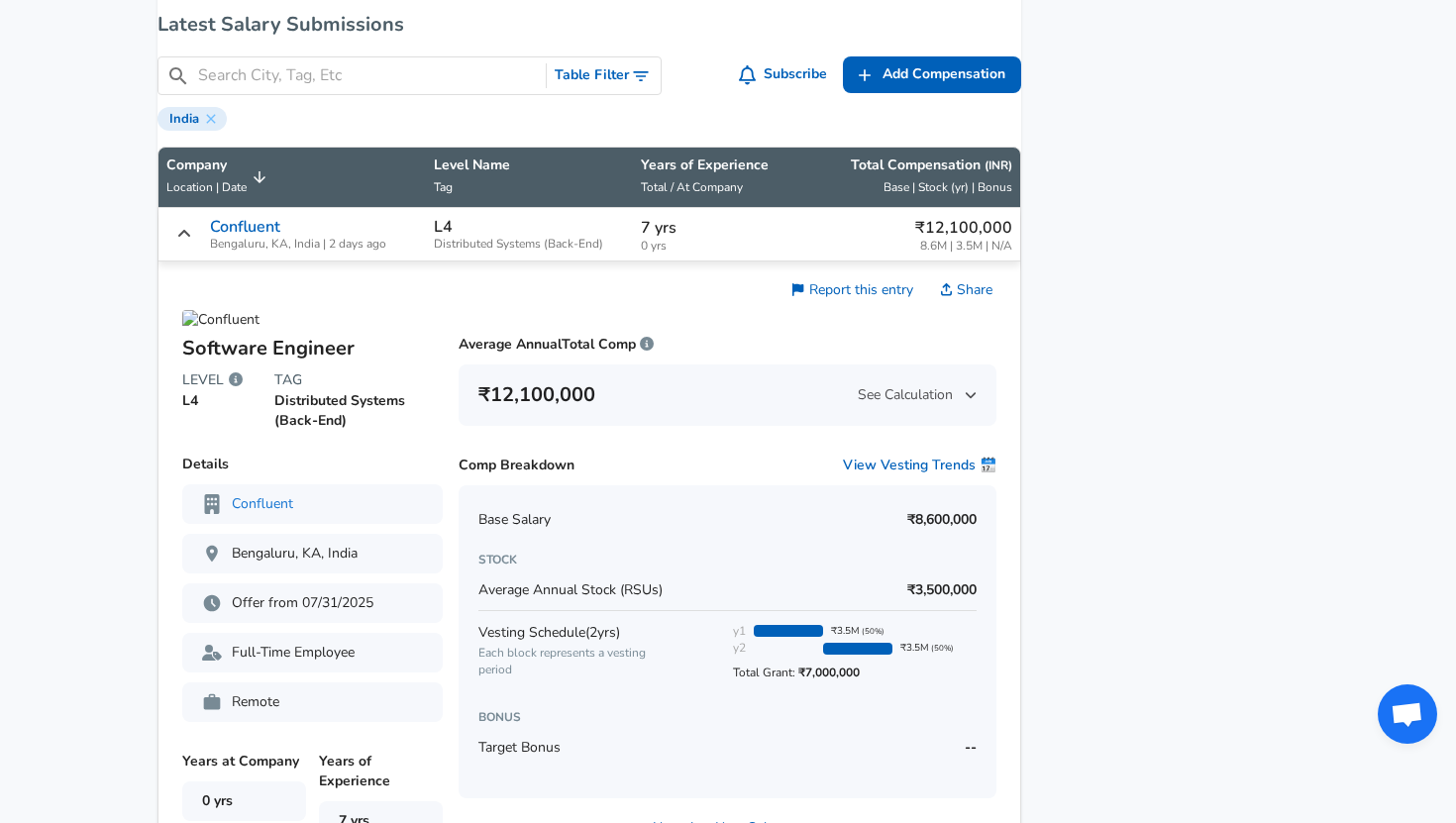 scroll, scrollTop: 1336, scrollLeft: 0, axis: vertical 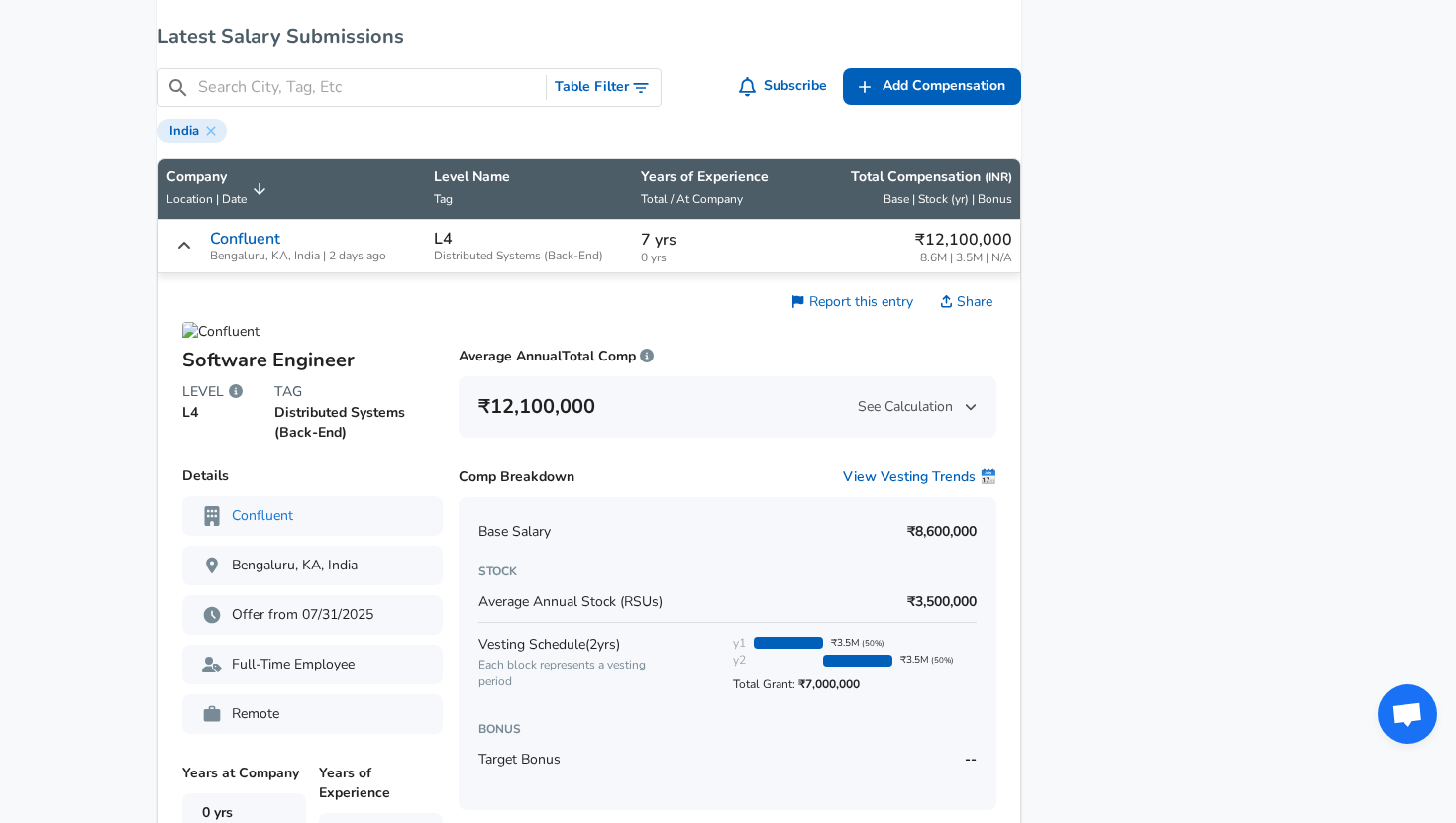 click on "7    yrs   0    yrs" at bounding box center (713, 247) 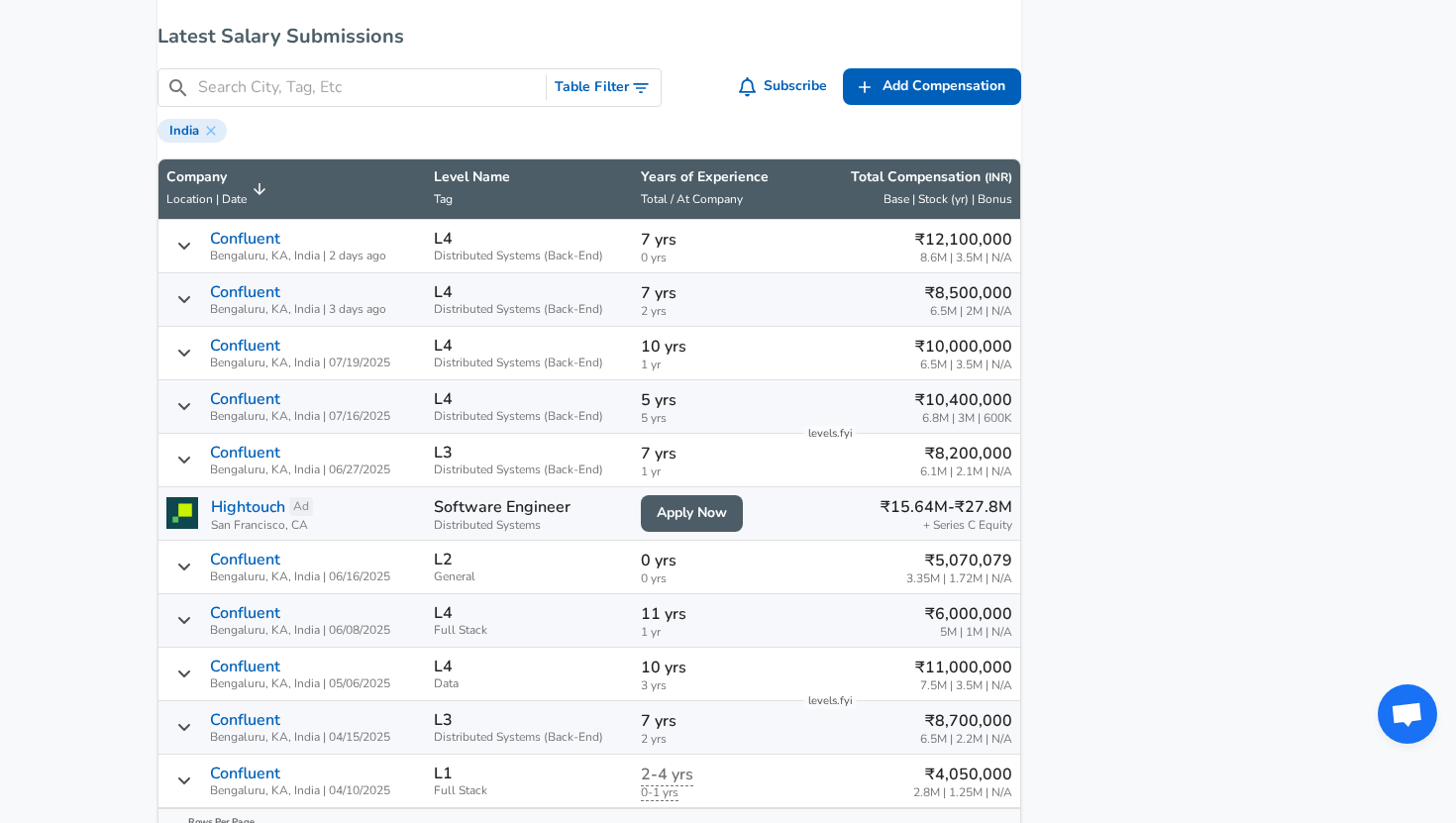 click on "5    yrs" at bounding box center [713, 400] 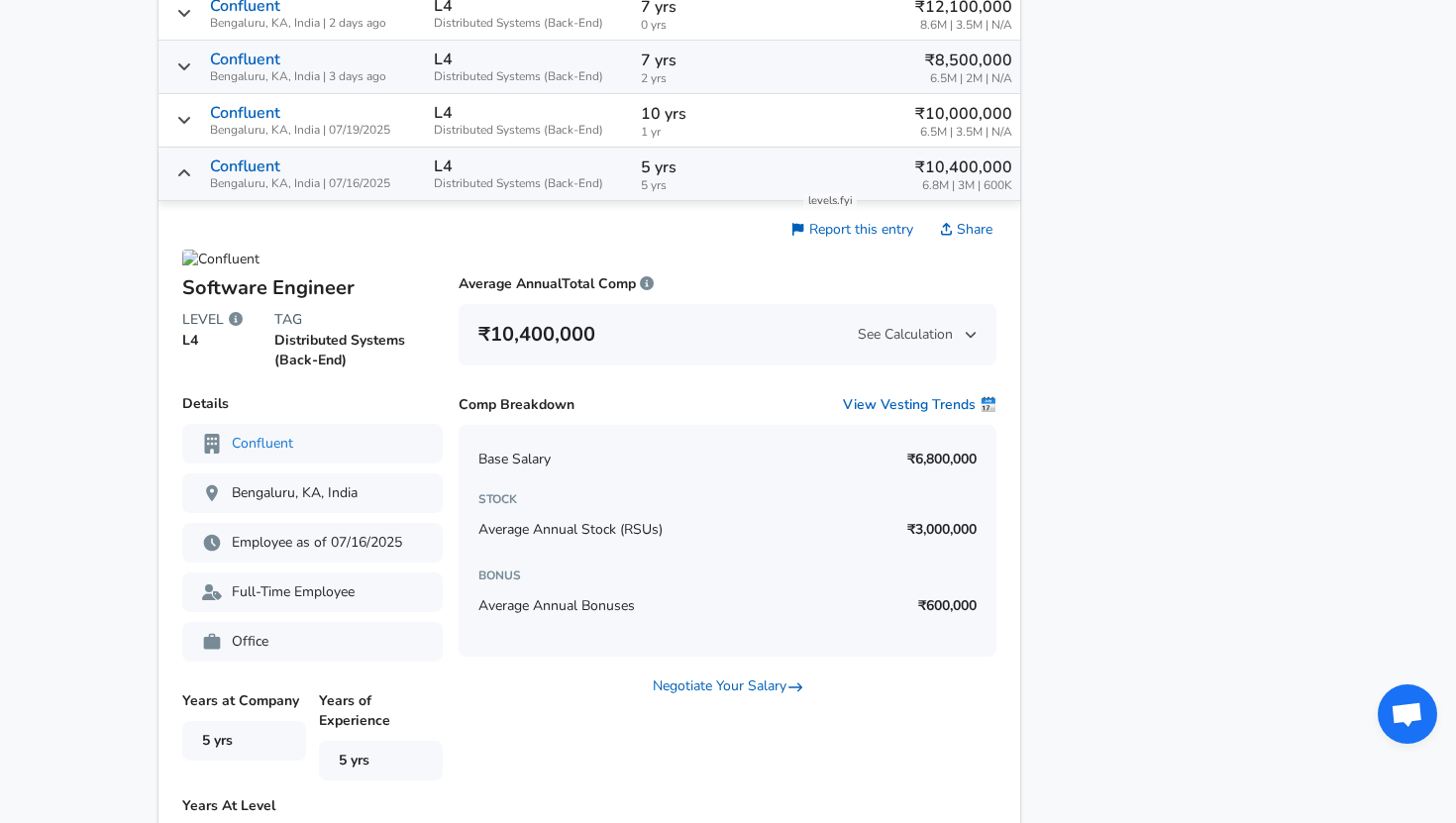 scroll, scrollTop: 1563, scrollLeft: 0, axis: vertical 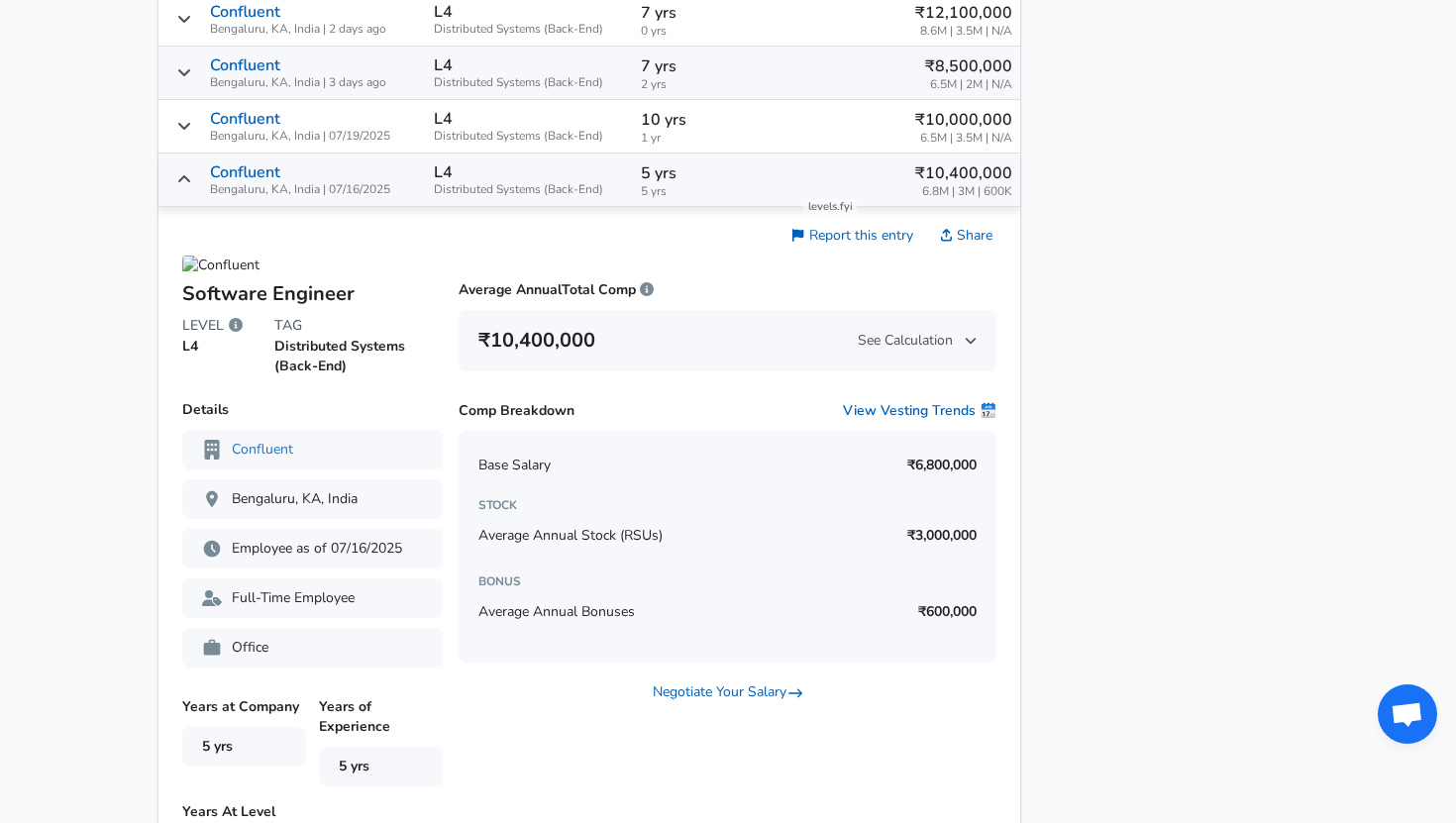 click on "5    yrs" at bounding box center (713, 173) 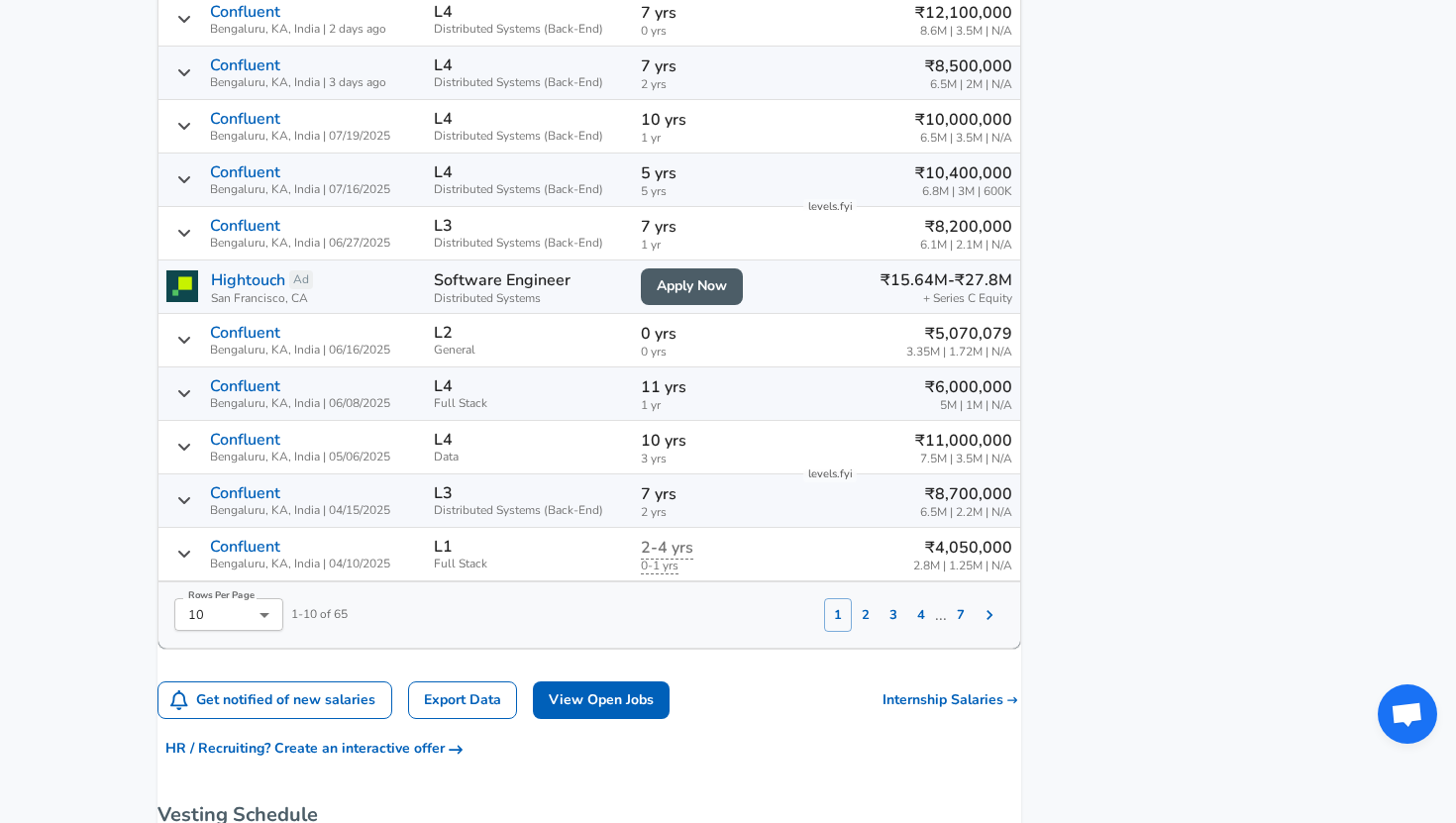 click on "7    yrs" at bounding box center (713, 227) 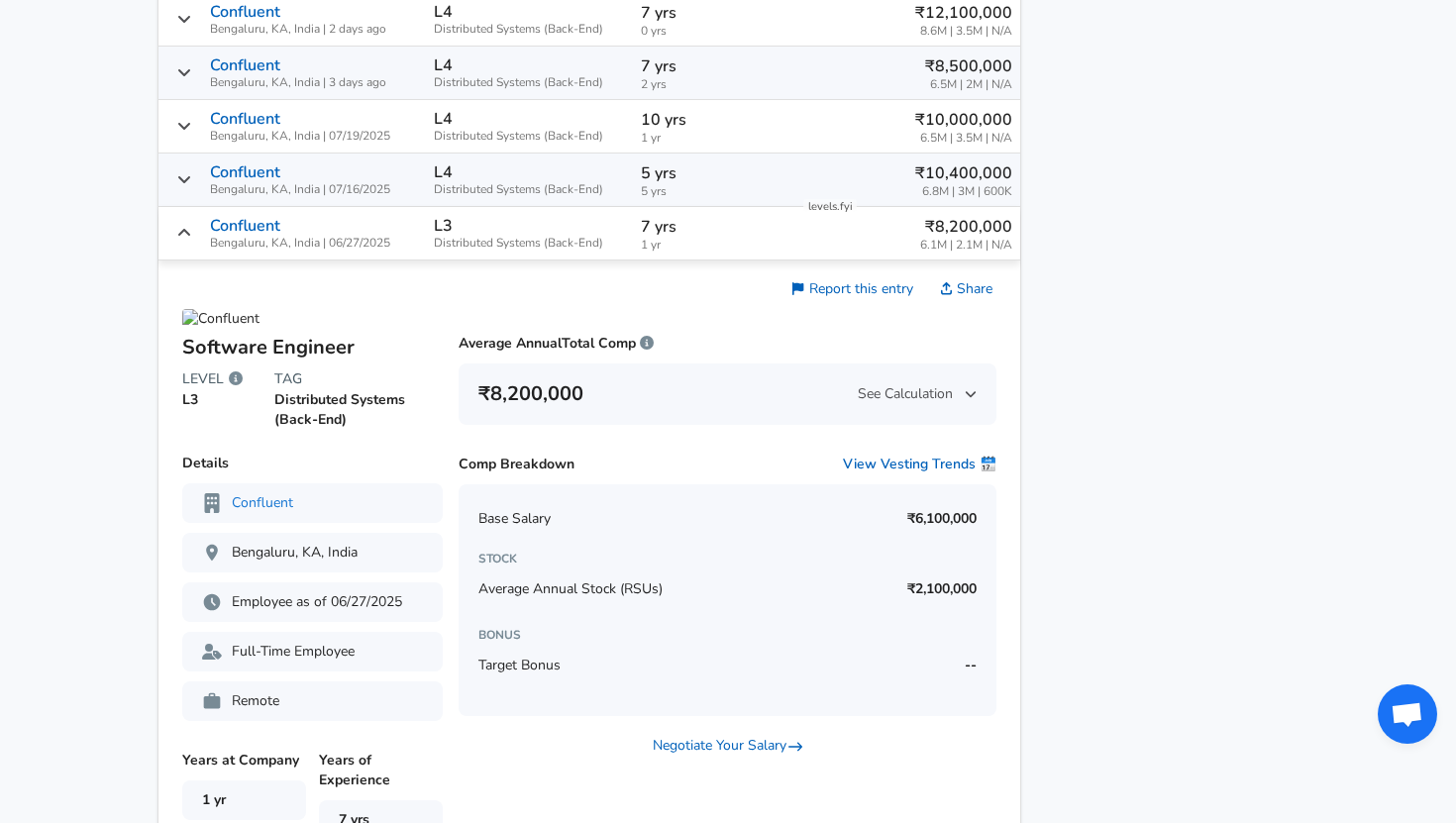 click on "7    yrs" at bounding box center (713, 227) 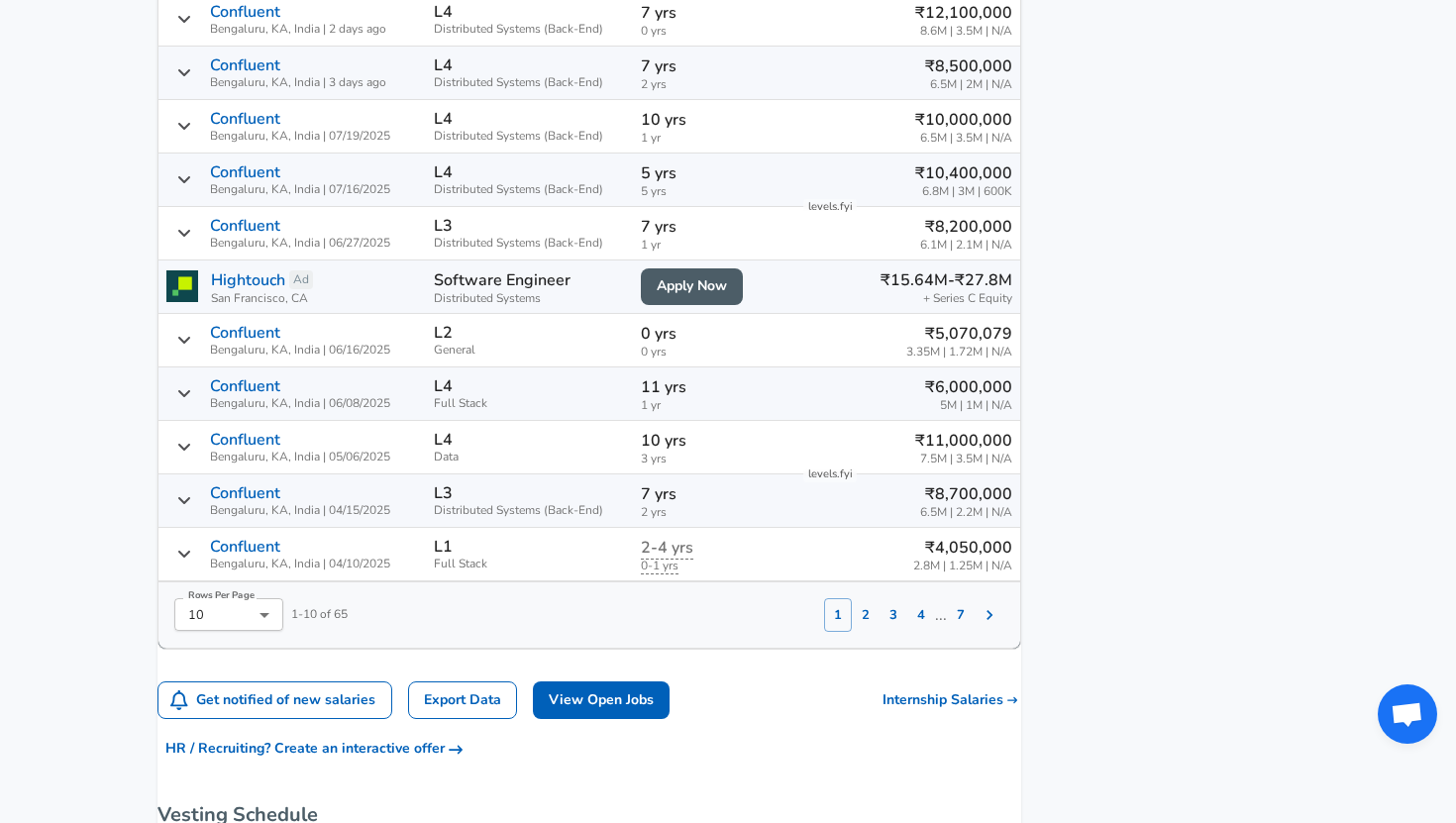 click on "7    yrs   2    yrs" at bounding box center [713, 73] 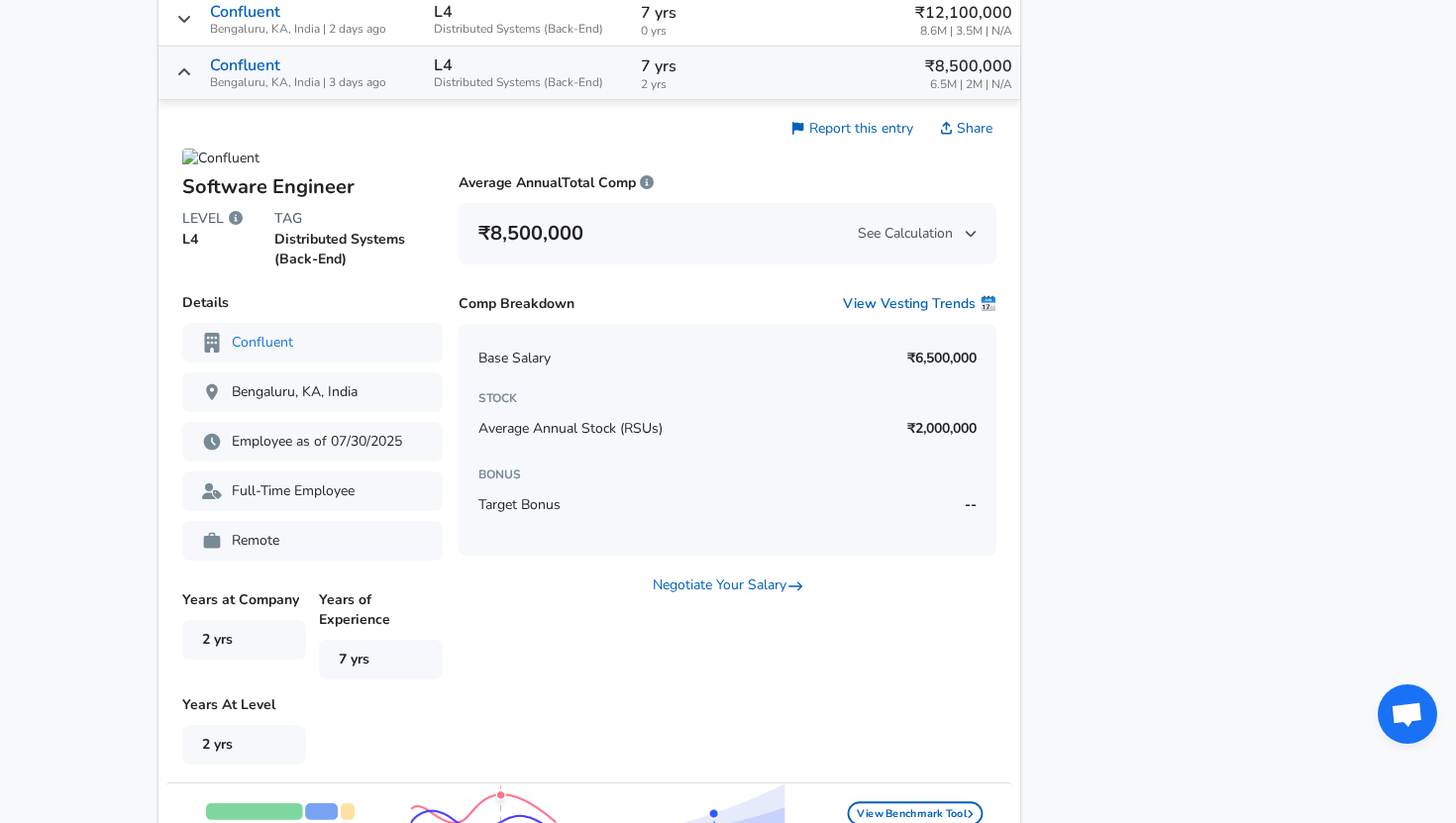 click on "7    yrs   2    yrs" at bounding box center [713, 73] 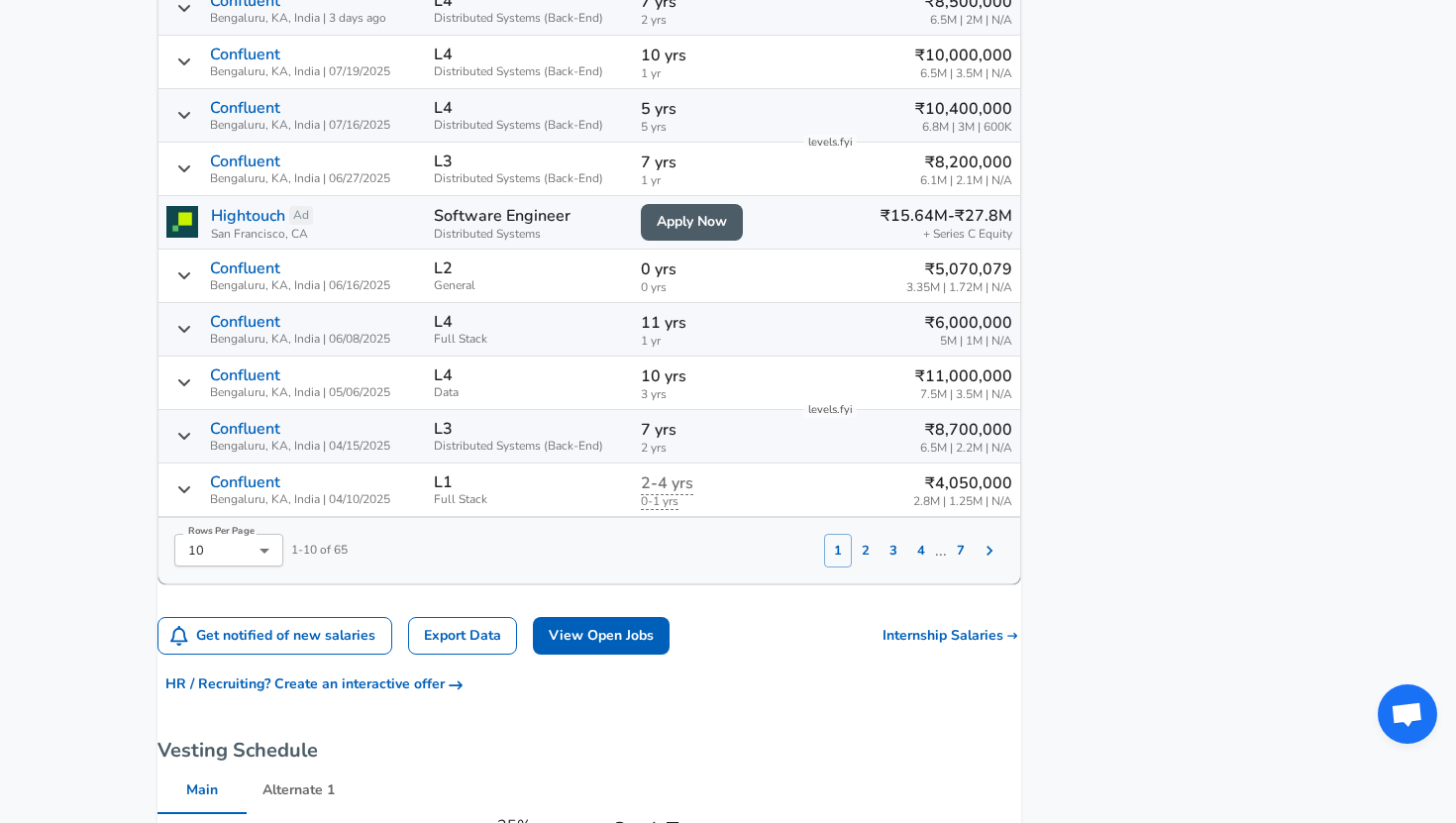 scroll, scrollTop: 1628, scrollLeft: 0, axis: vertical 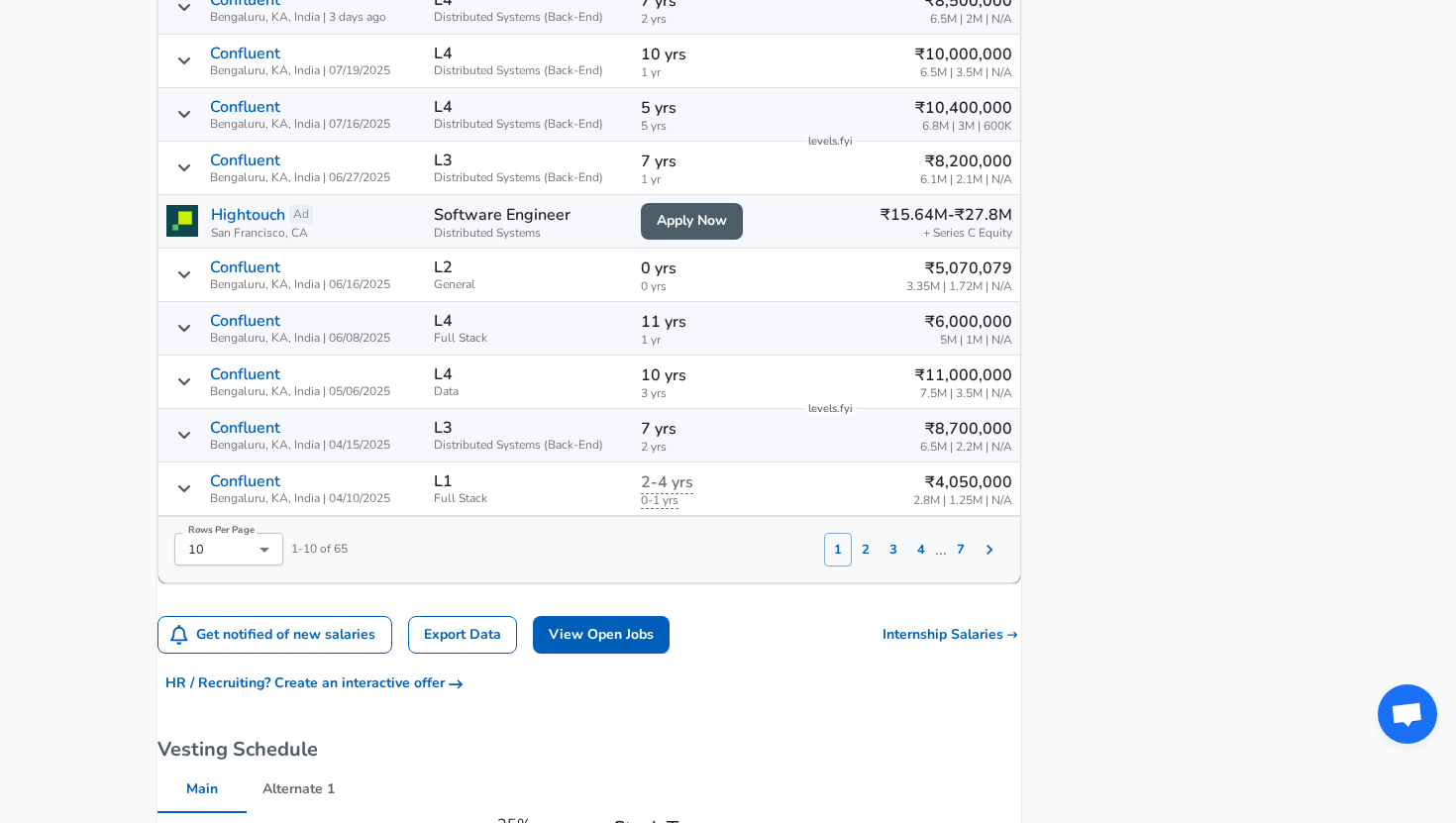 click on "0    yrs" at bounding box center (713, 268) 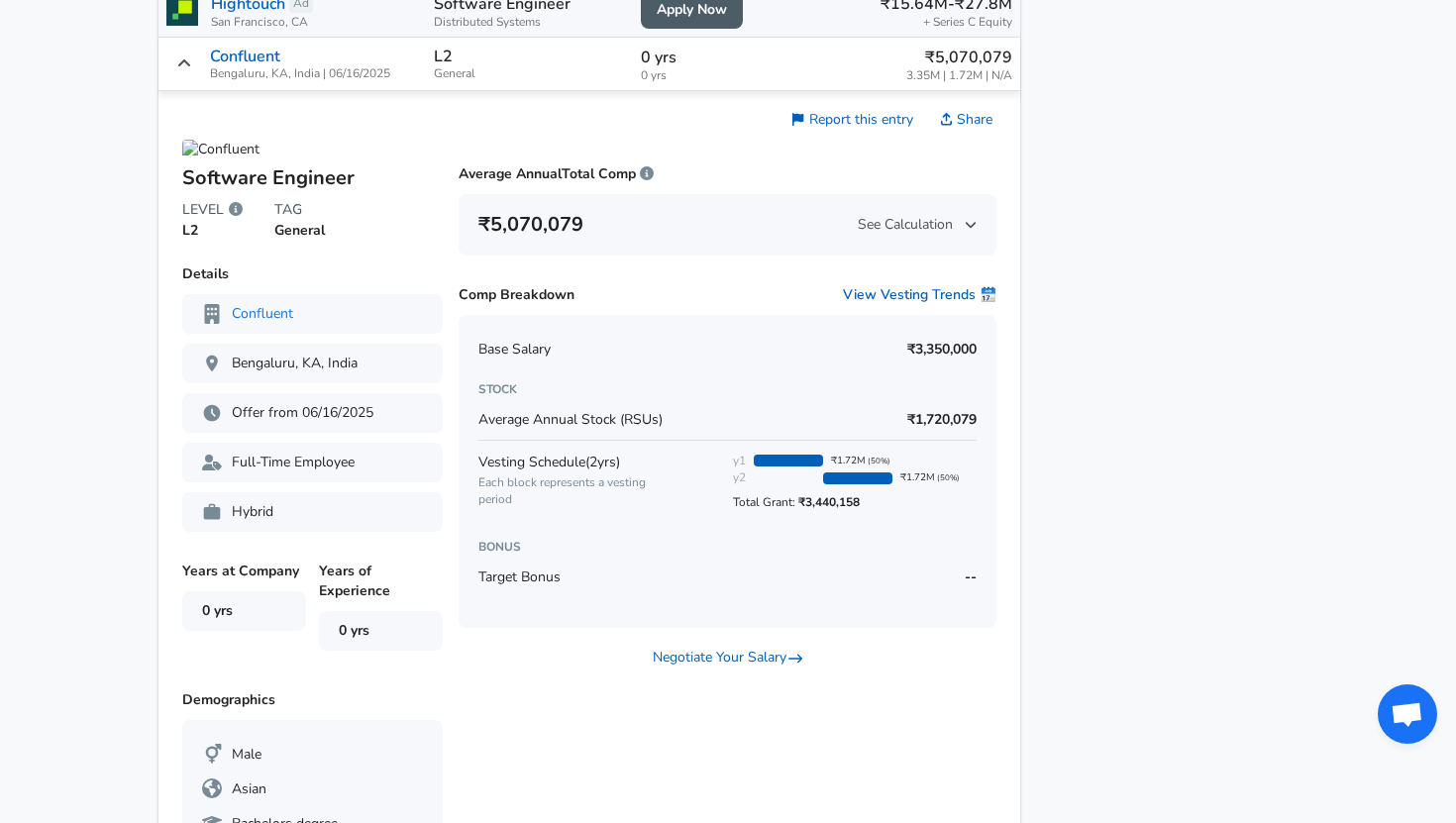 scroll, scrollTop: 1903, scrollLeft: 0, axis: vertical 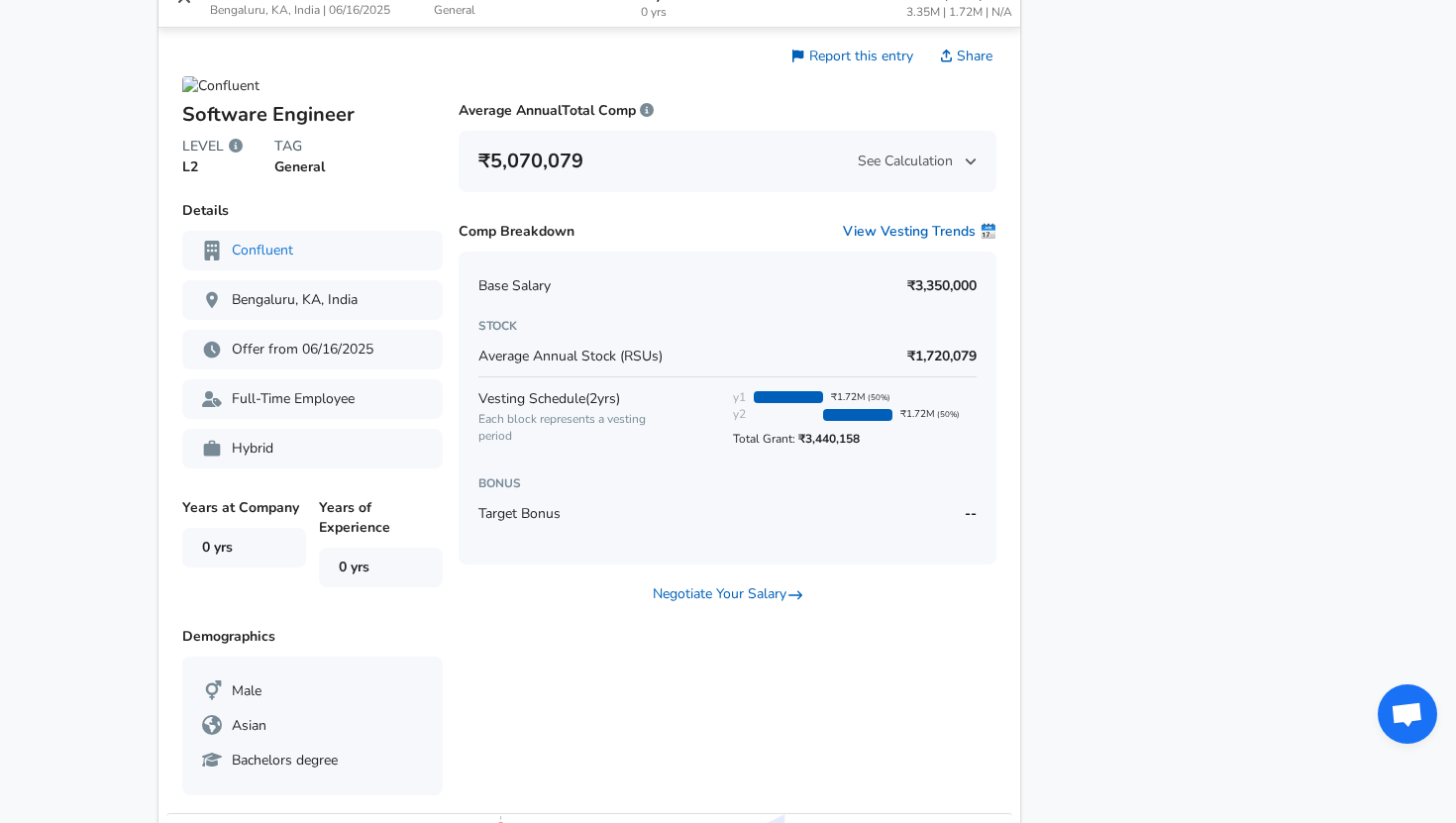 click at bounding box center [858, 415] 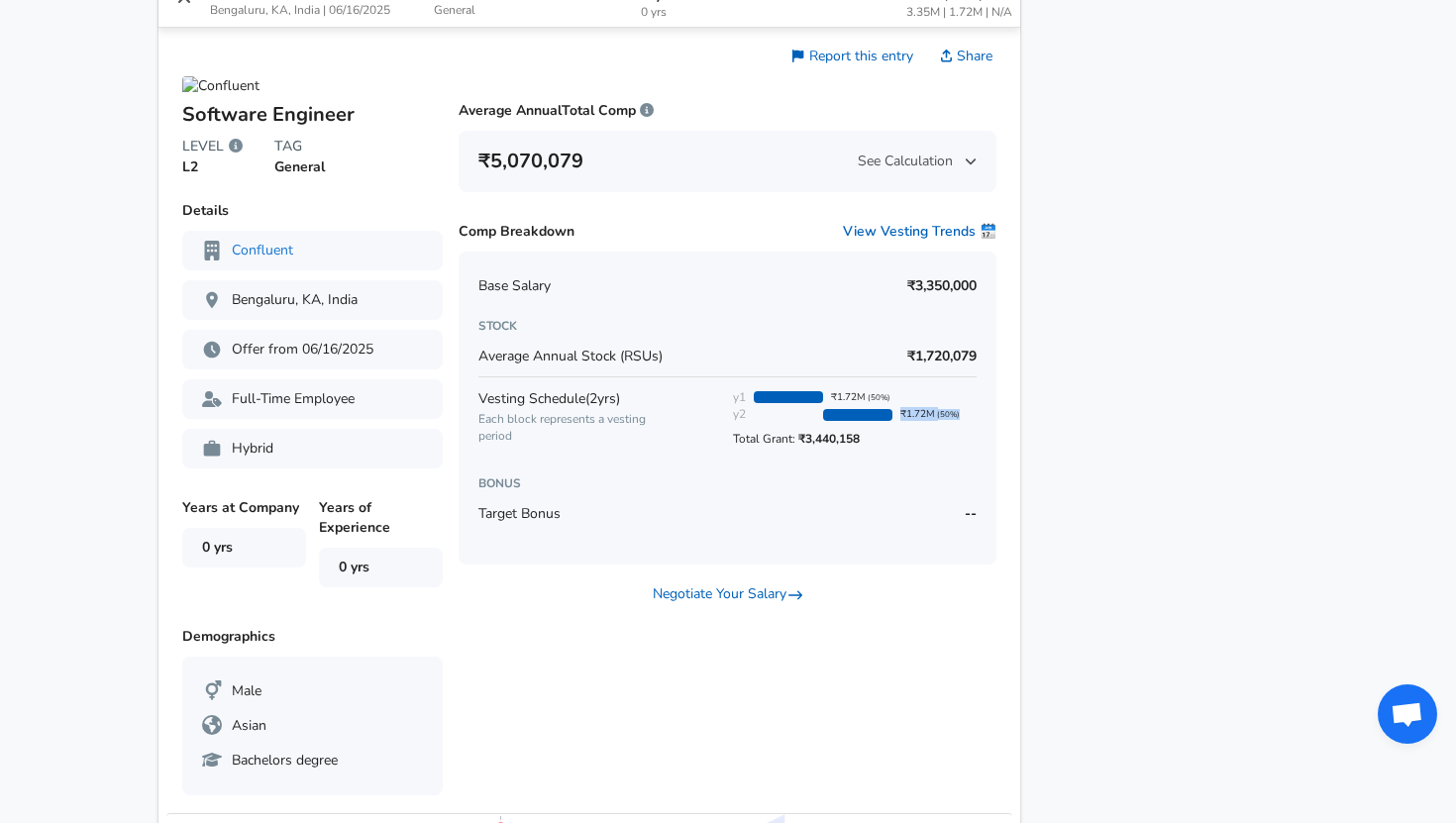 drag, startPoint x: 878, startPoint y: 425, endPoint x: 936, endPoint y: 426, distance: 58.00862 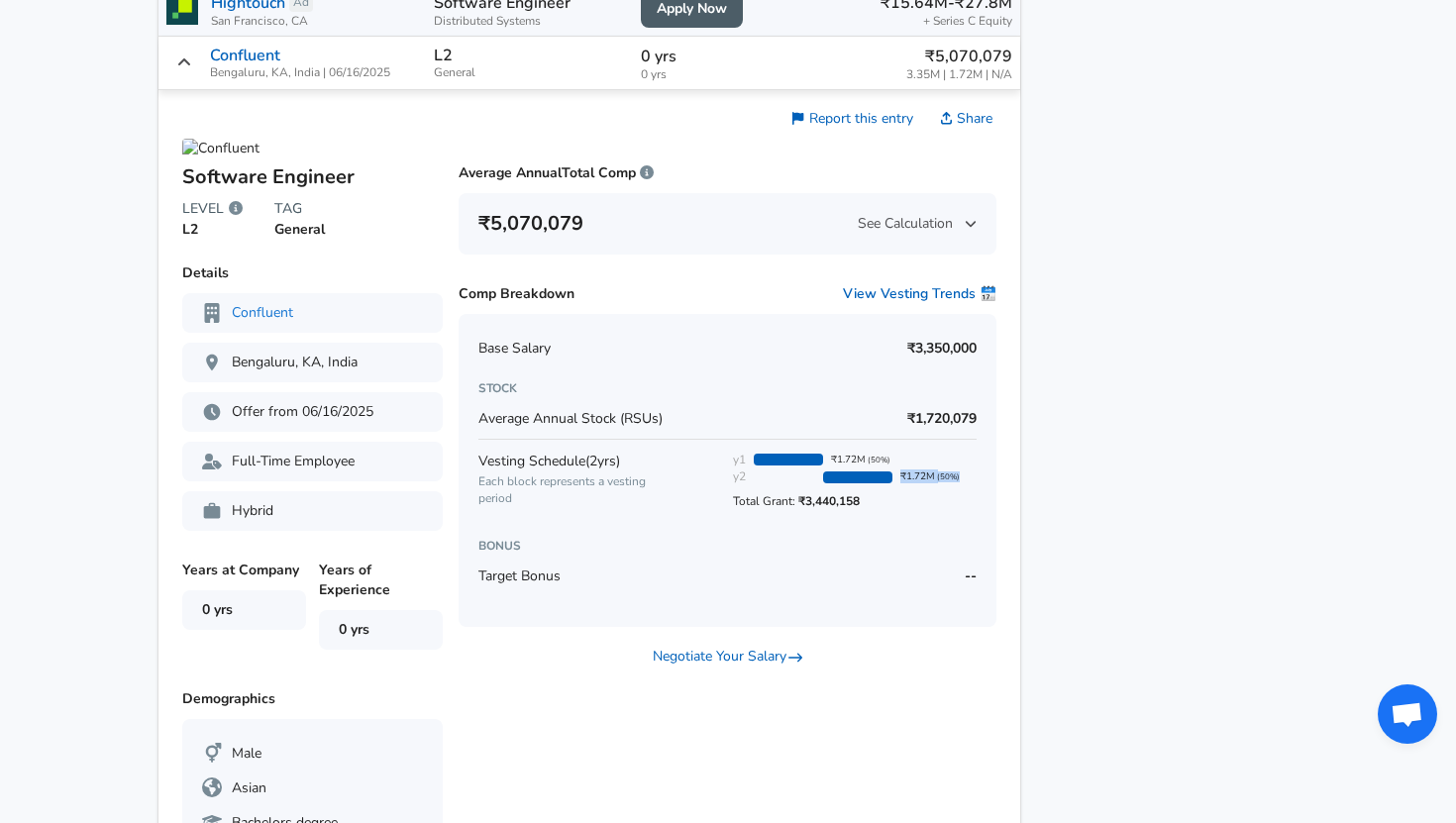 scroll, scrollTop: 1791, scrollLeft: 0, axis: vertical 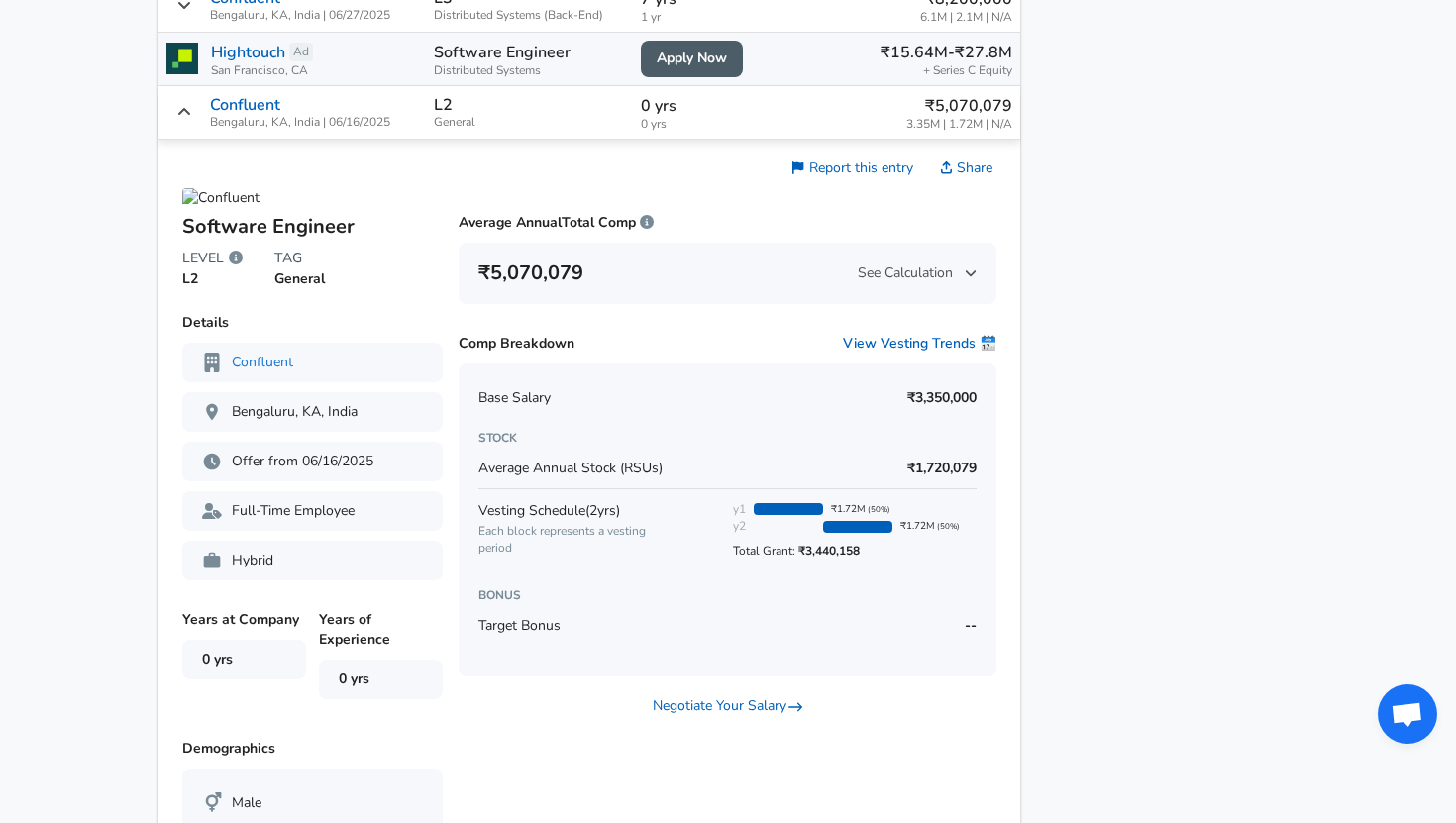 click on "L2 General" at bounding box center [529, 113] 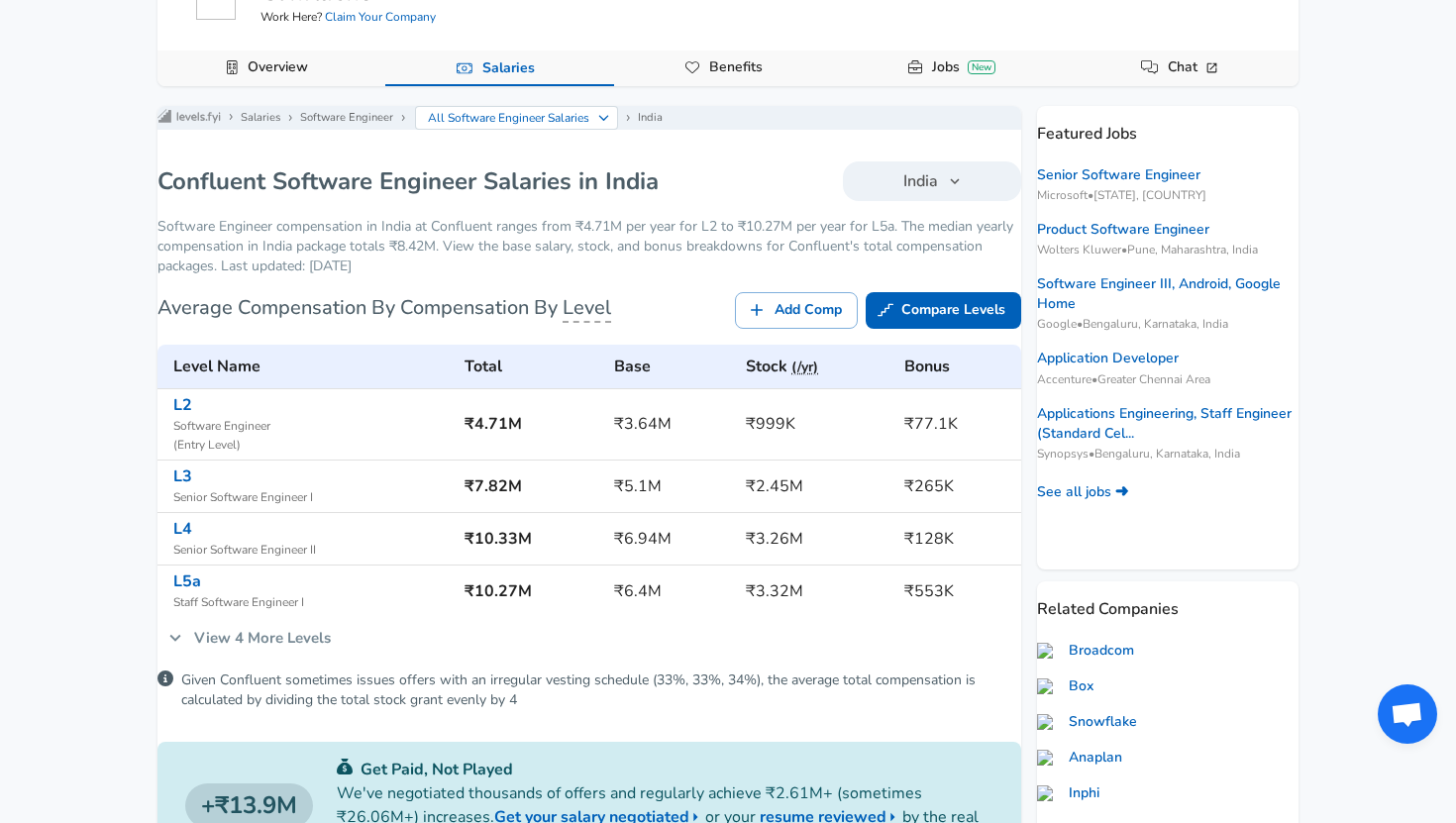 scroll, scrollTop: 0, scrollLeft: 0, axis: both 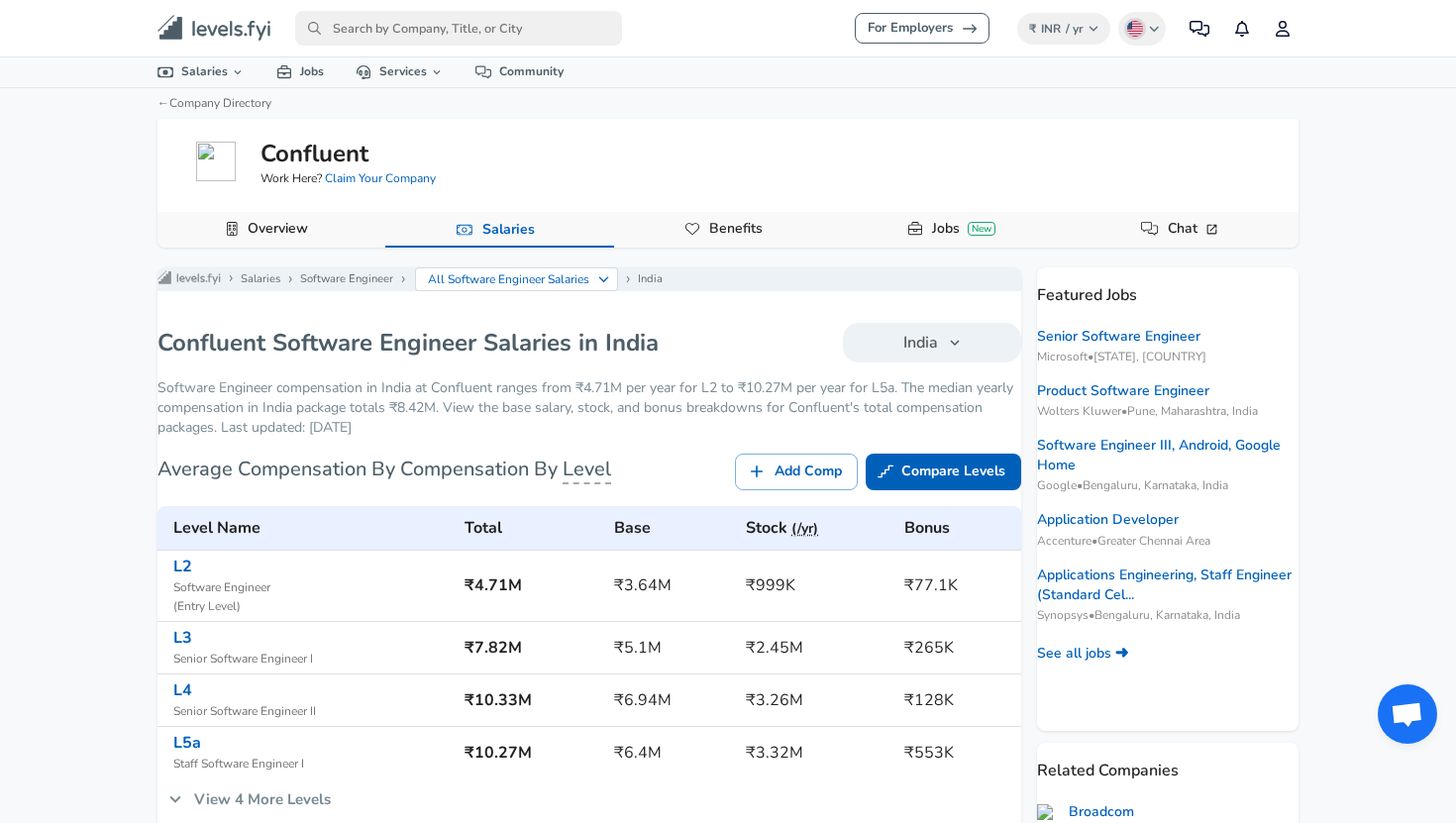 click on "Benefits" at bounding box center (728, 230) 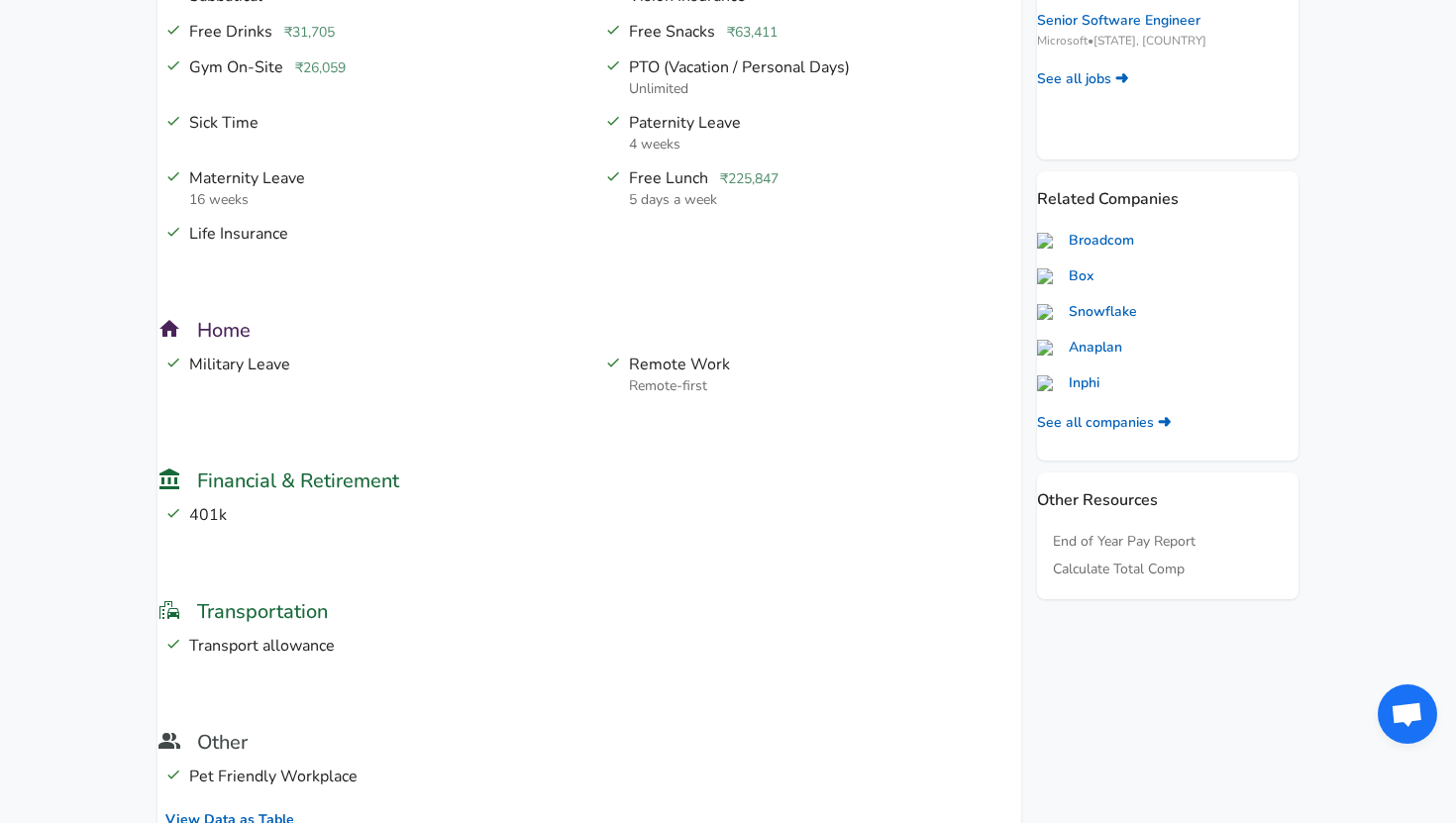 scroll, scrollTop: 502, scrollLeft: 0, axis: vertical 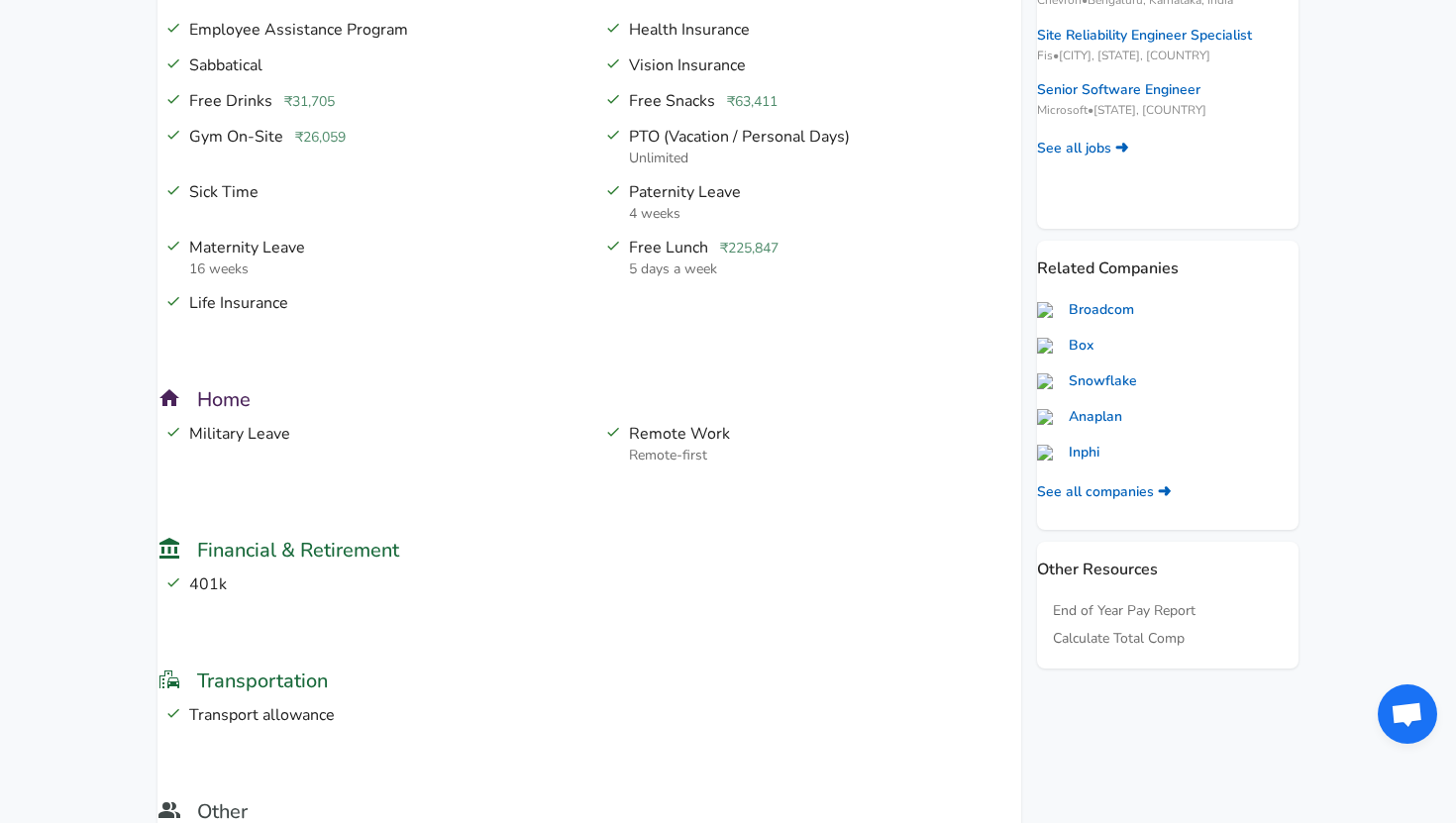 drag, startPoint x: 198, startPoint y: 579, endPoint x: 300, endPoint y: 584, distance: 102.122475 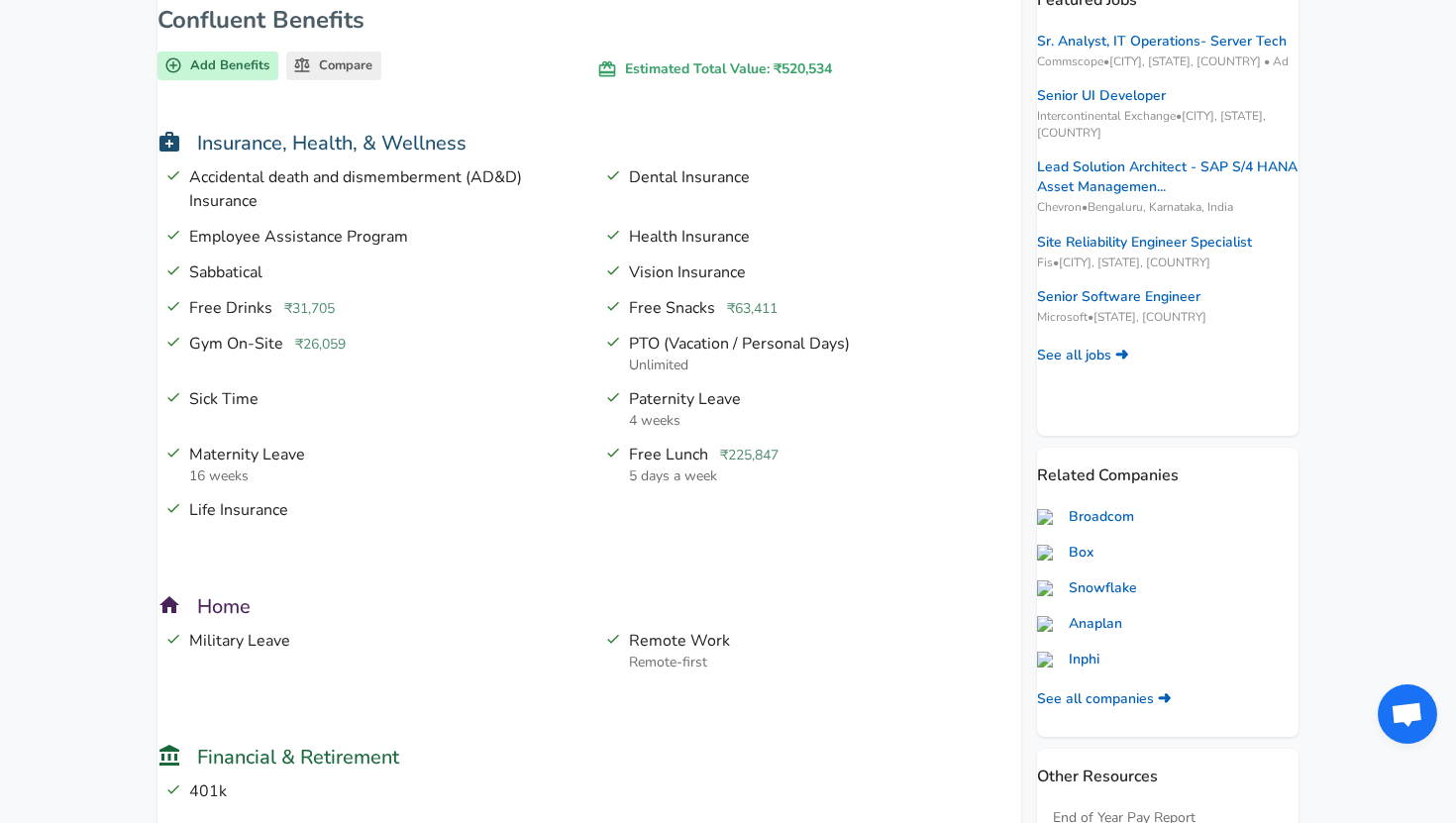scroll, scrollTop: 283, scrollLeft: 0, axis: vertical 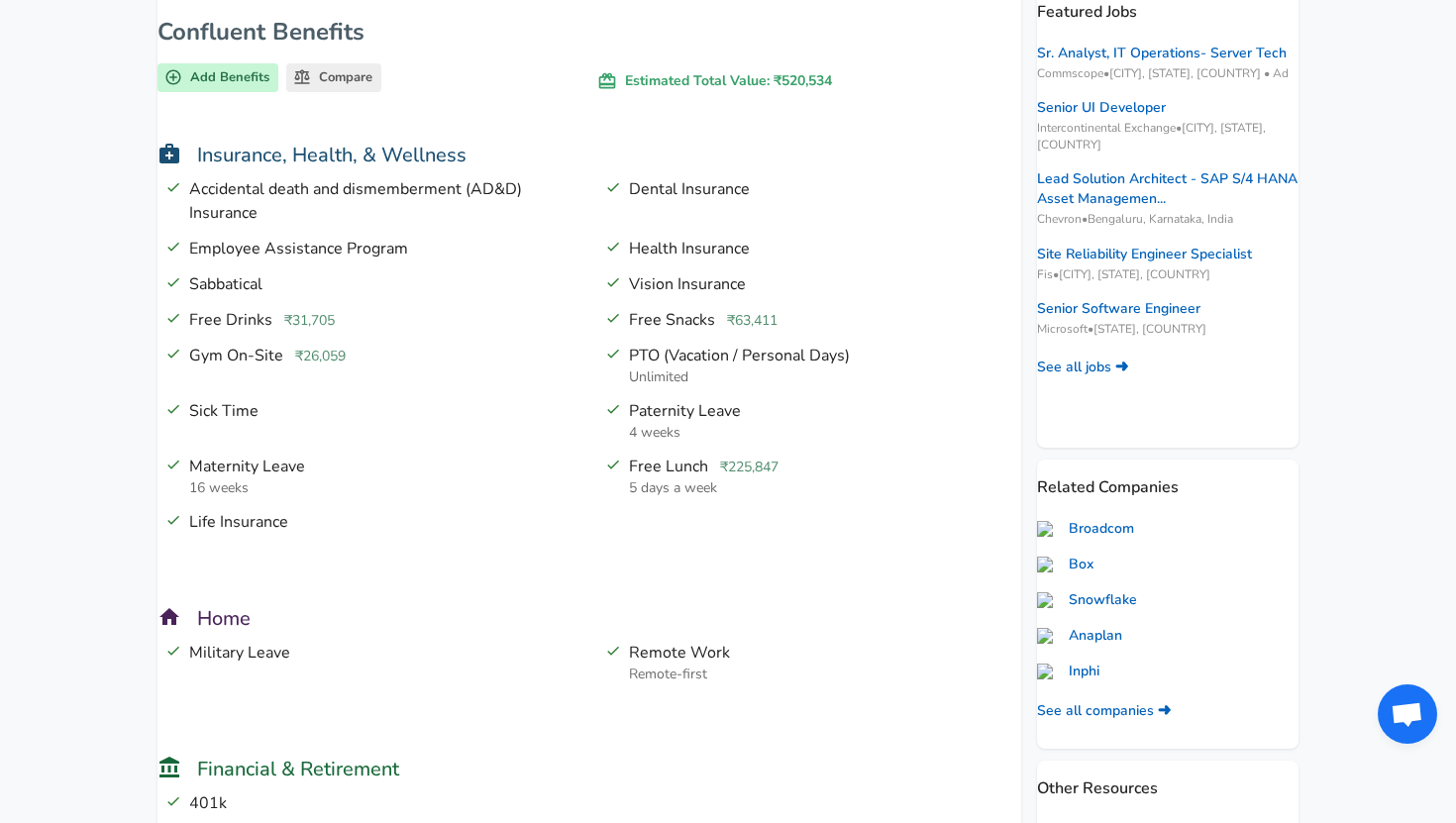click on "Unlimited" at bounding box center [659, 376] 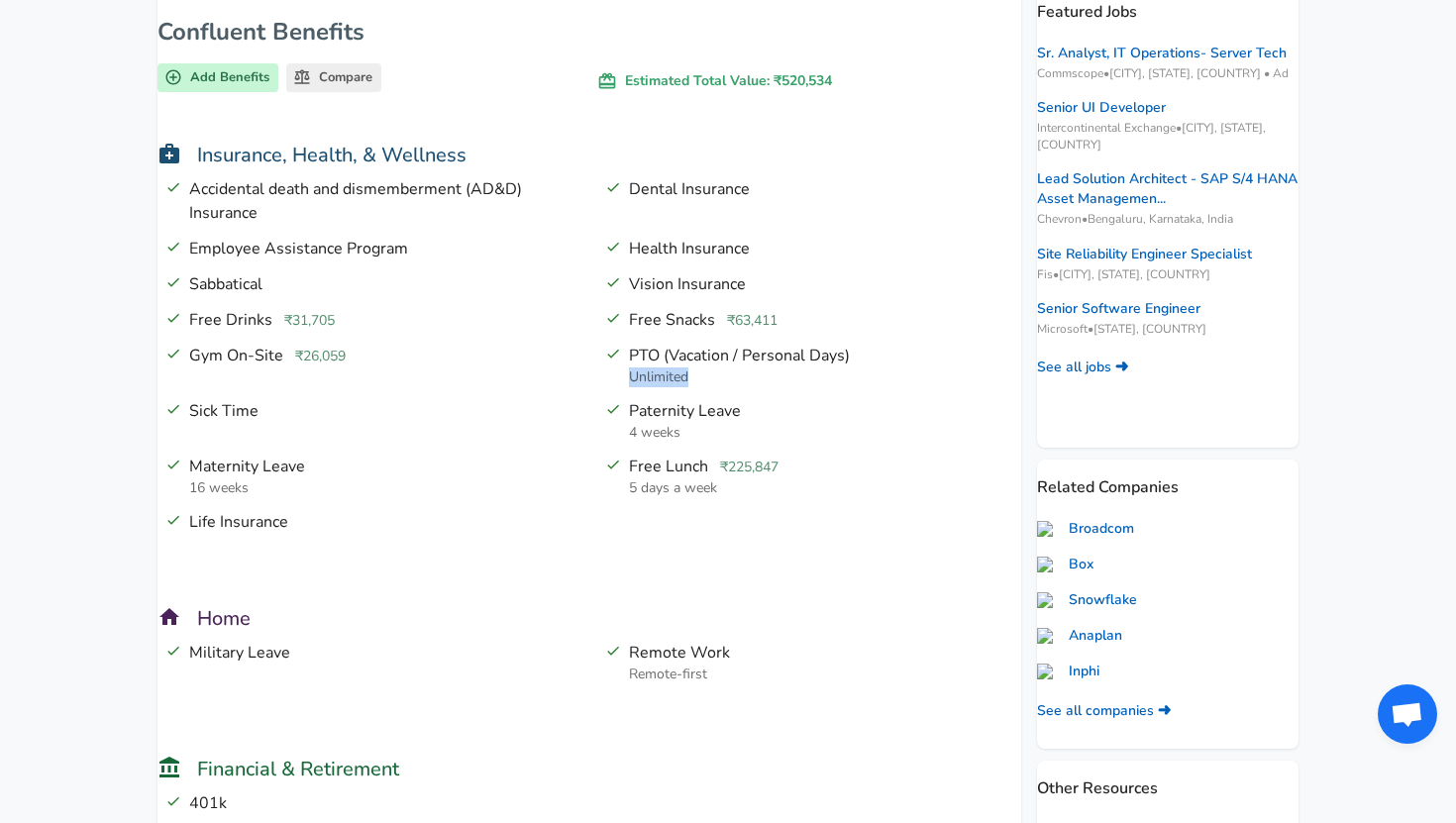 click on "Unlimited" at bounding box center [659, 376] 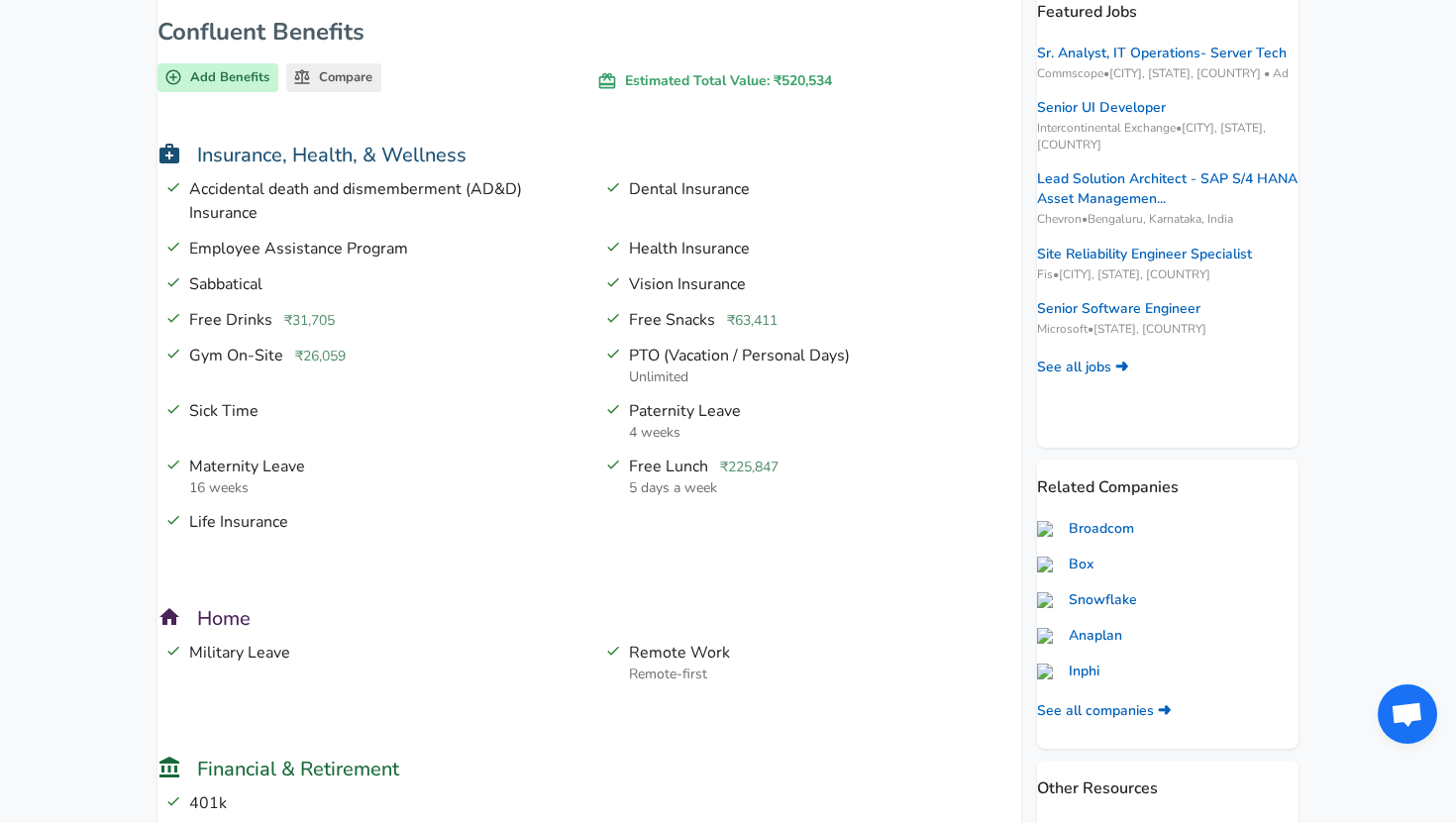 click on "Unlimited" at bounding box center [659, 376] 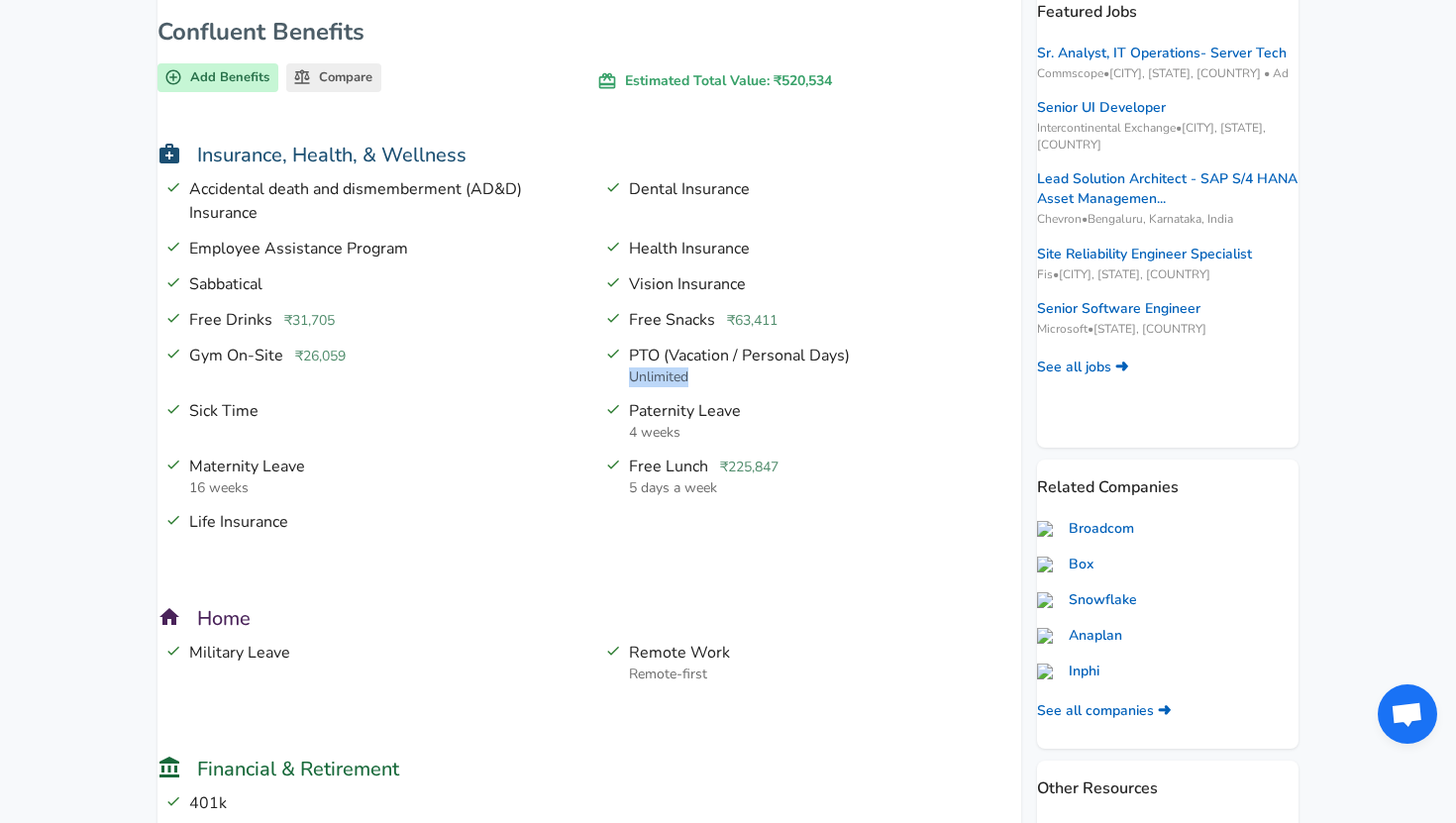 click on "Unlimited" at bounding box center (659, 376) 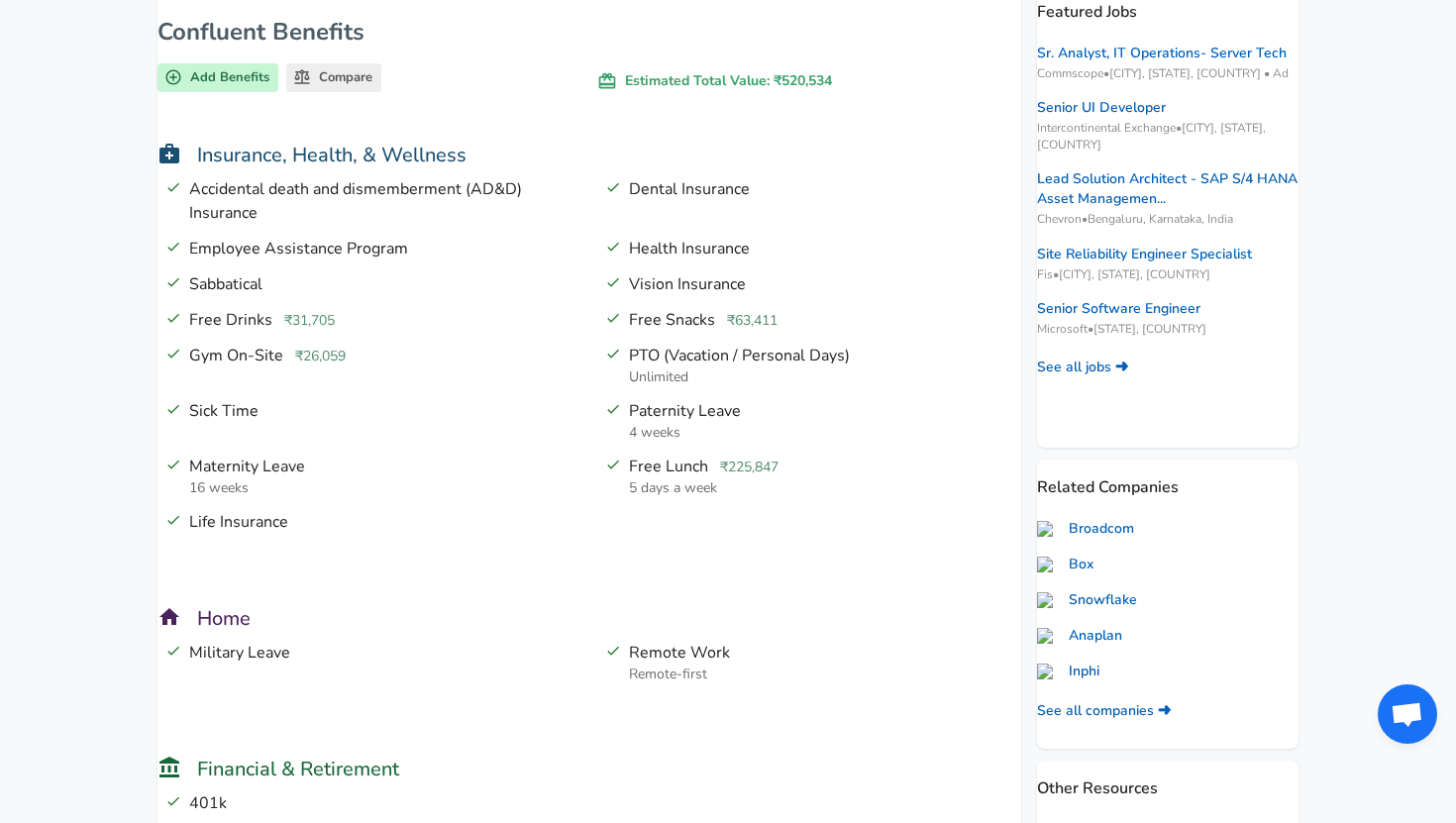 click on "Unlimited" at bounding box center (659, 376) 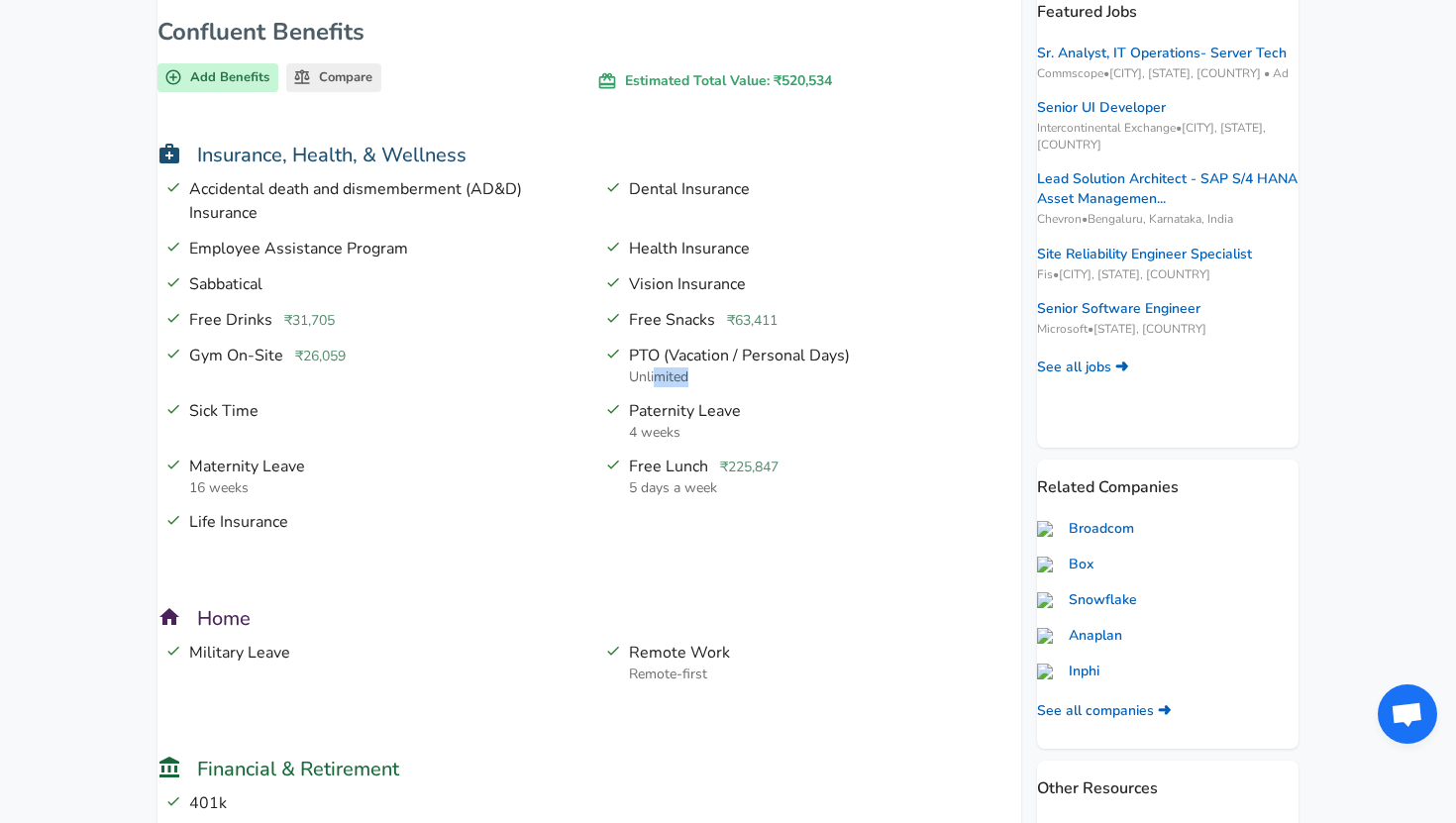 click on "Unlimited" at bounding box center (659, 376) 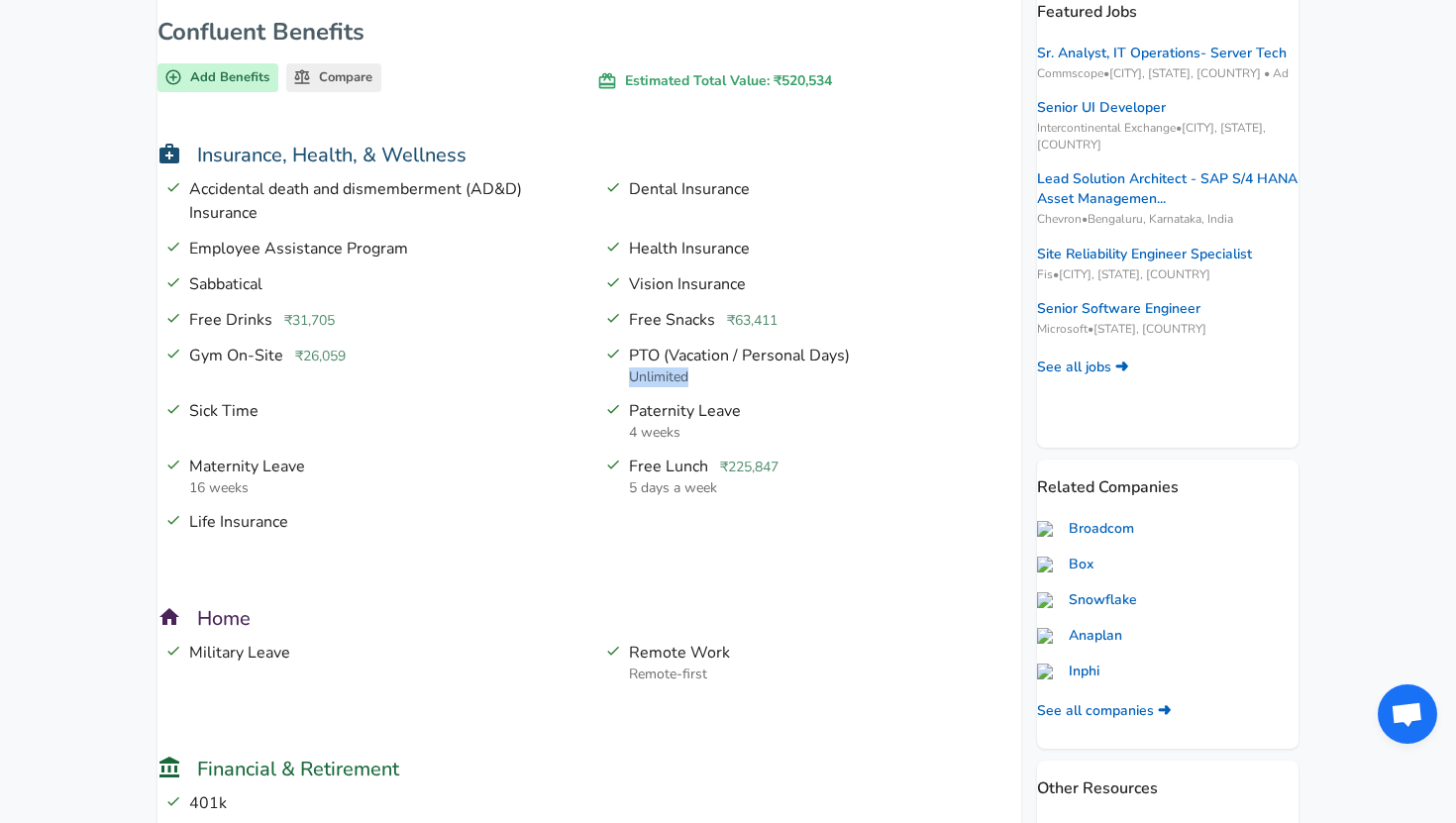click on "Unlimited" at bounding box center [659, 376] 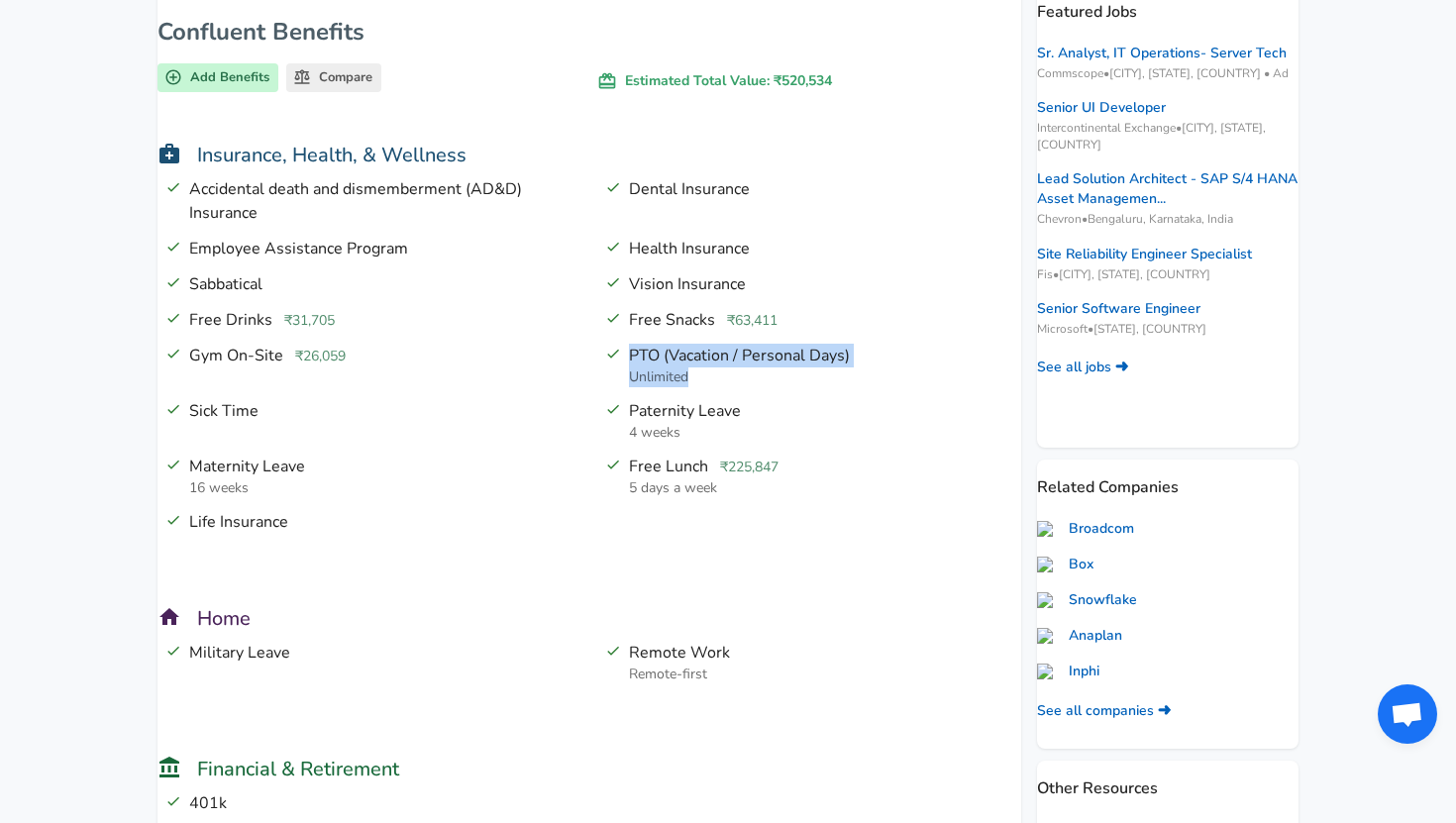 drag, startPoint x: 624, startPoint y: 355, endPoint x: 698, endPoint y: 374, distance: 76.40026 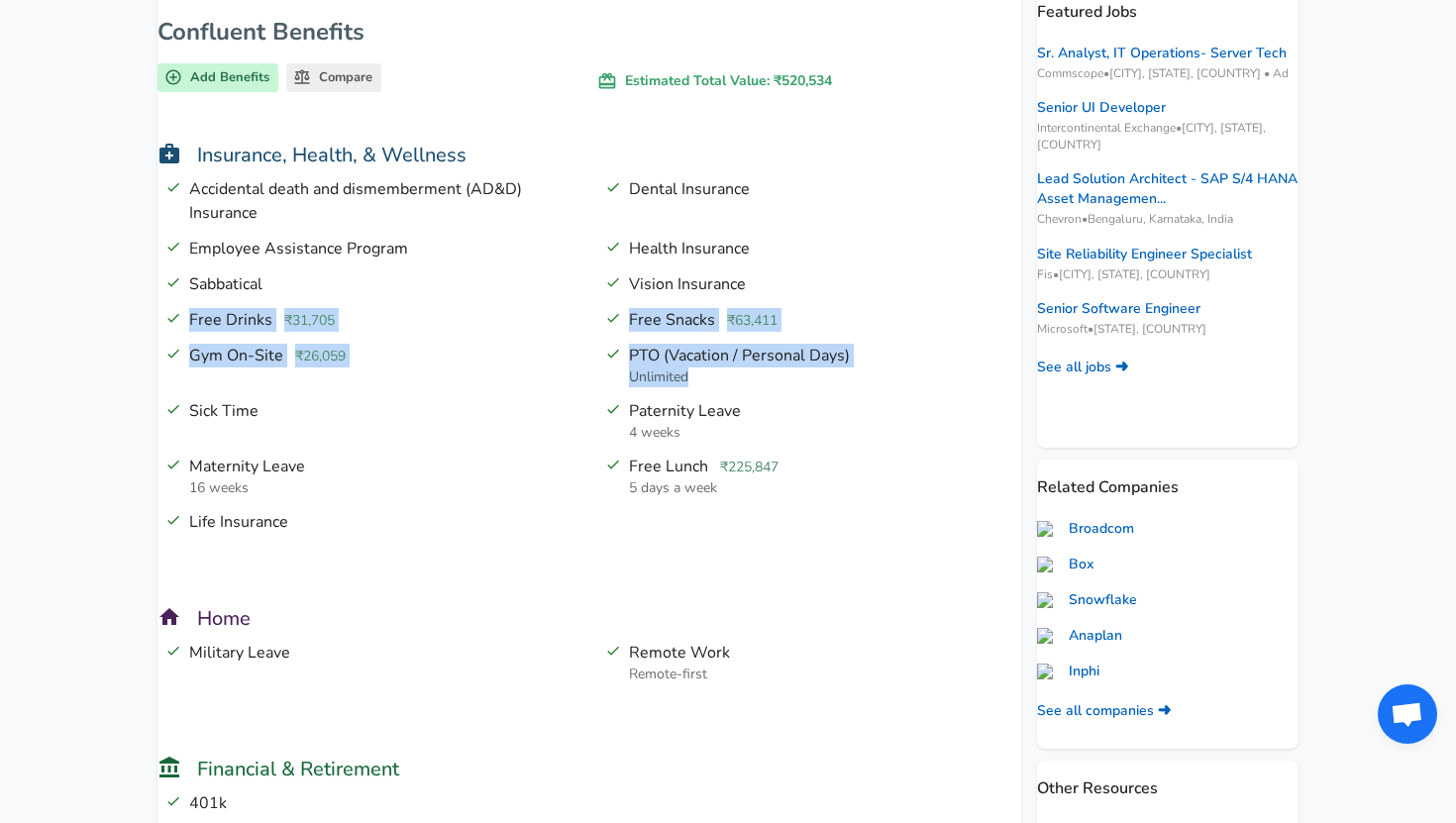 drag, startPoint x: 698, startPoint y: 374, endPoint x: 773, endPoint y: 291, distance: 111.86599 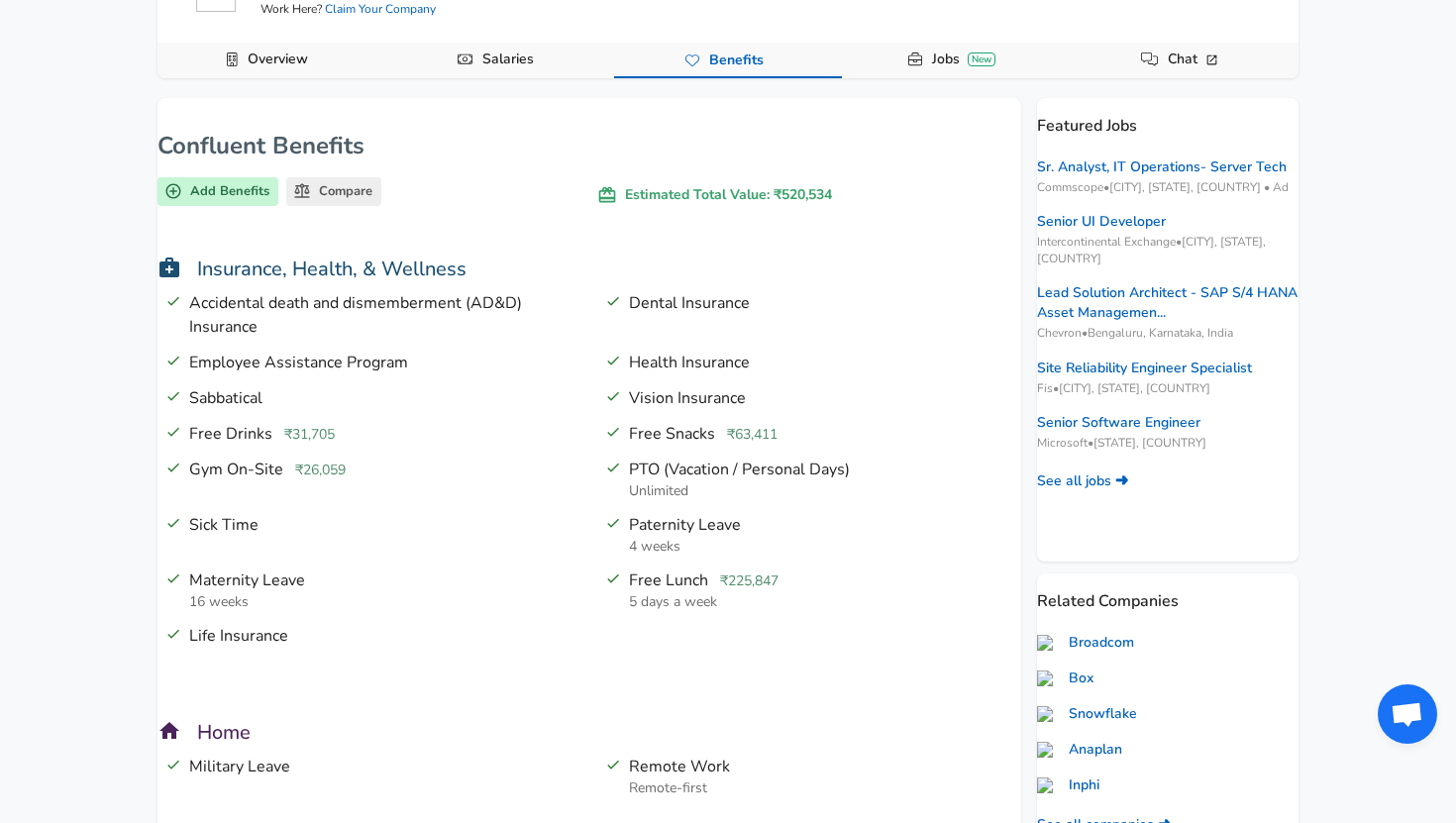 scroll, scrollTop: 230, scrollLeft: 0, axis: vertical 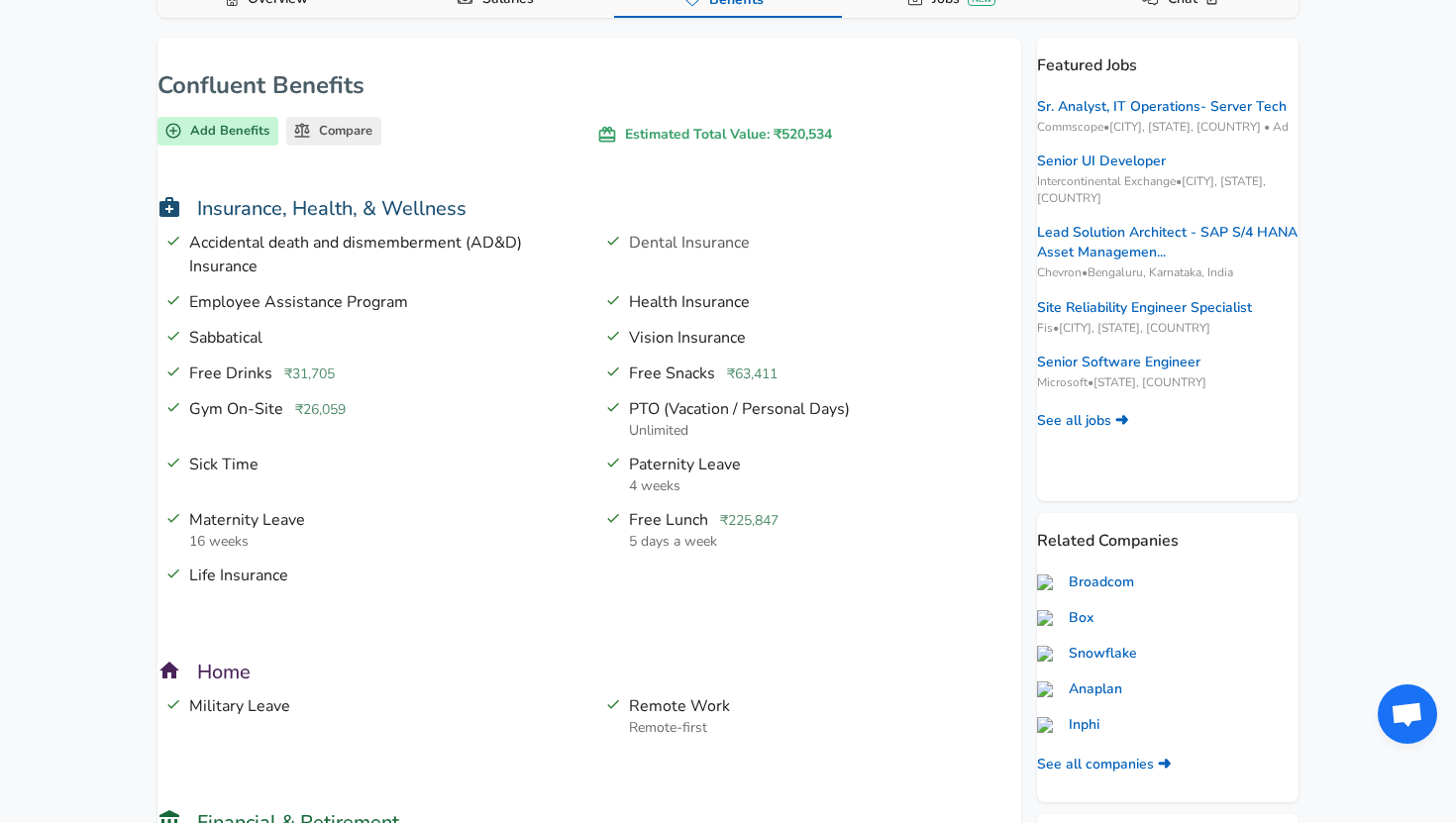 click on "Dental Insurance" at bounding box center (689, 243) 